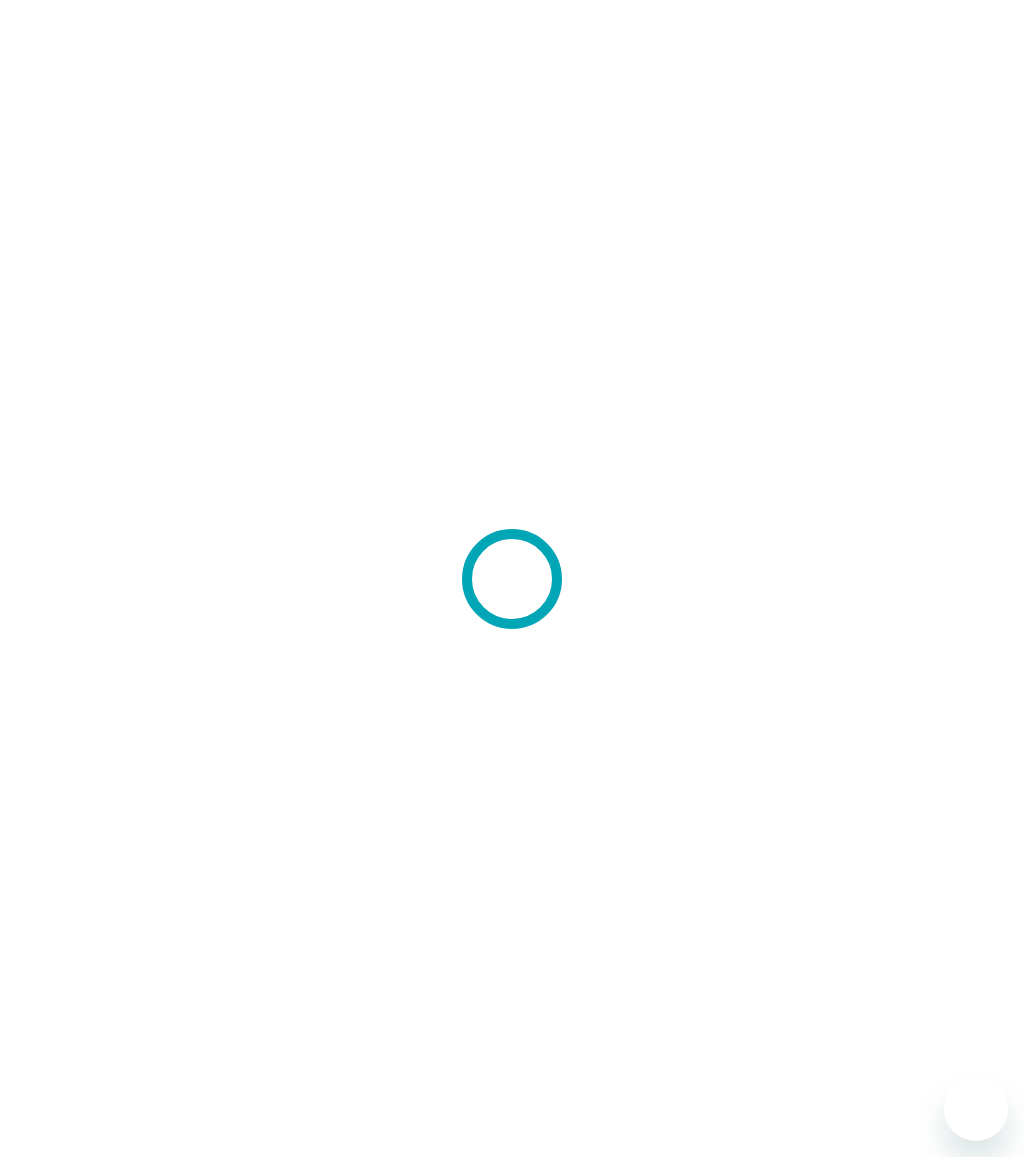 scroll, scrollTop: 0, scrollLeft: 0, axis: both 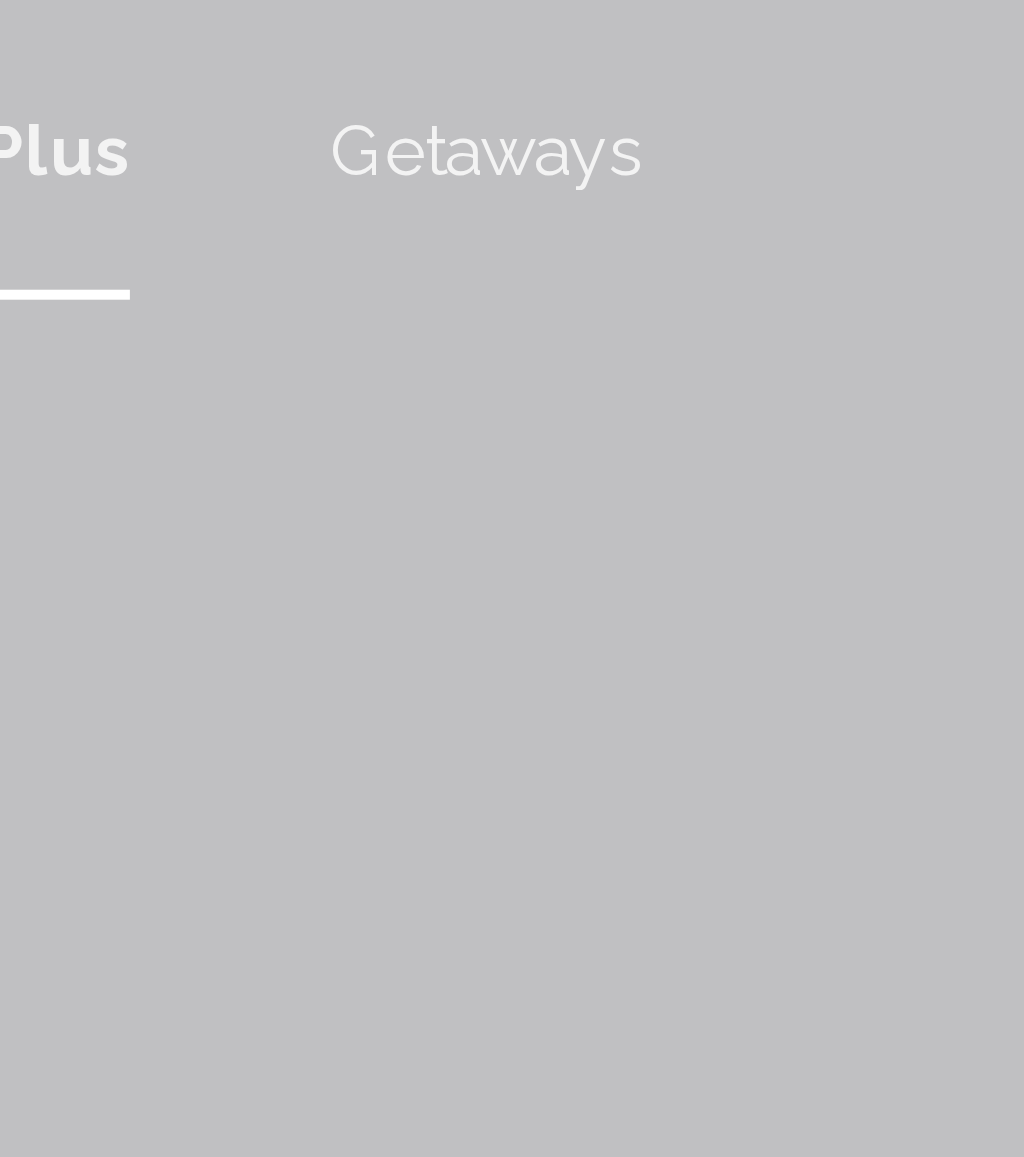 click on "Getaways" at bounding box center [584, 30] 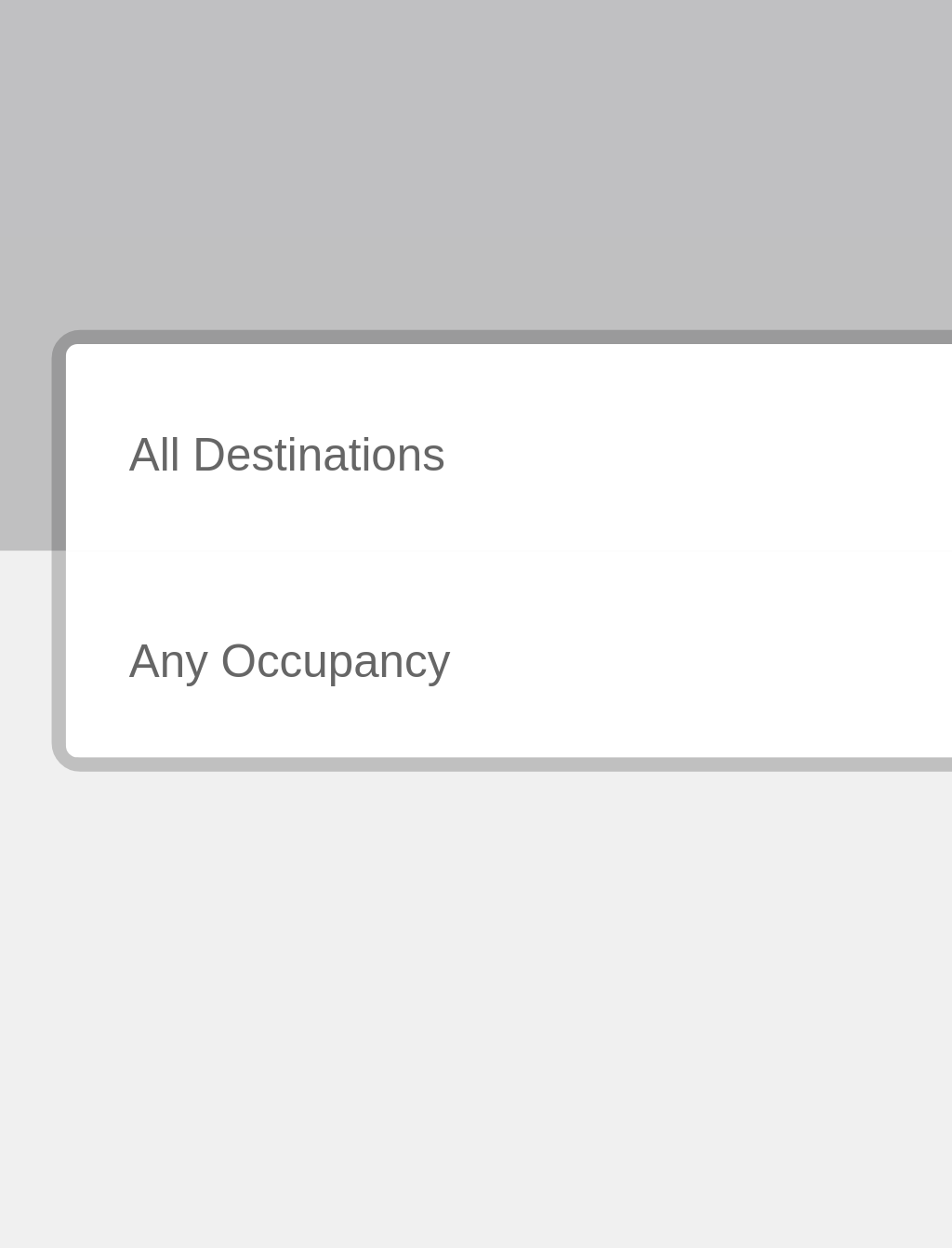 click on "Destination All Destinations" at bounding box center [263, 531] 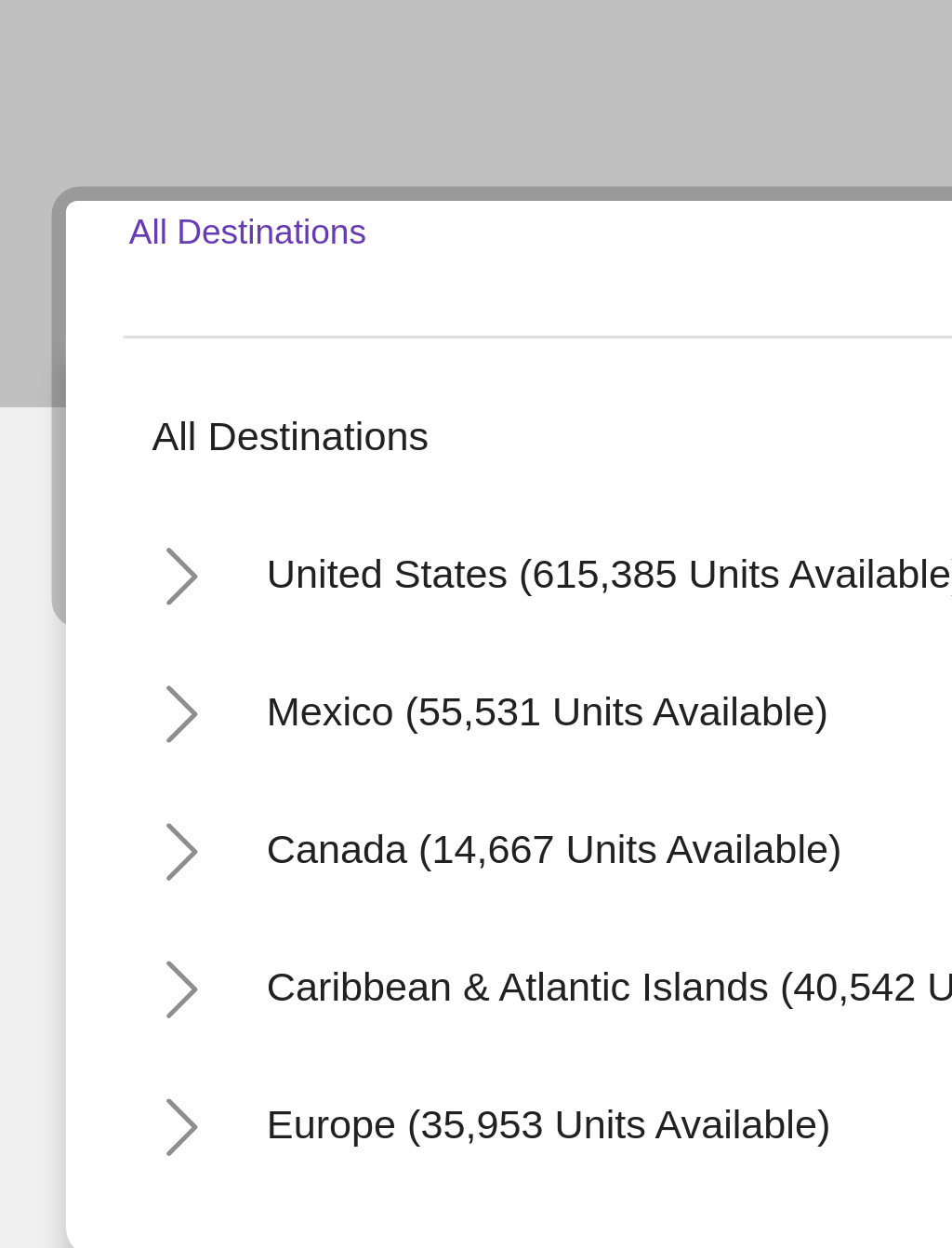 scroll, scrollTop: 0, scrollLeft: 0, axis: both 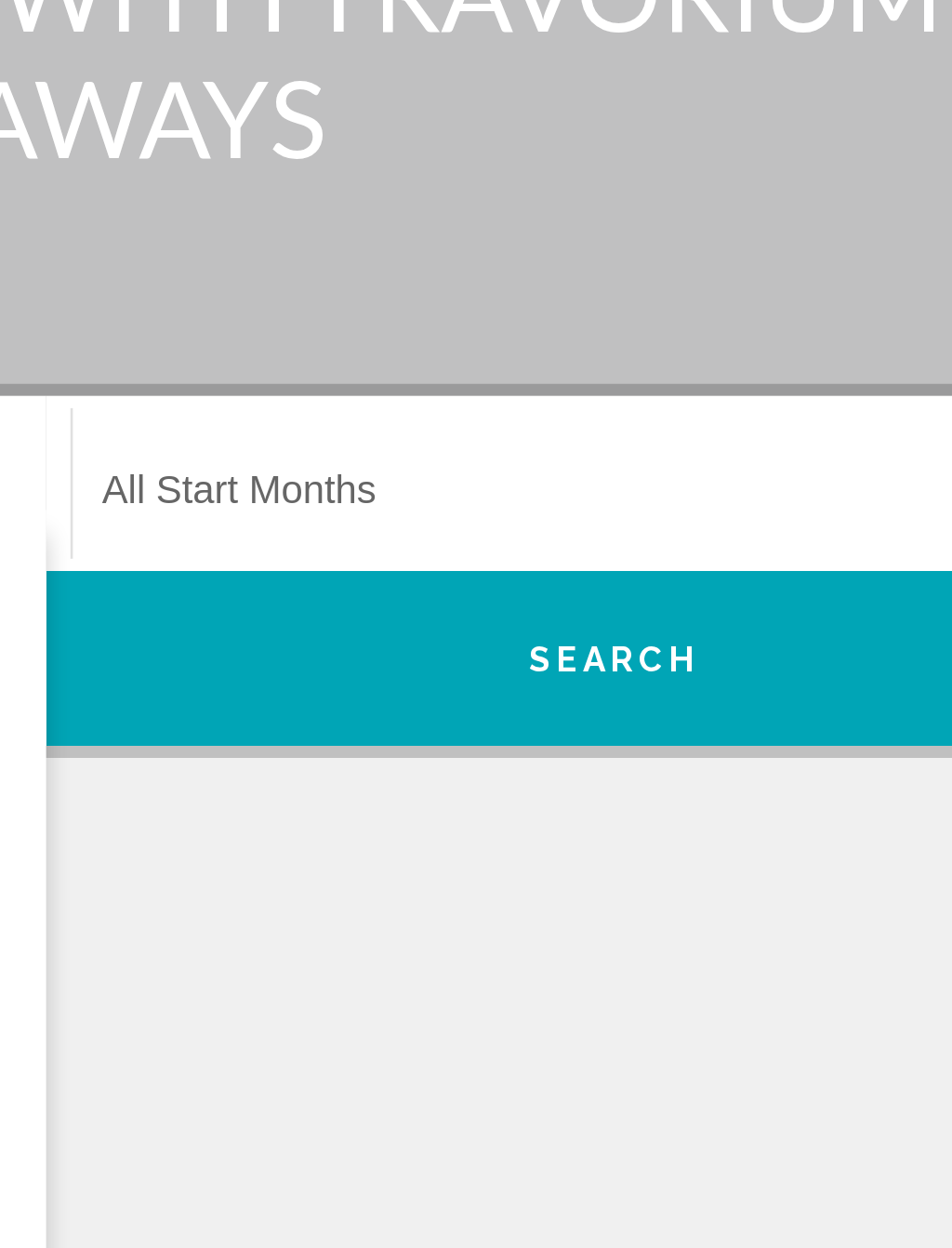 click at bounding box center (690, 531) 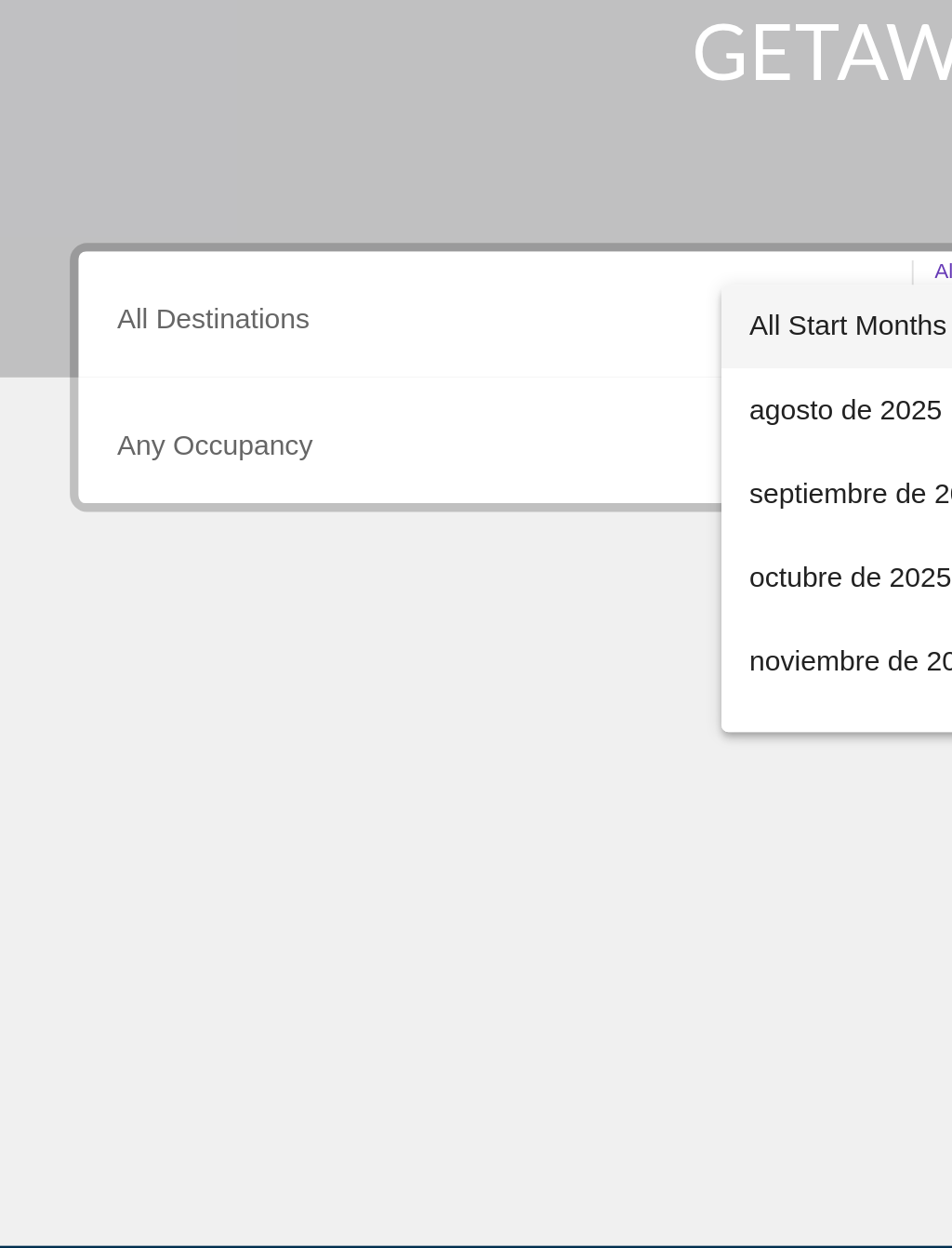 click at bounding box center [476, 624] 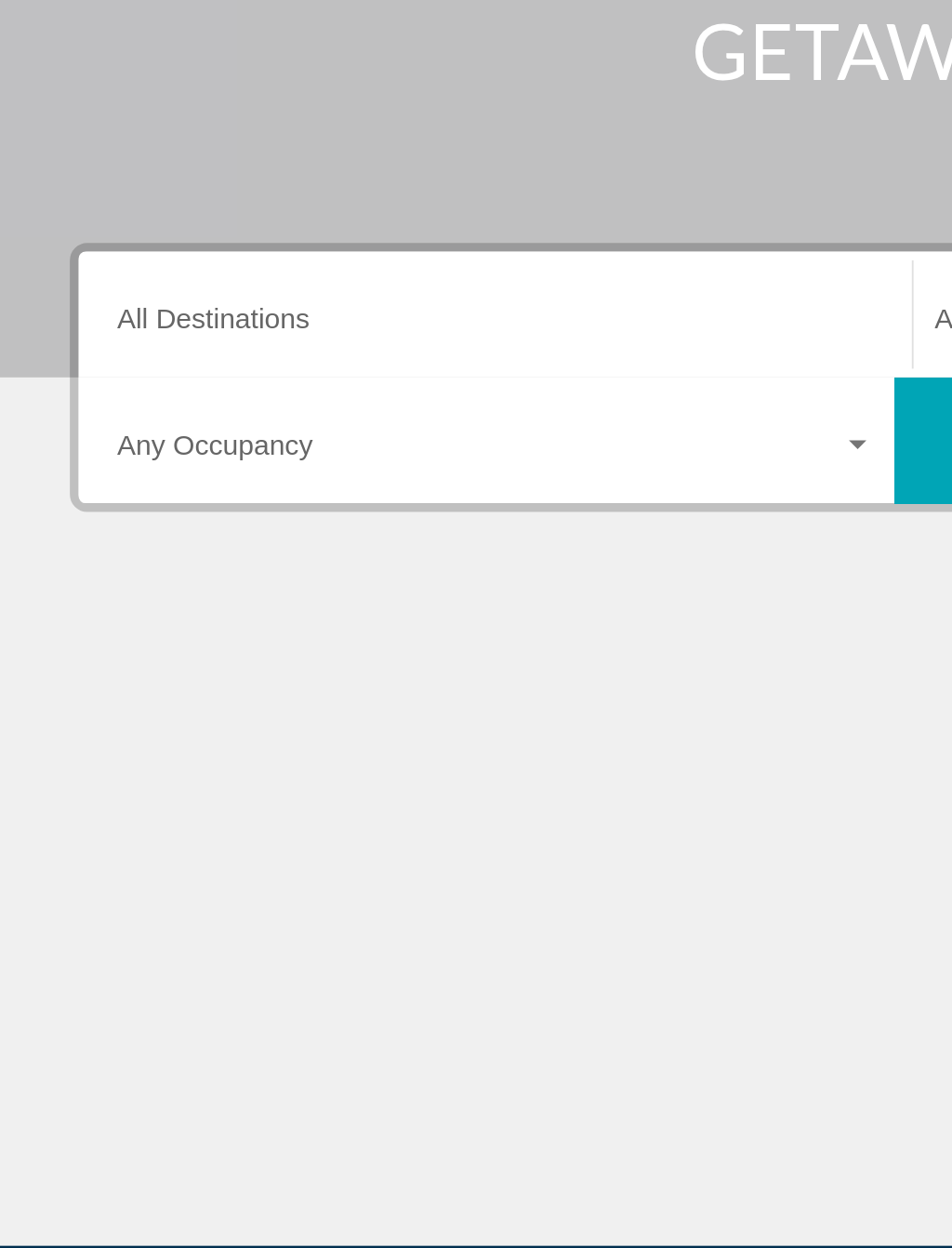 click on "Occupancy Any Occupancy" at bounding box center [263, 591] 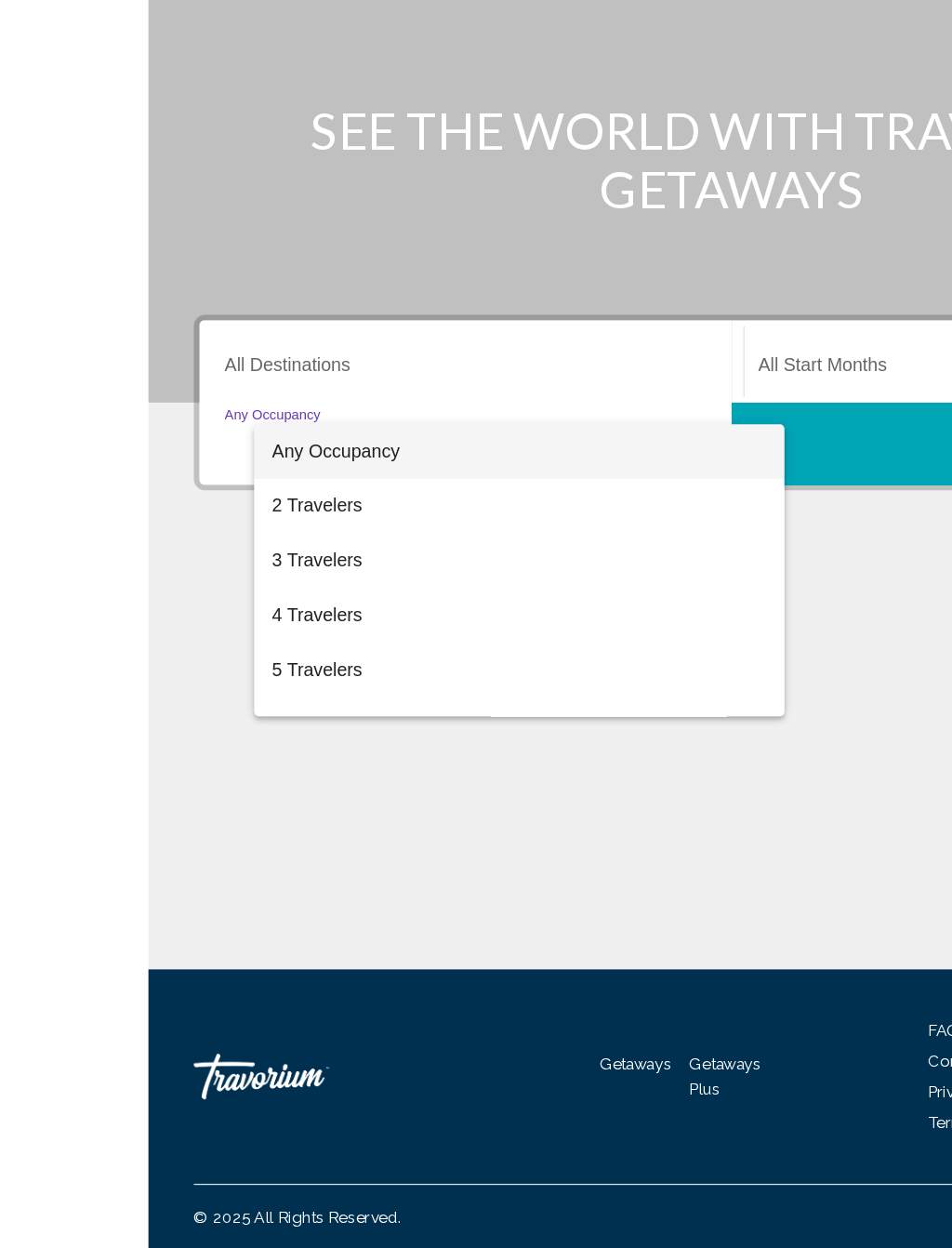 scroll, scrollTop: 0, scrollLeft: 0, axis: both 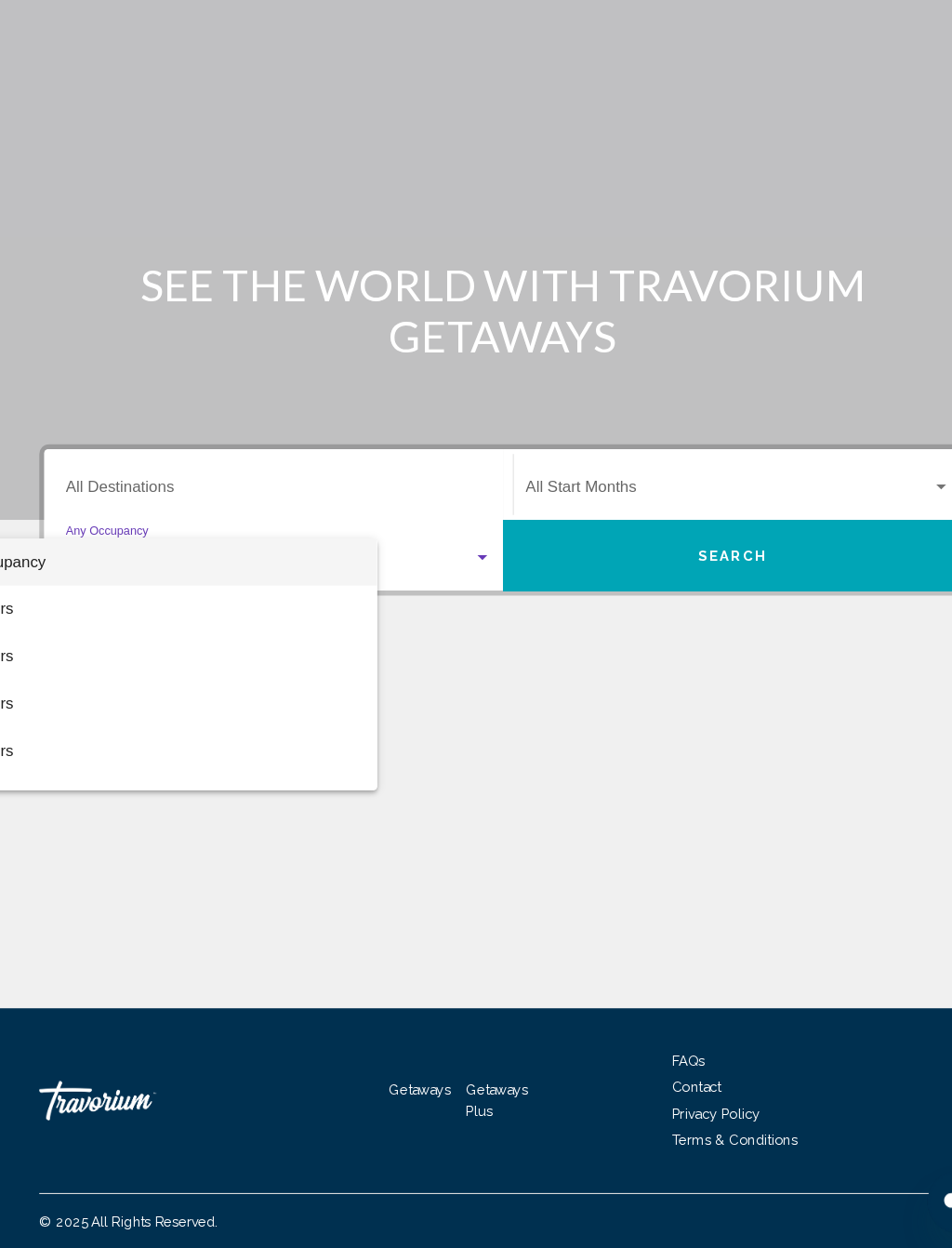 click at bounding box center [476, 624] 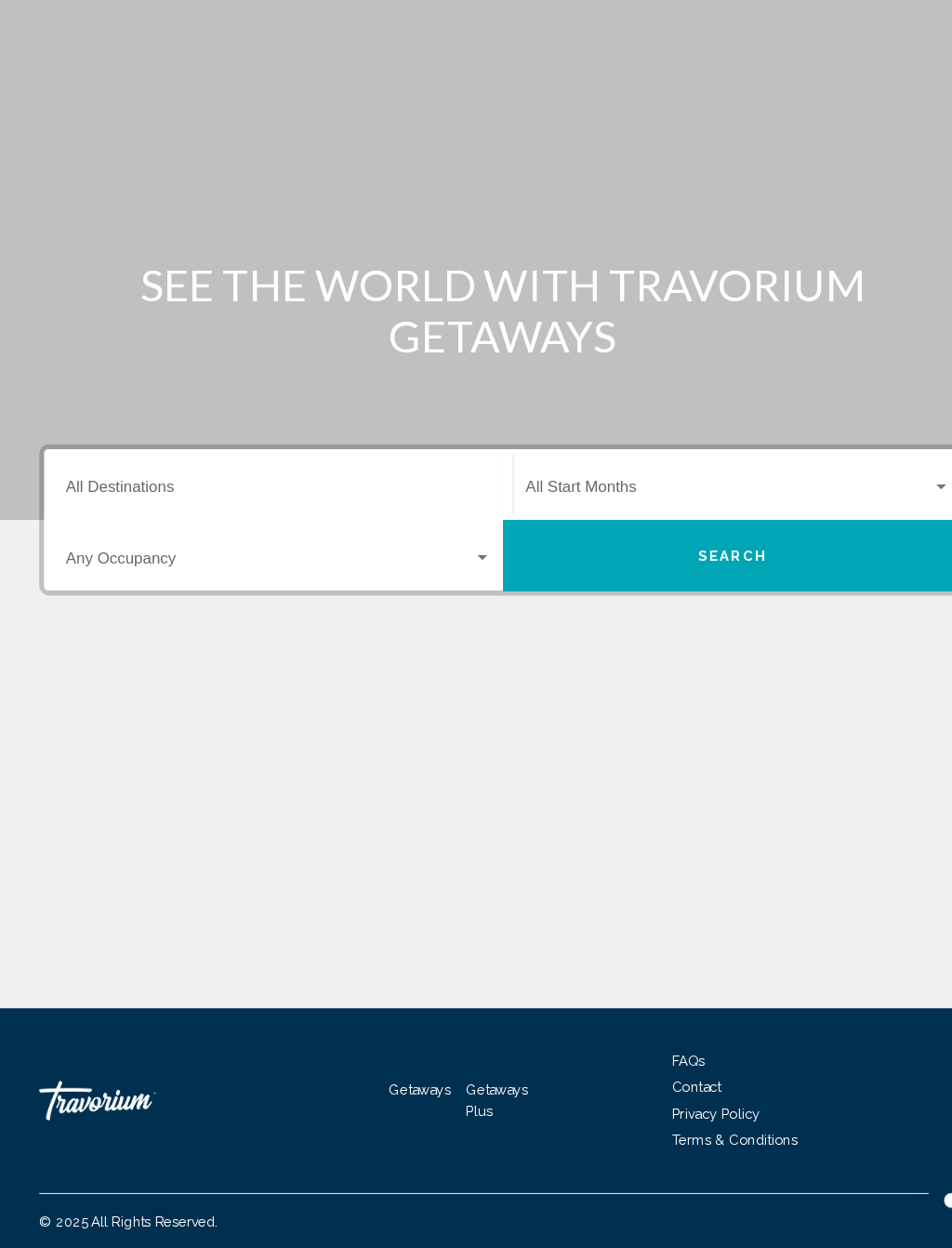 click at bounding box center [690, 531] 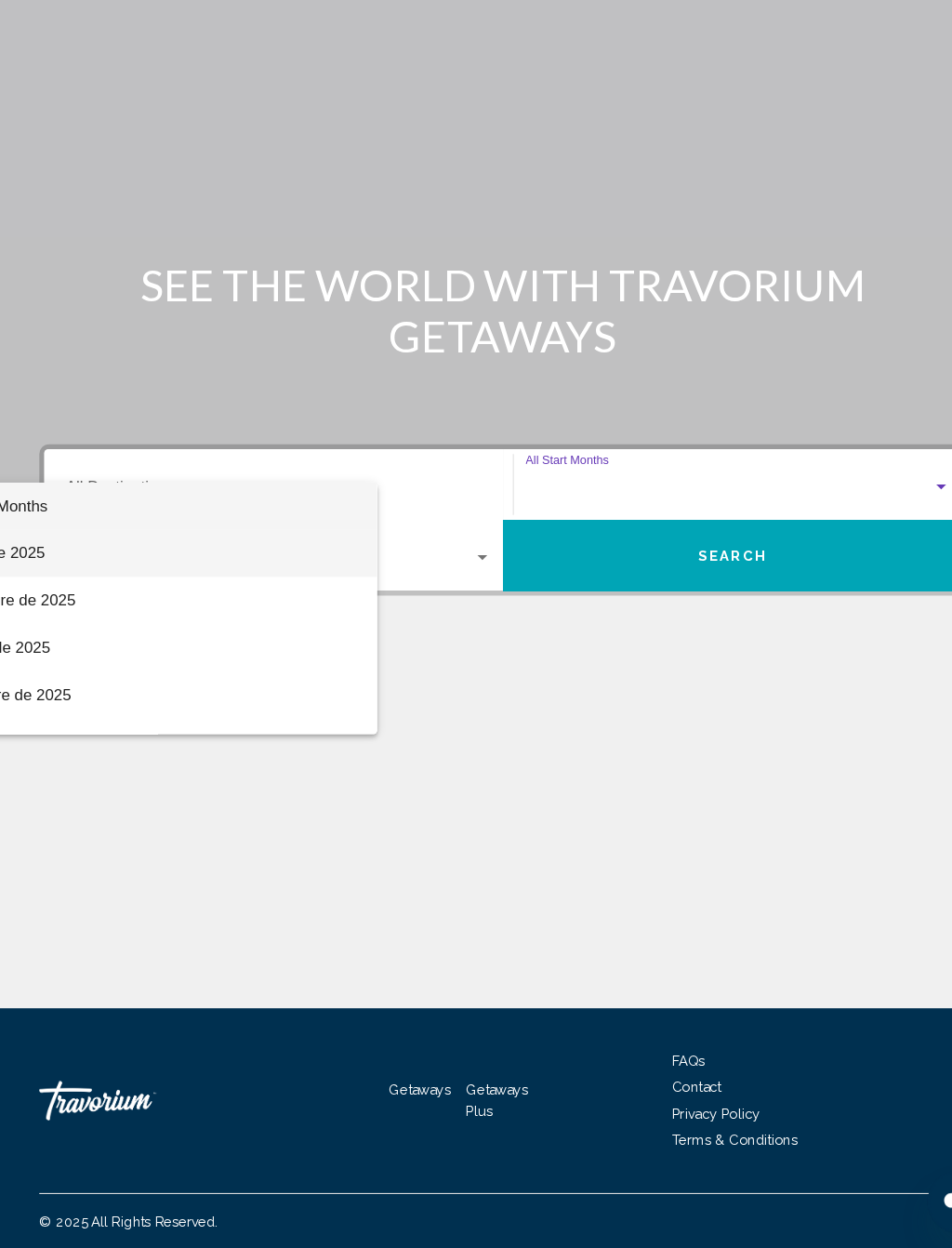 click on "agosto de 2025" at bounding box center (141, 590) 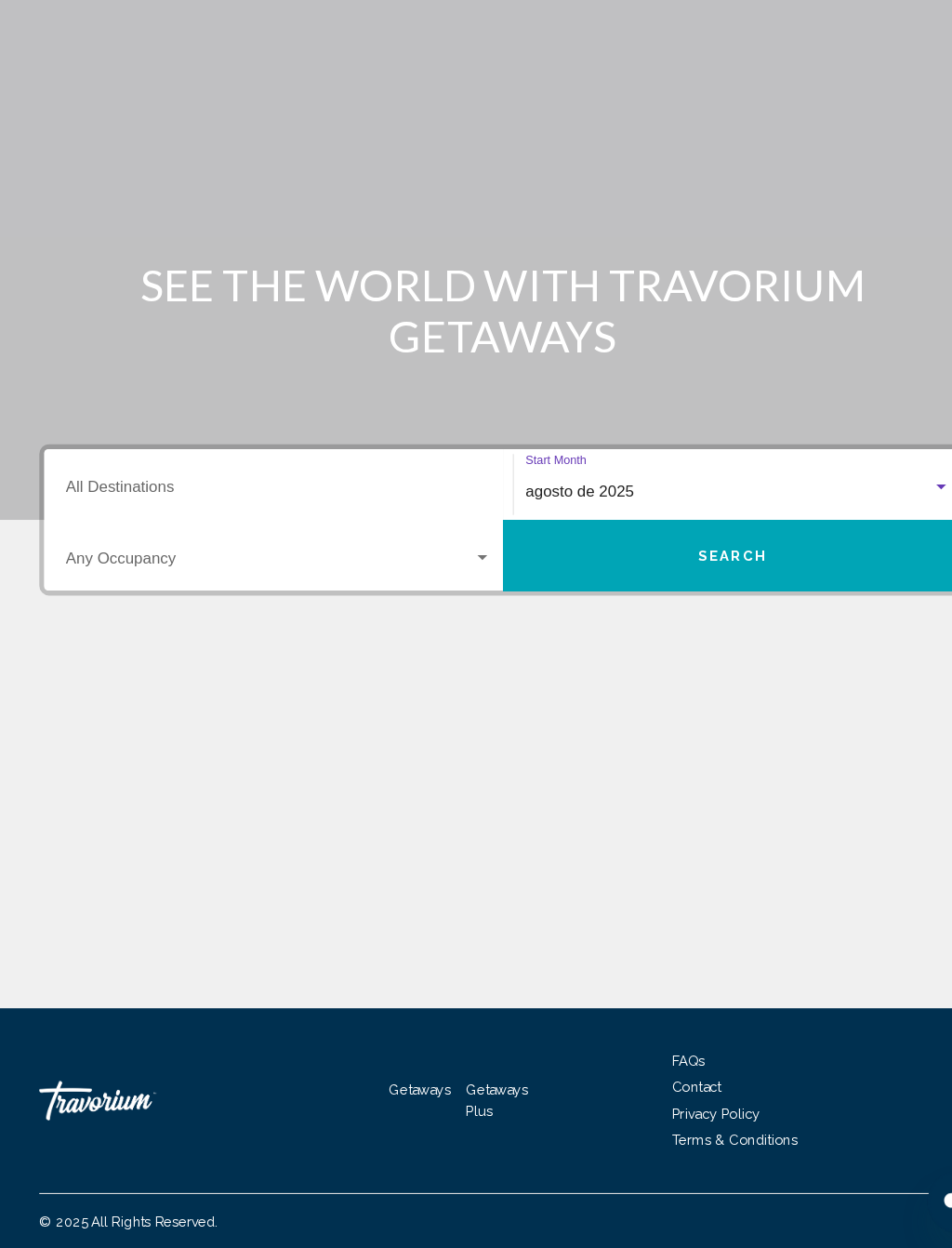 click on "Destination All Destinations" at bounding box center [263, 531] 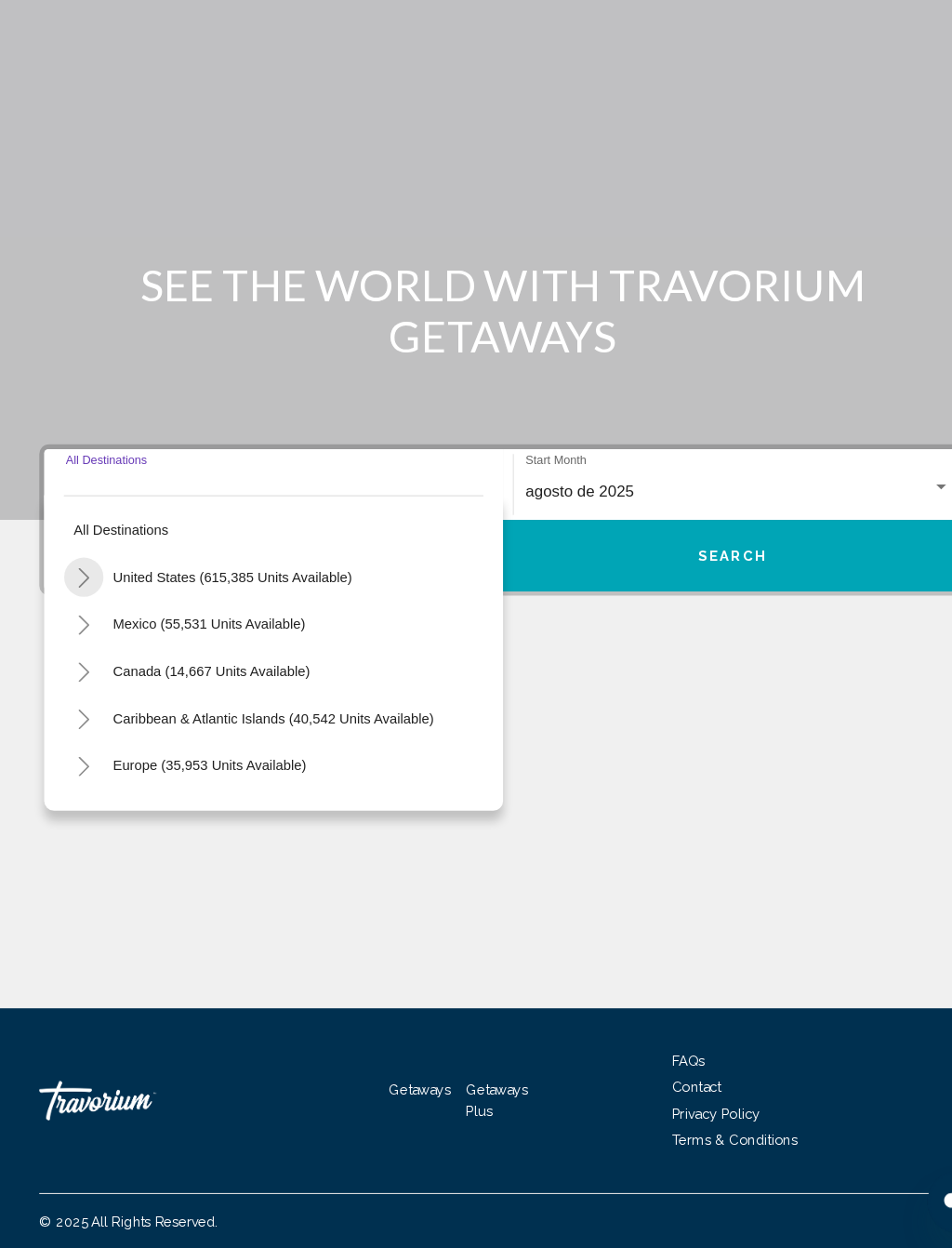 click 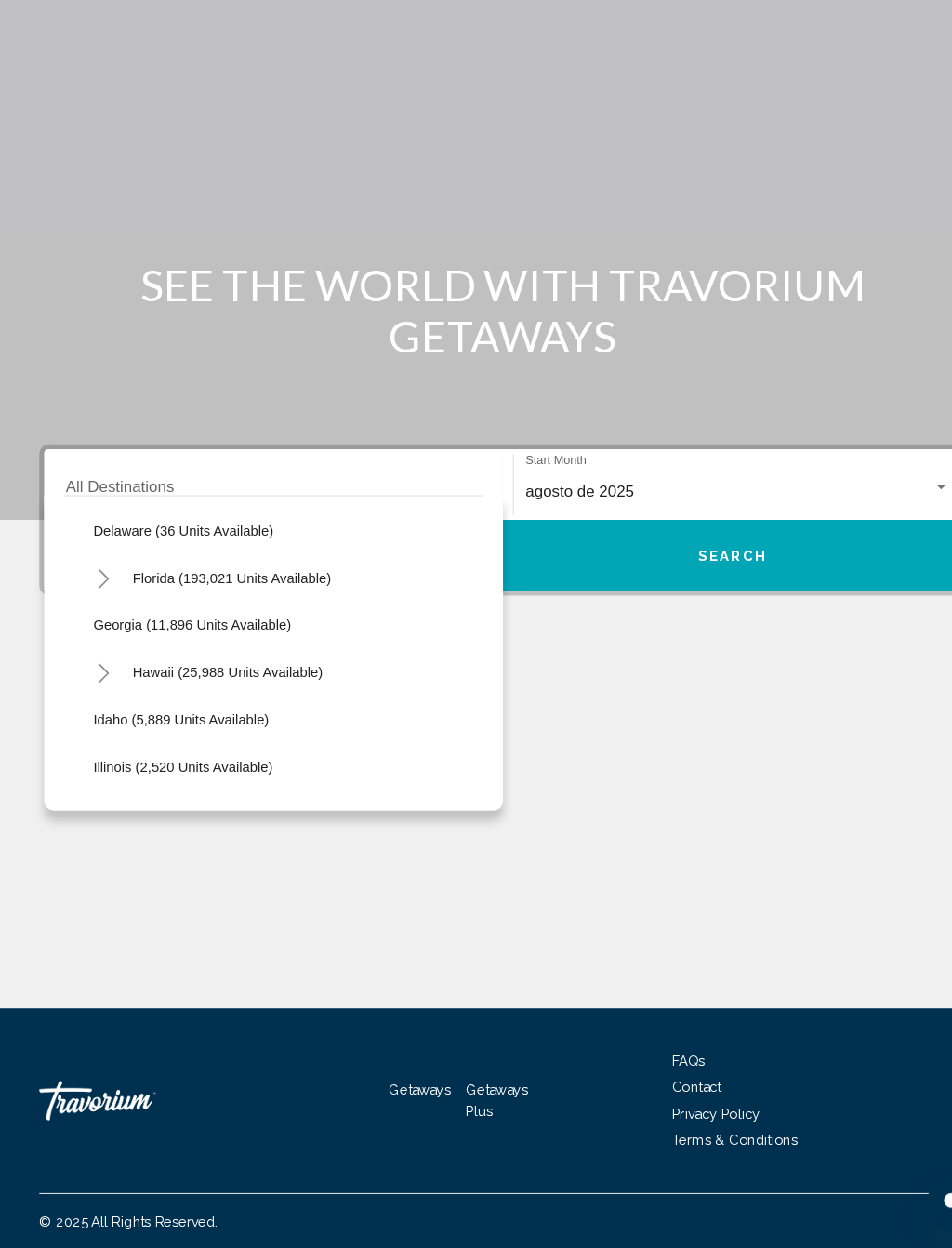 scroll, scrollTop: 307, scrollLeft: 0, axis: vertical 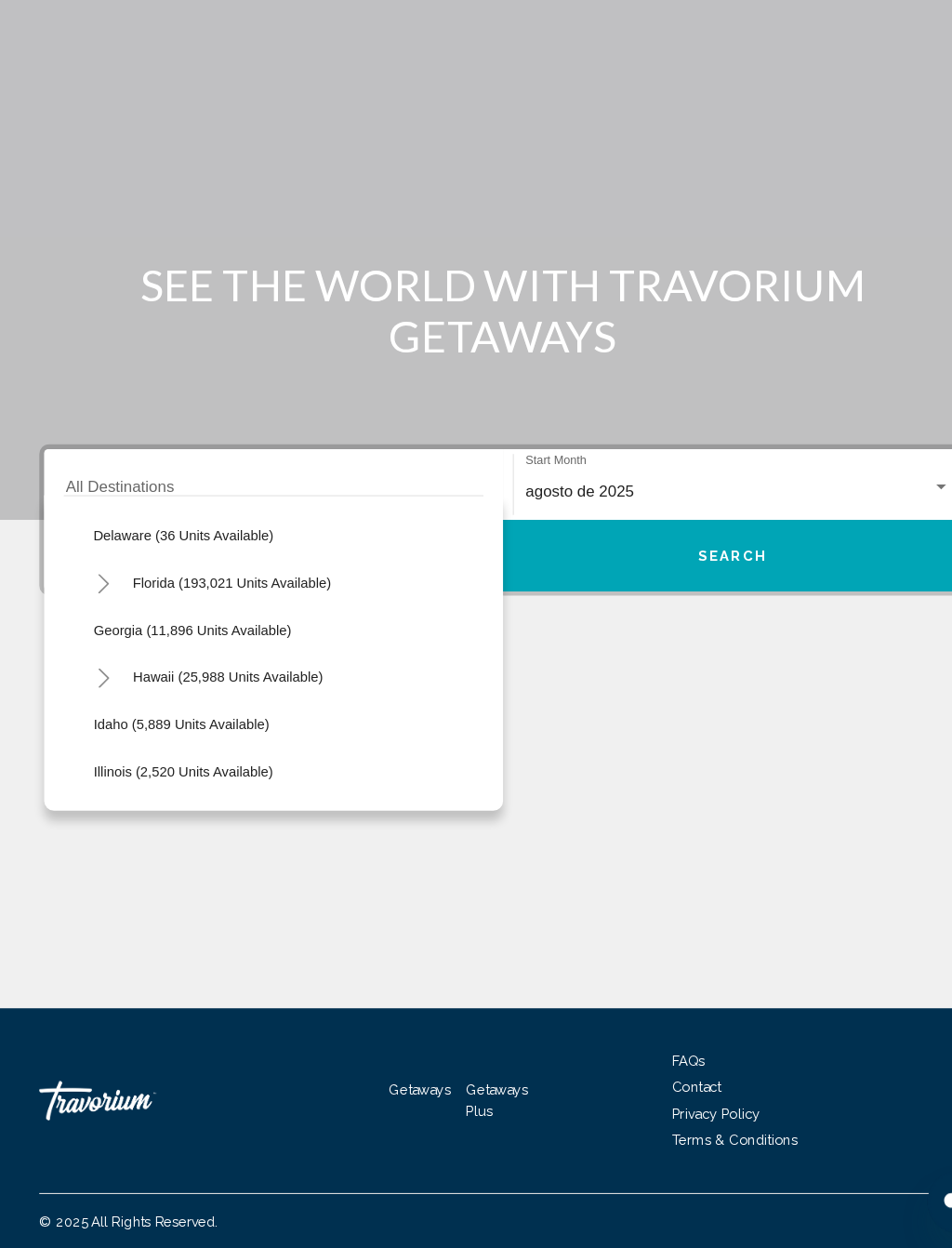 click on "Florida (193,021 units available)" 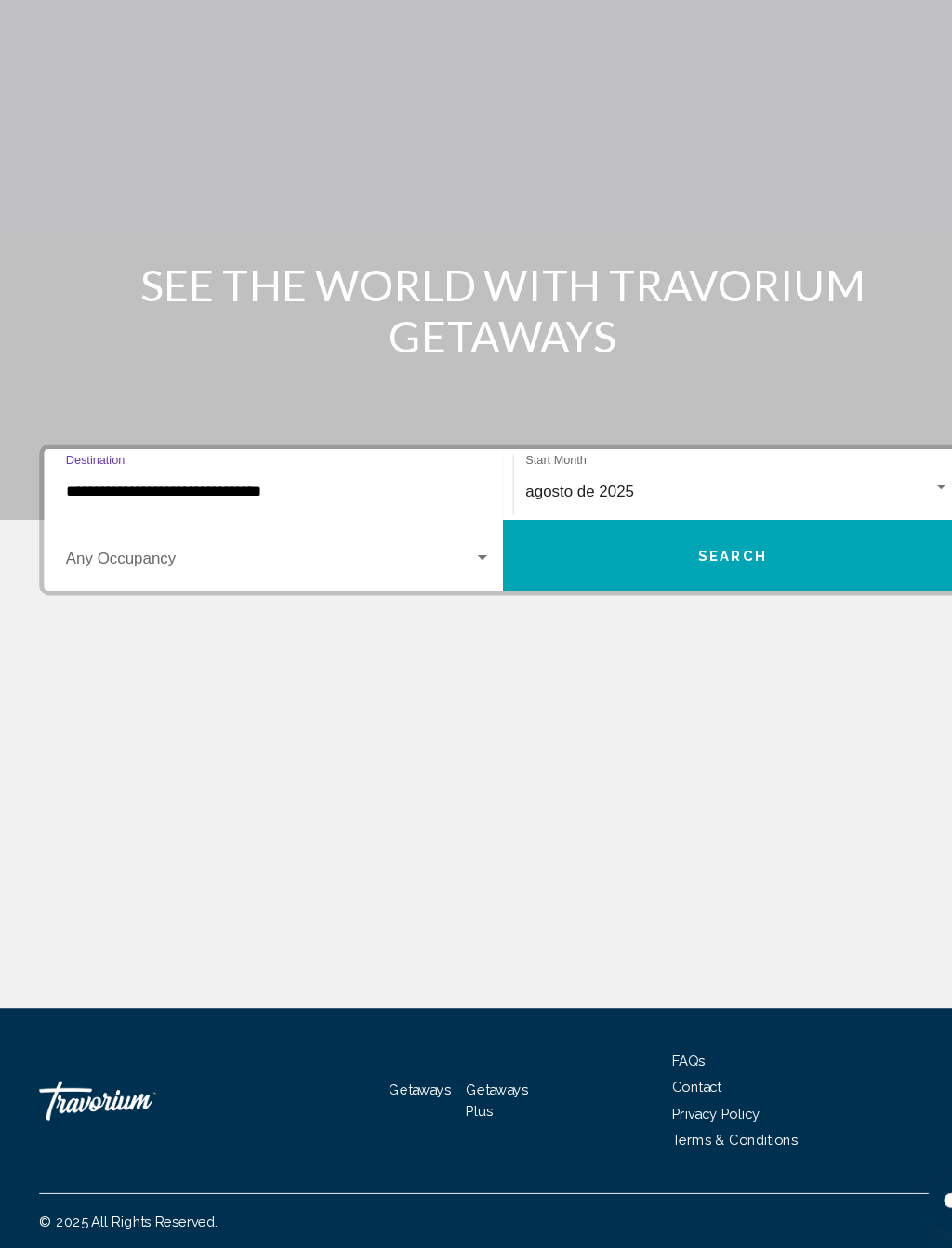 click at bounding box center [456, 594] 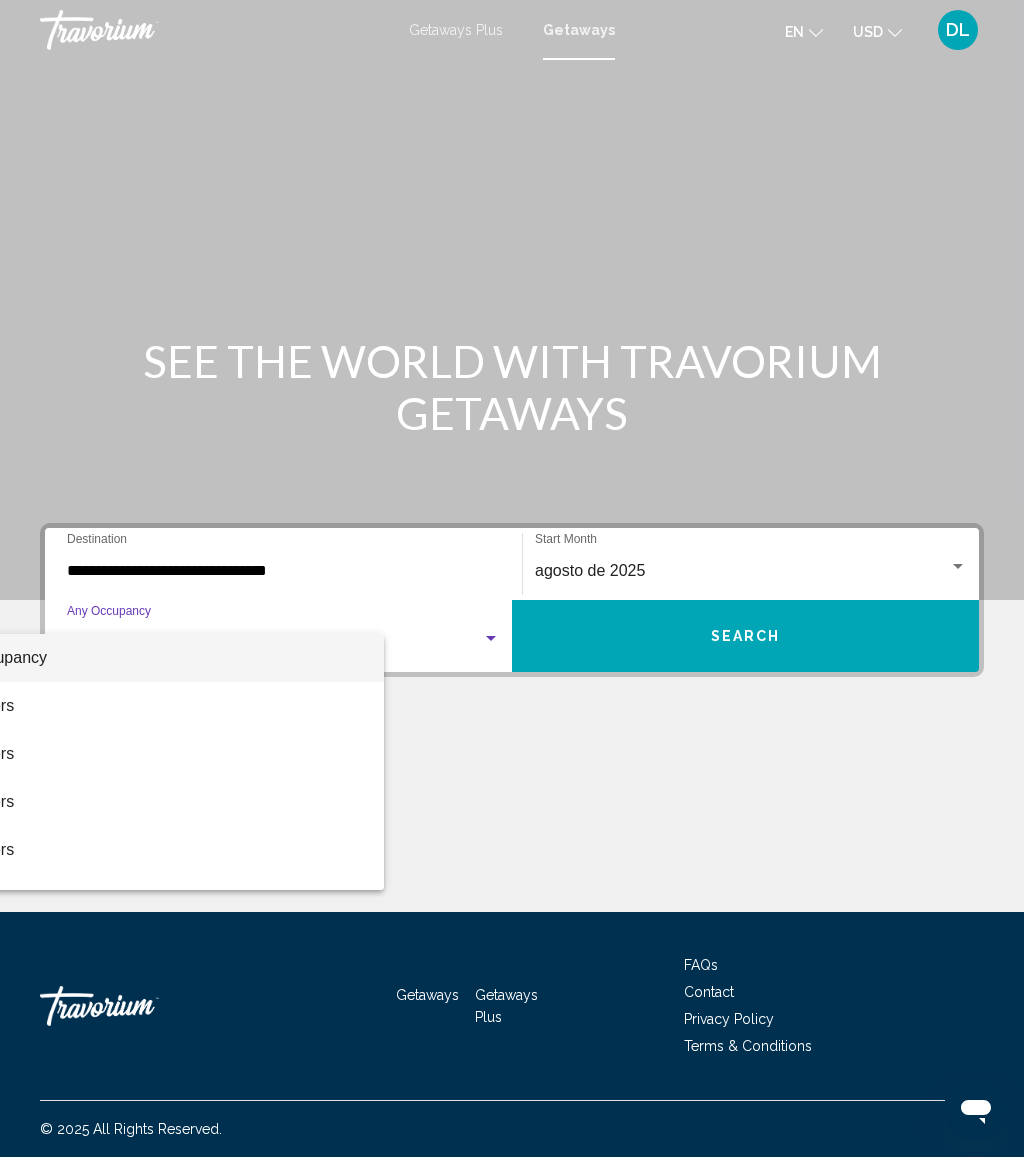 click on "4 Travelers" at bounding box center (151, 802) 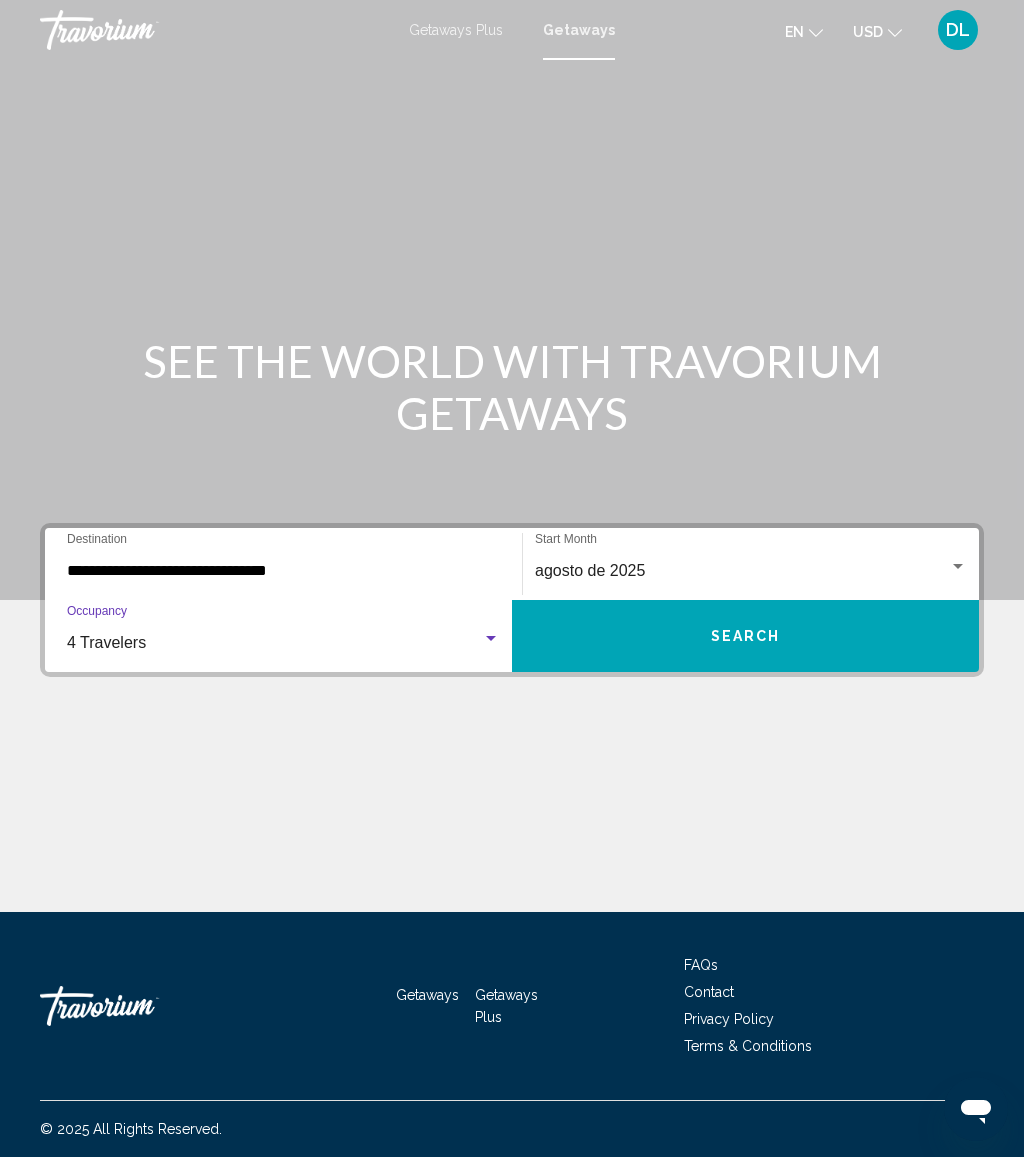 click on "Search" at bounding box center (745, 636) 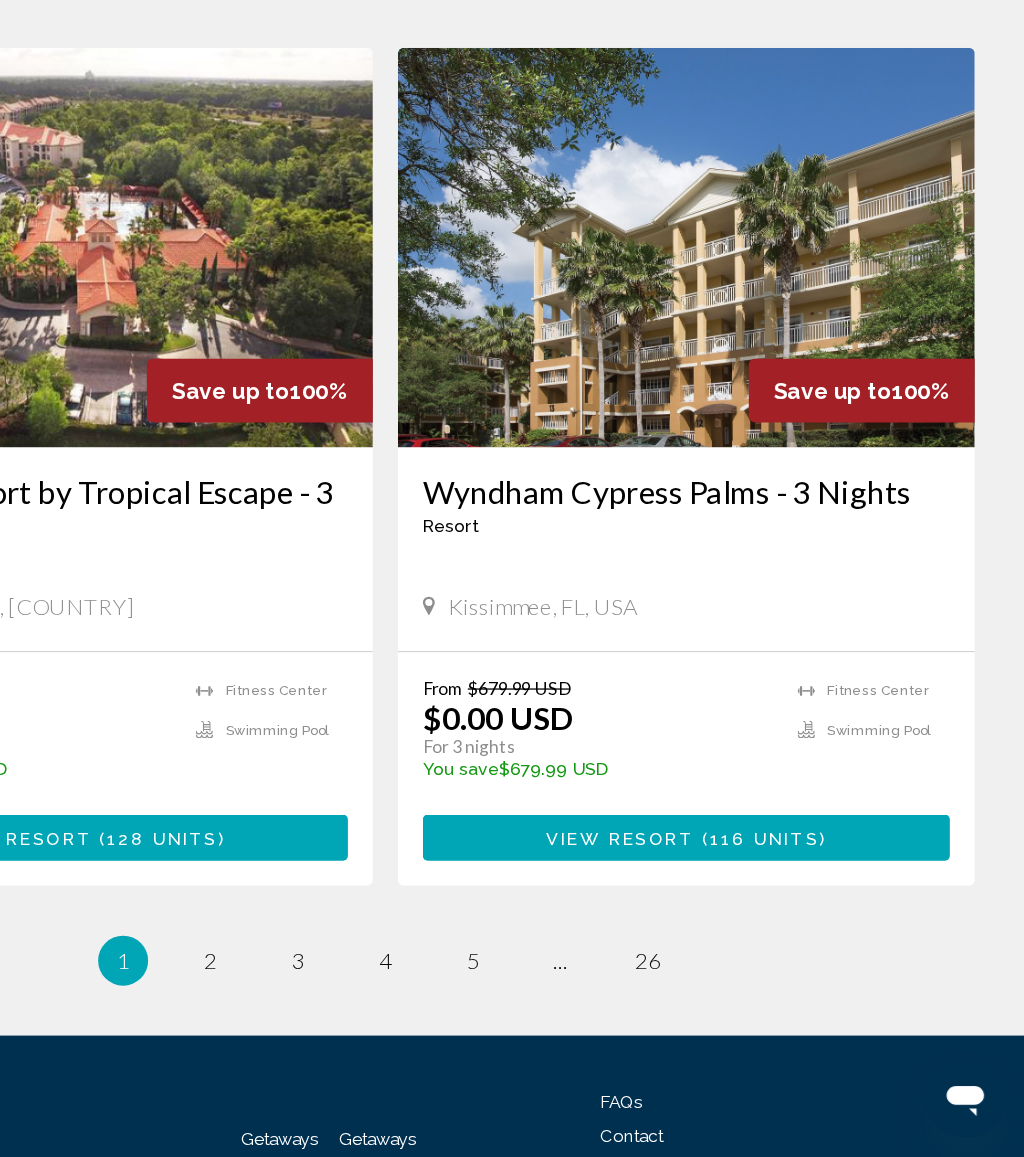 scroll, scrollTop: 3700, scrollLeft: 0, axis: vertical 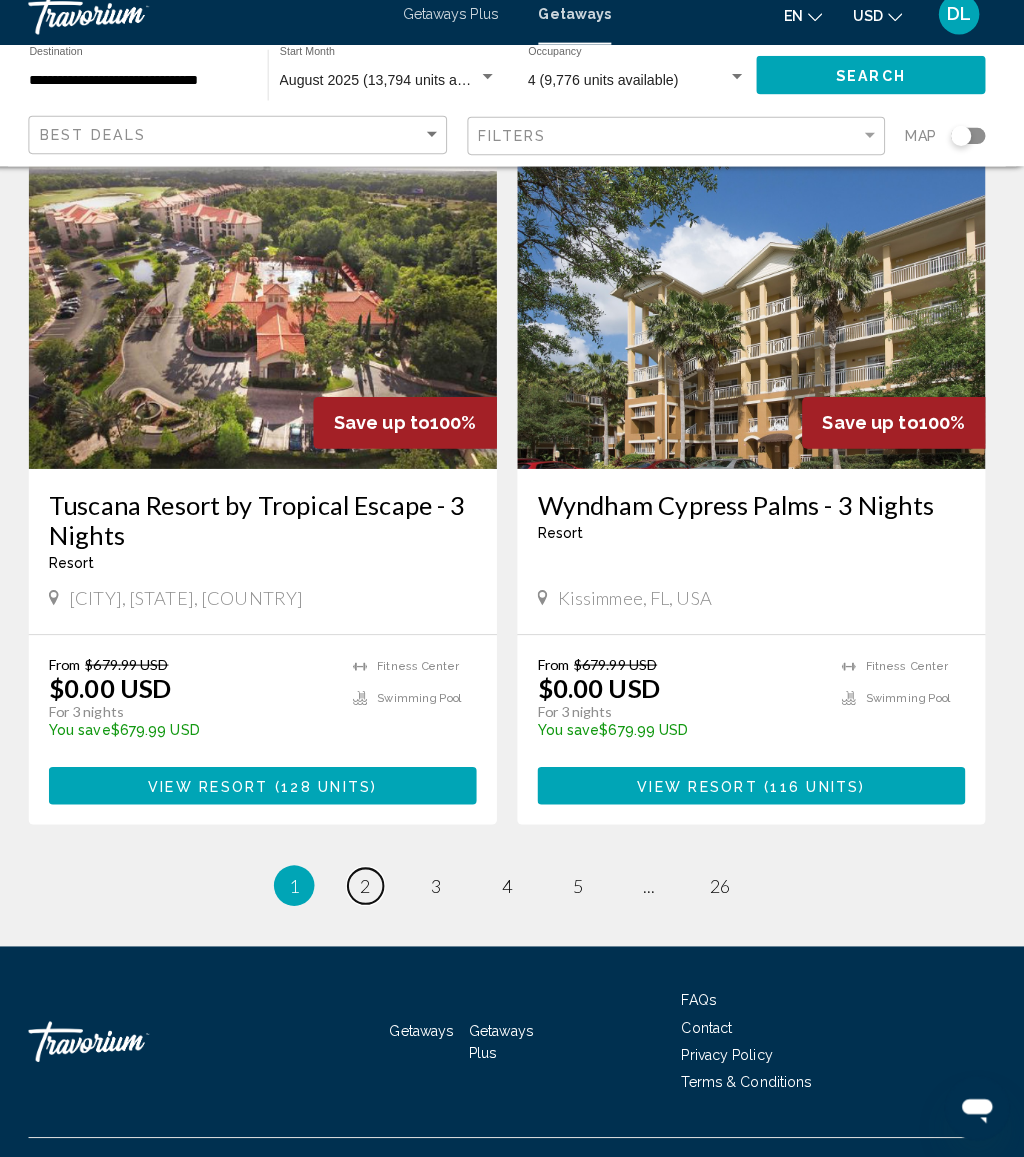 click on "2" at bounding box center (372, 889) 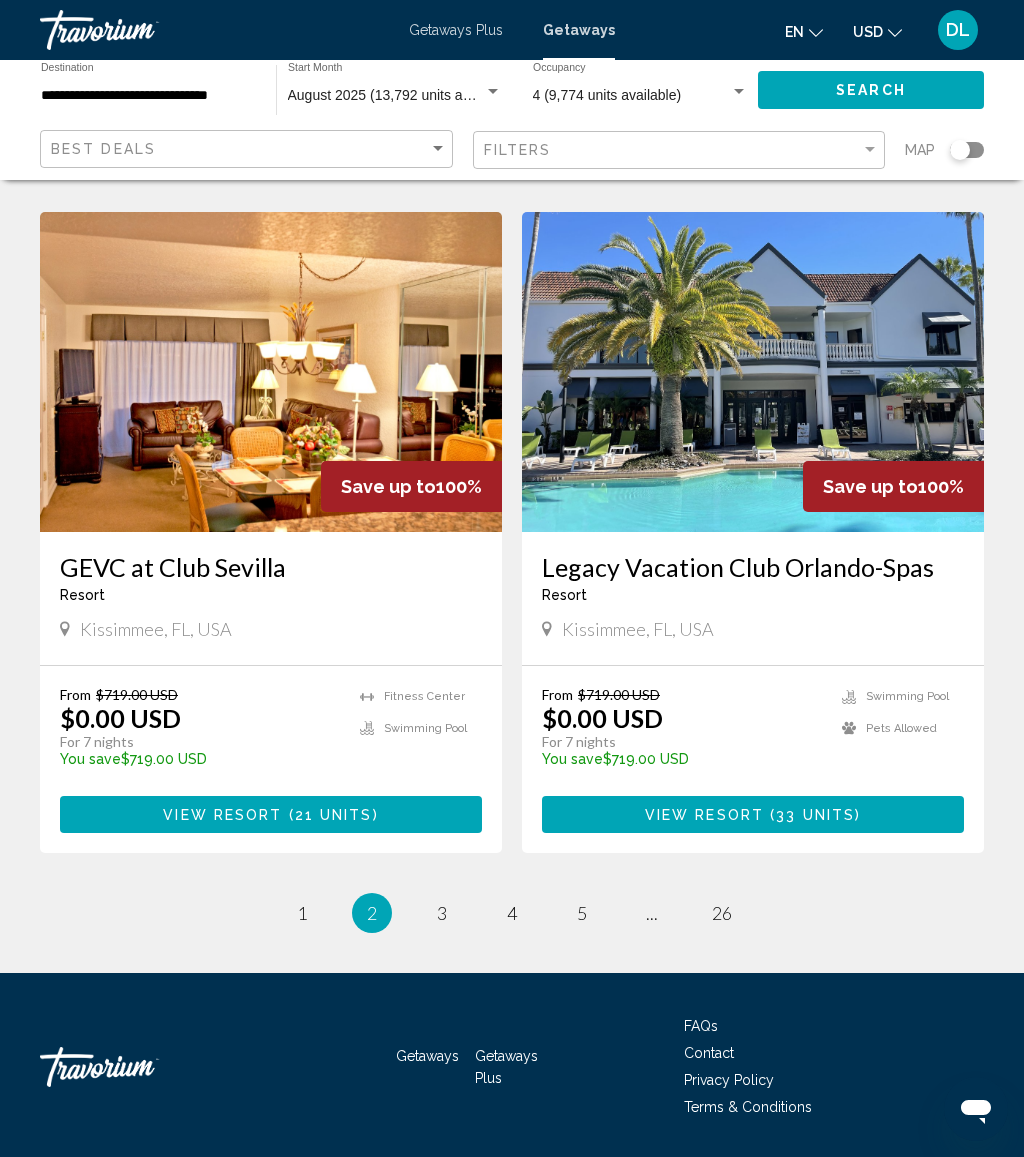 scroll, scrollTop: 3617, scrollLeft: 0, axis: vertical 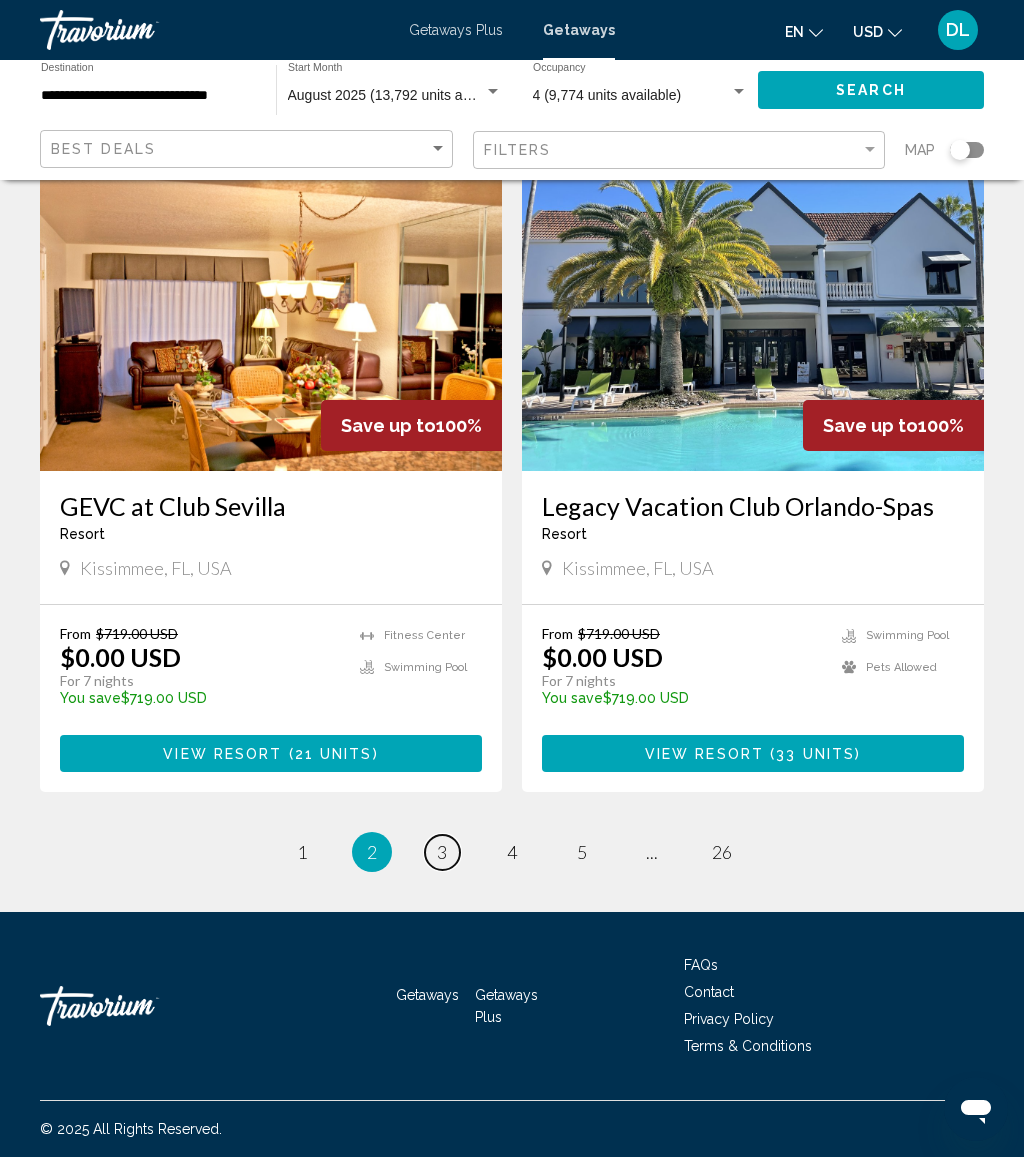 click on "page  3" at bounding box center (442, 852) 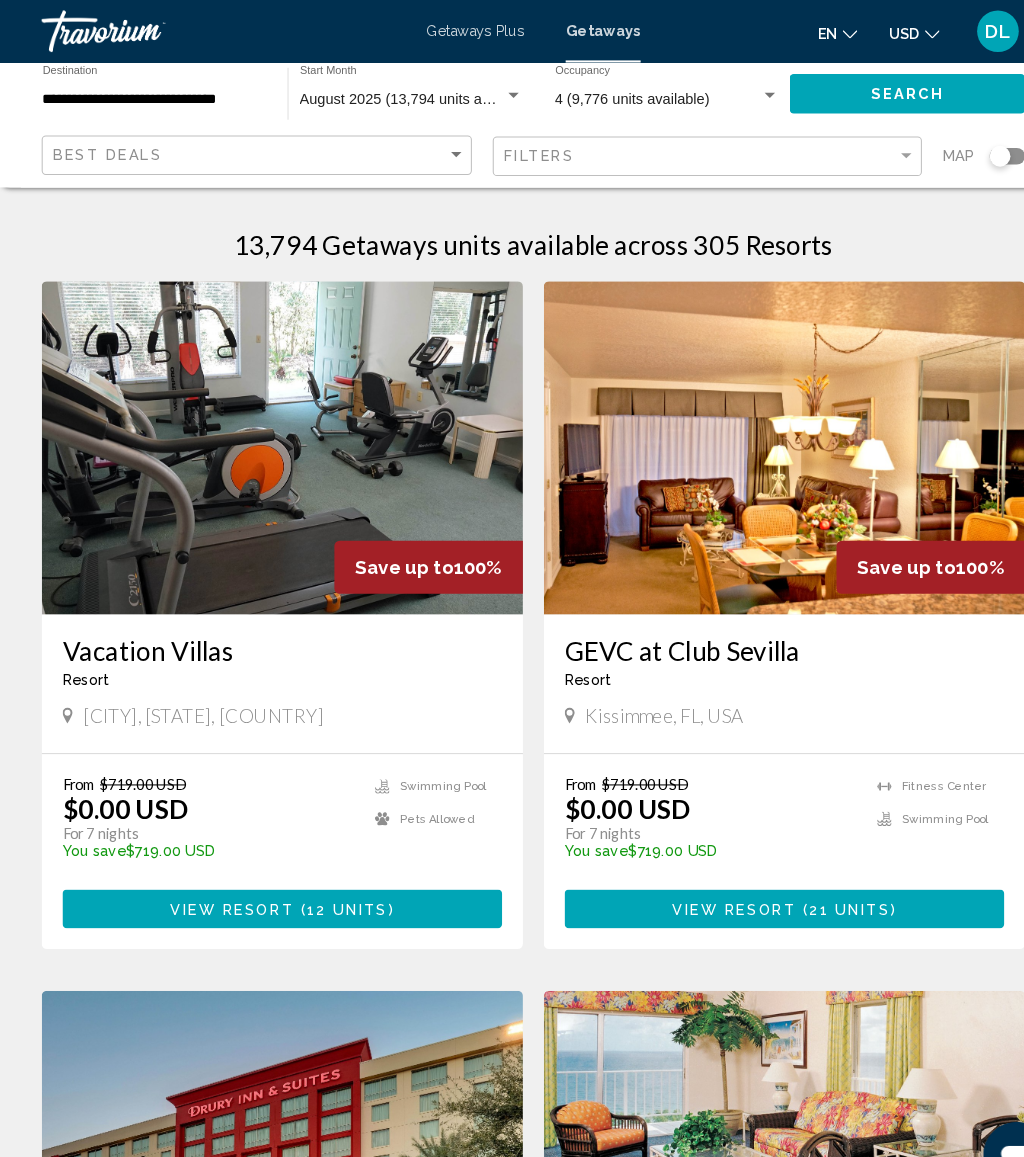 click on "**********" at bounding box center (512, 2279) 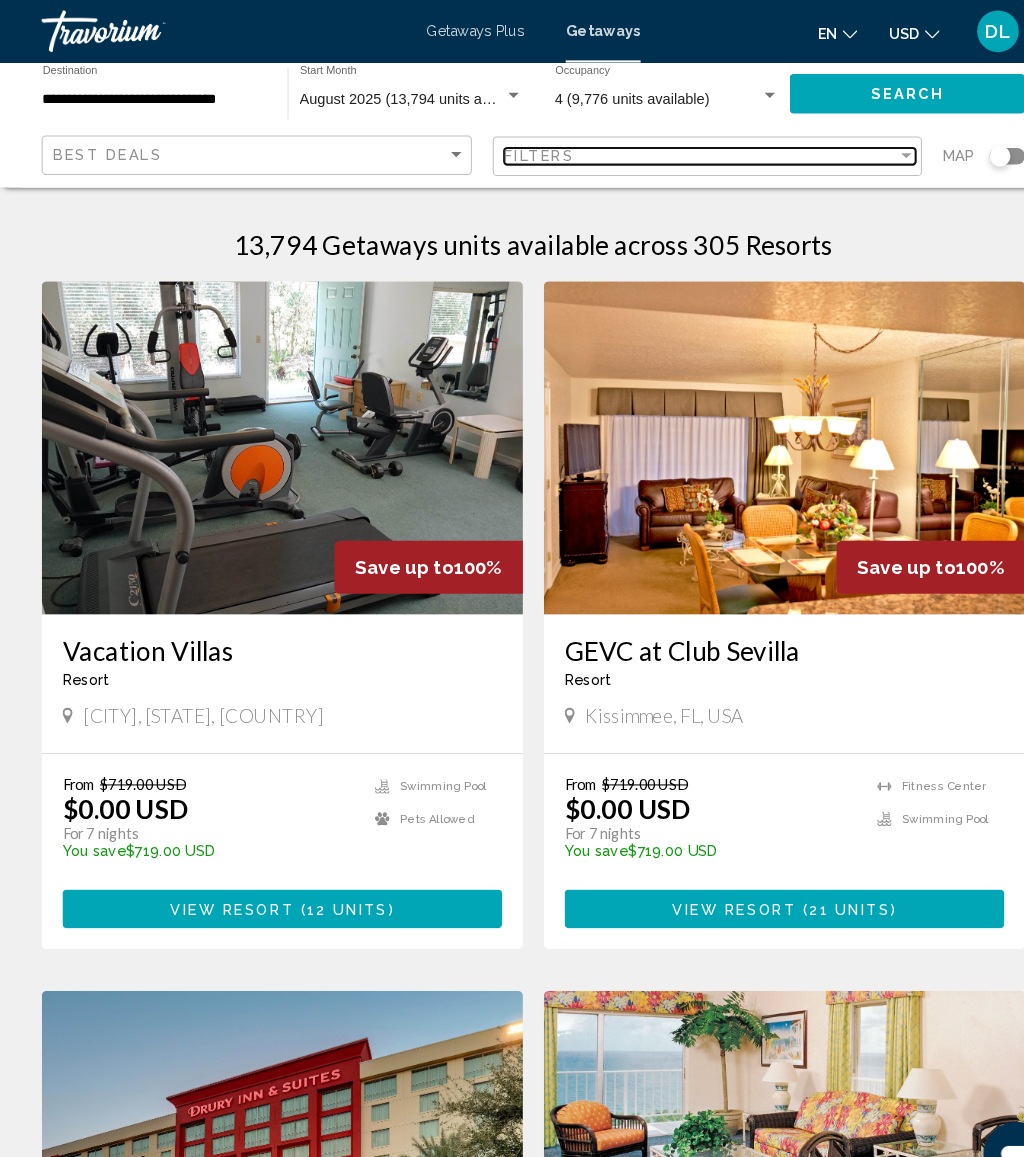 click on "Filters" at bounding box center [673, 150] 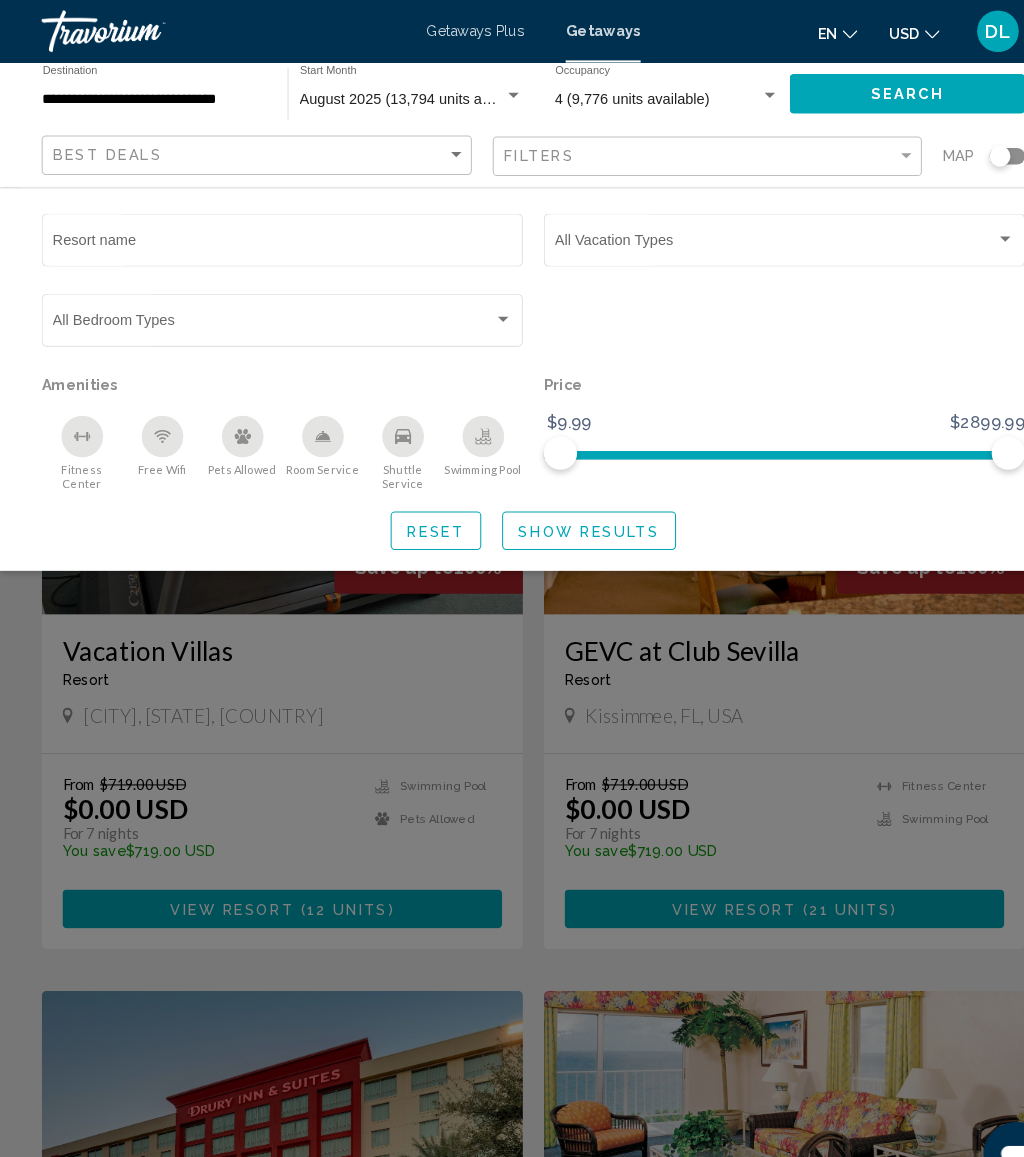 click on "Resort name" at bounding box center [271, 234] 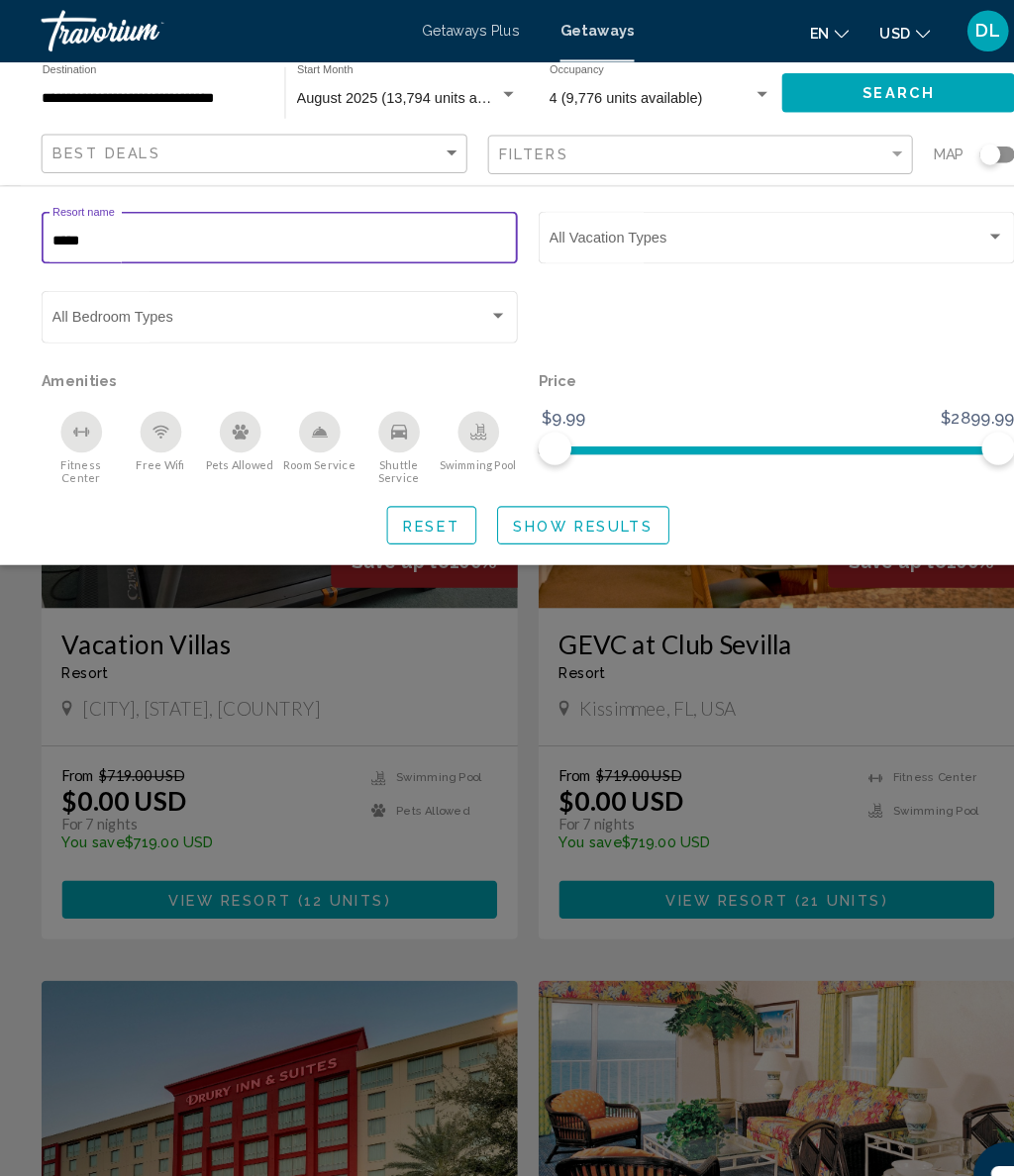 type on "******" 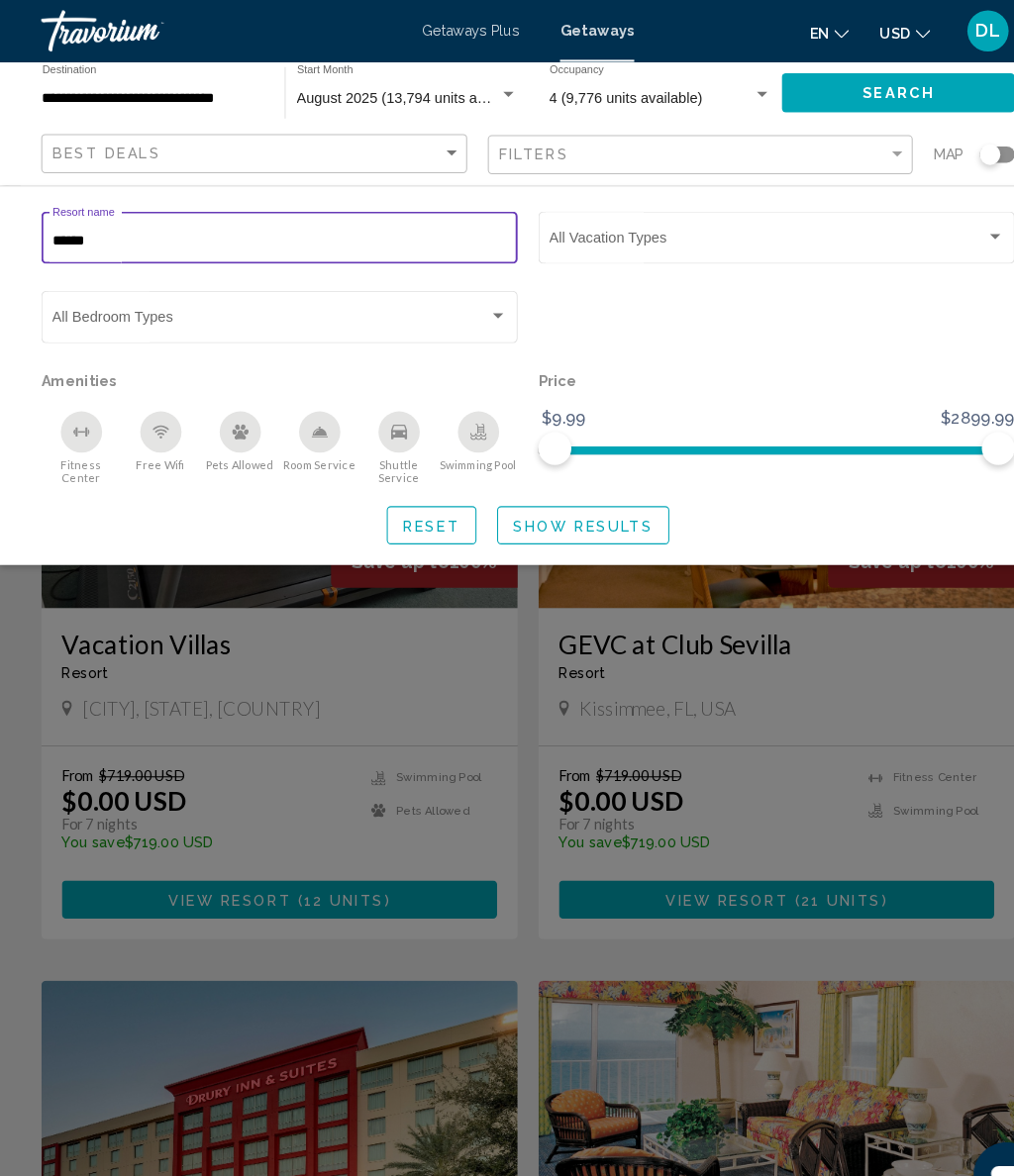 click on "Show Results" 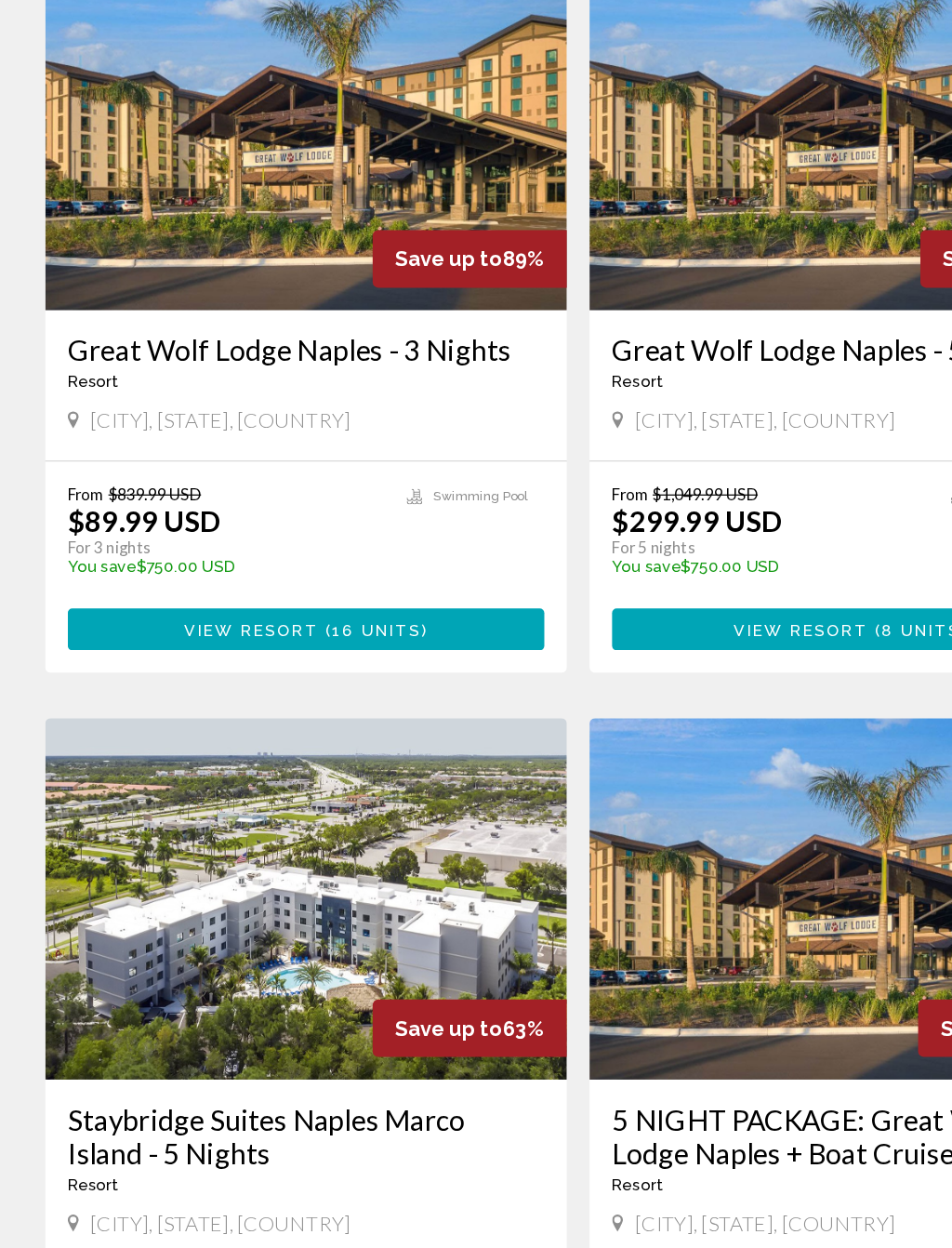 scroll, scrollTop: 101, scrollLeft: 0, axis: vertical 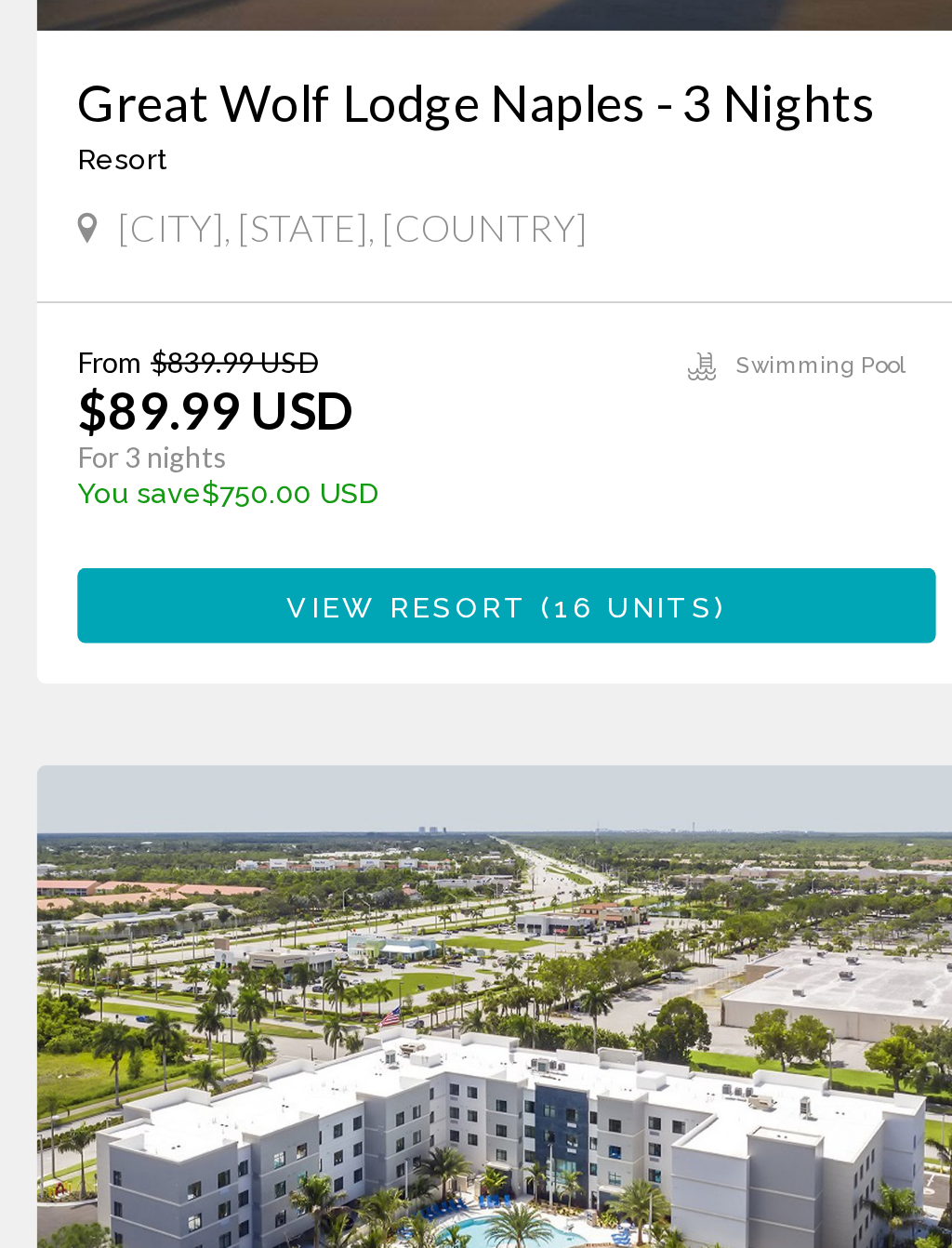 click on "16 units" at bounding box center (310, 710) 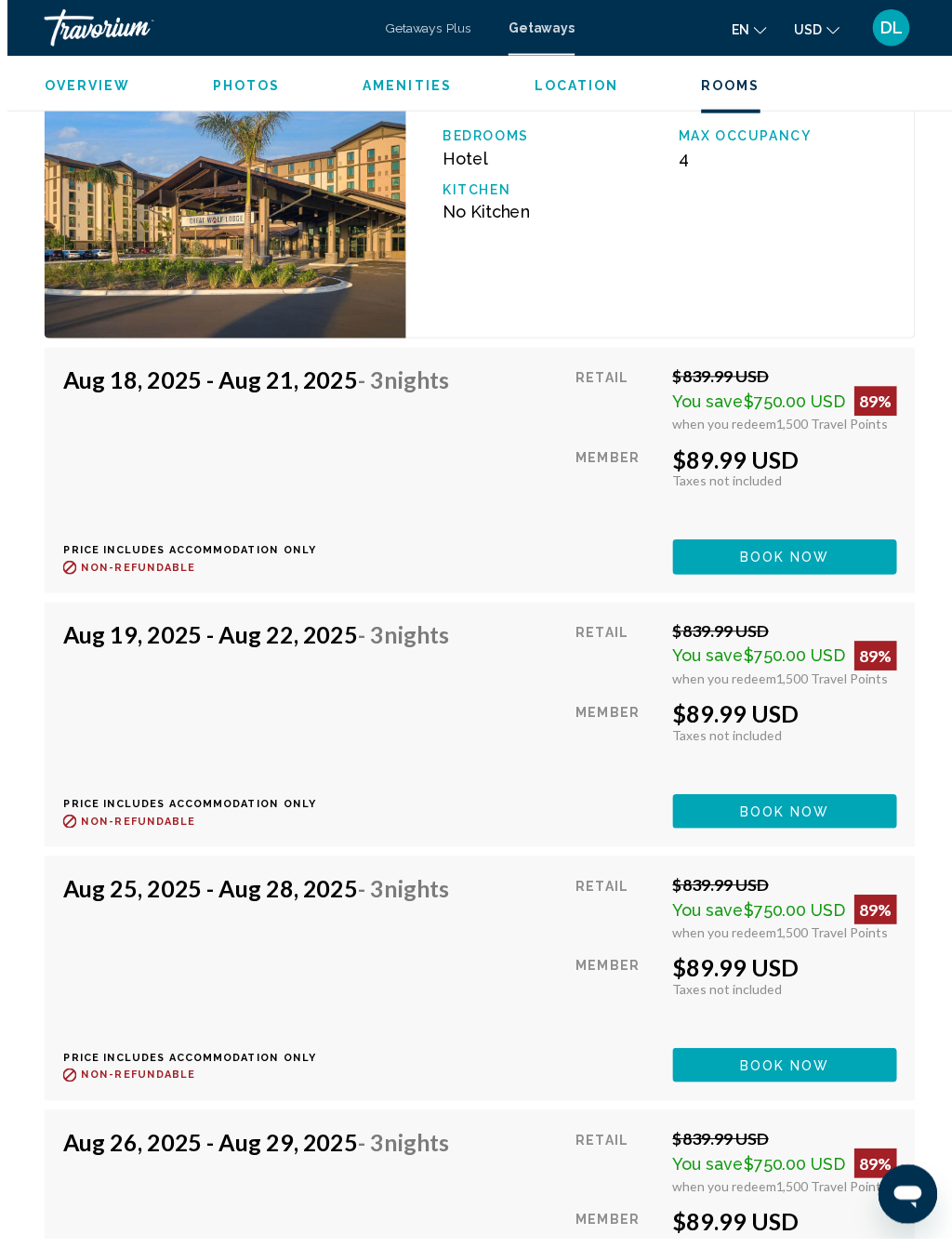 scroll, scrollTop: 3182, scrollLeft: 0, axis: vertical 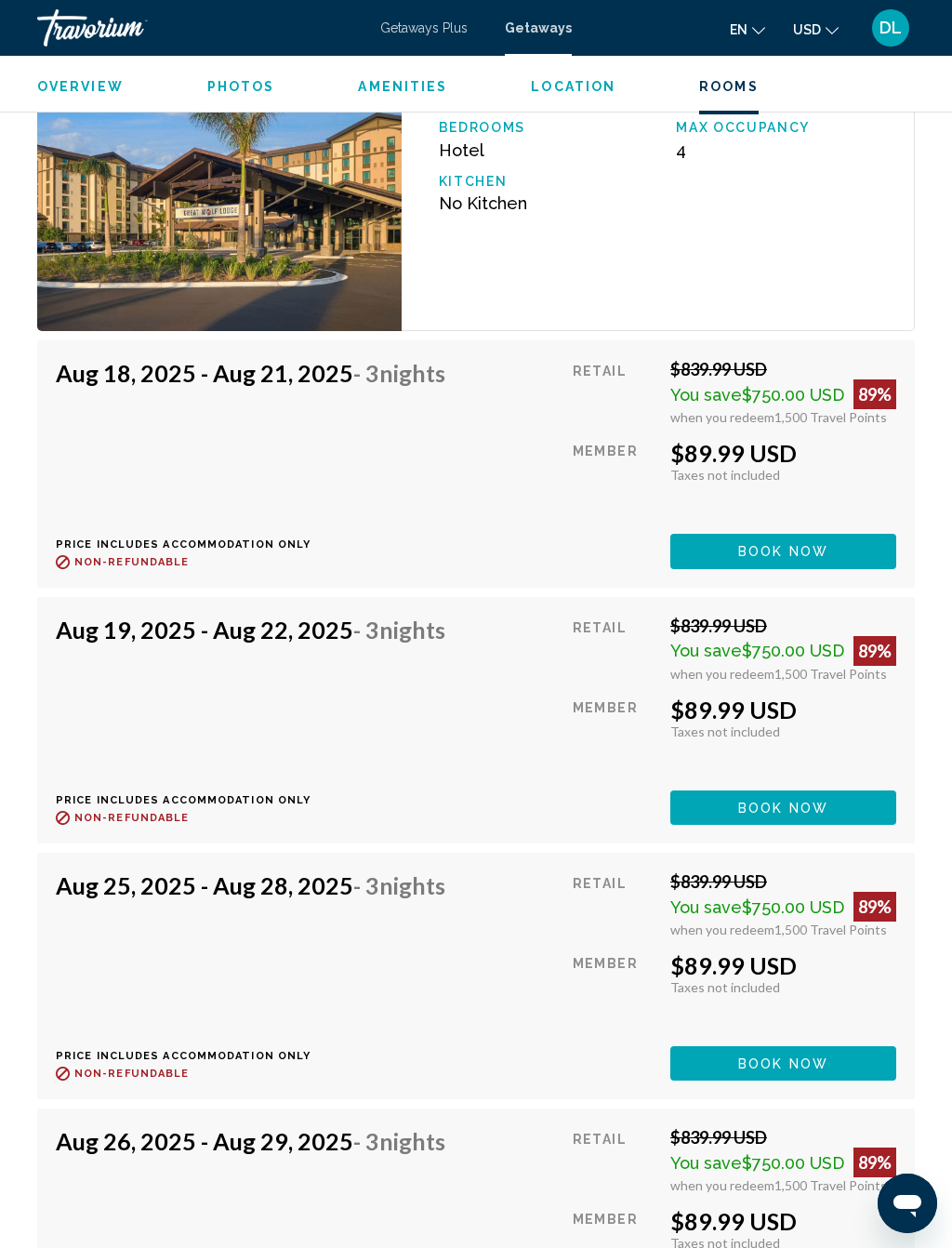 click on "Book now" at bounding box center (783, 551) 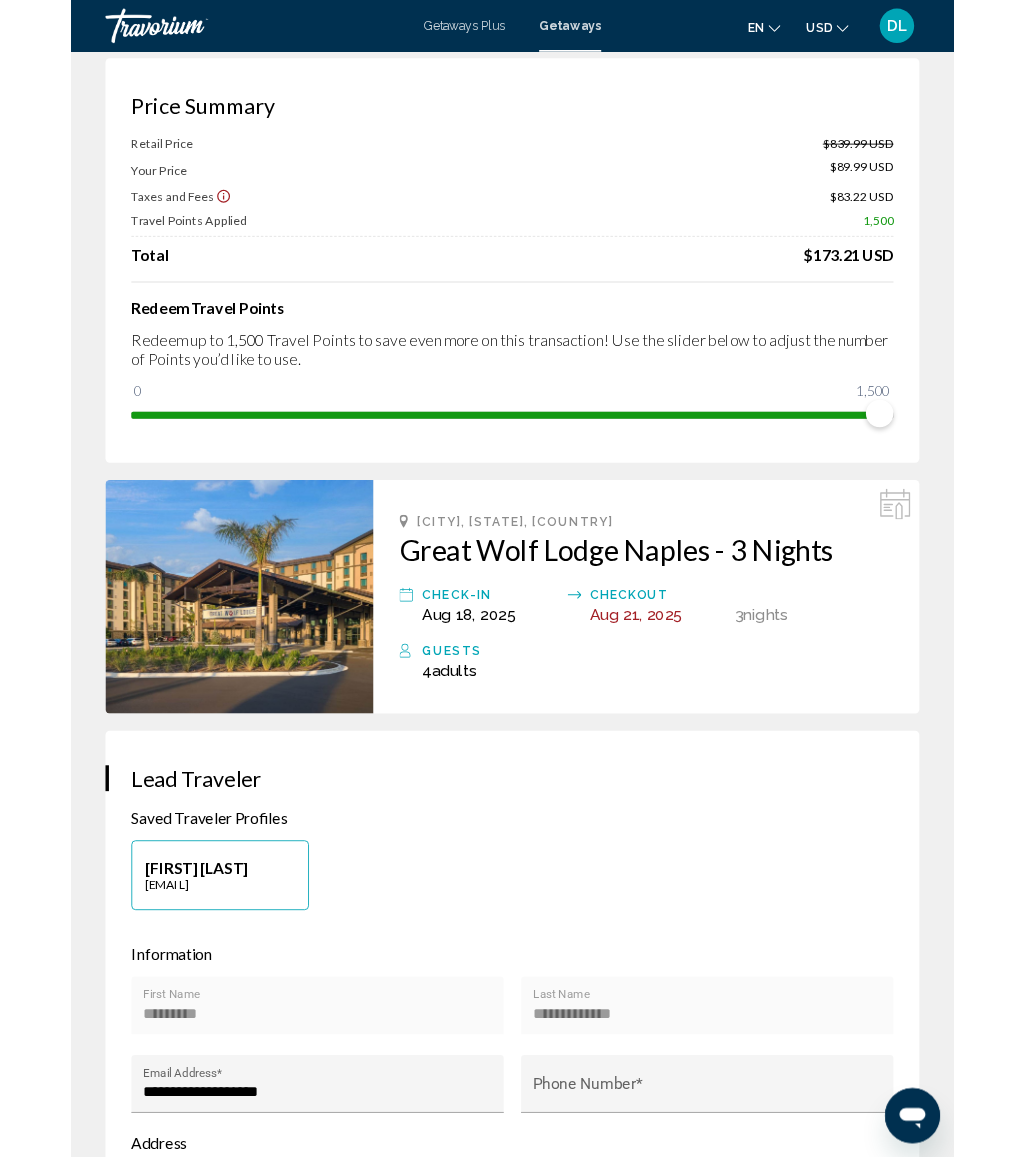 scroll, scrollTop: 0, scrollLeft: 0, axis: both 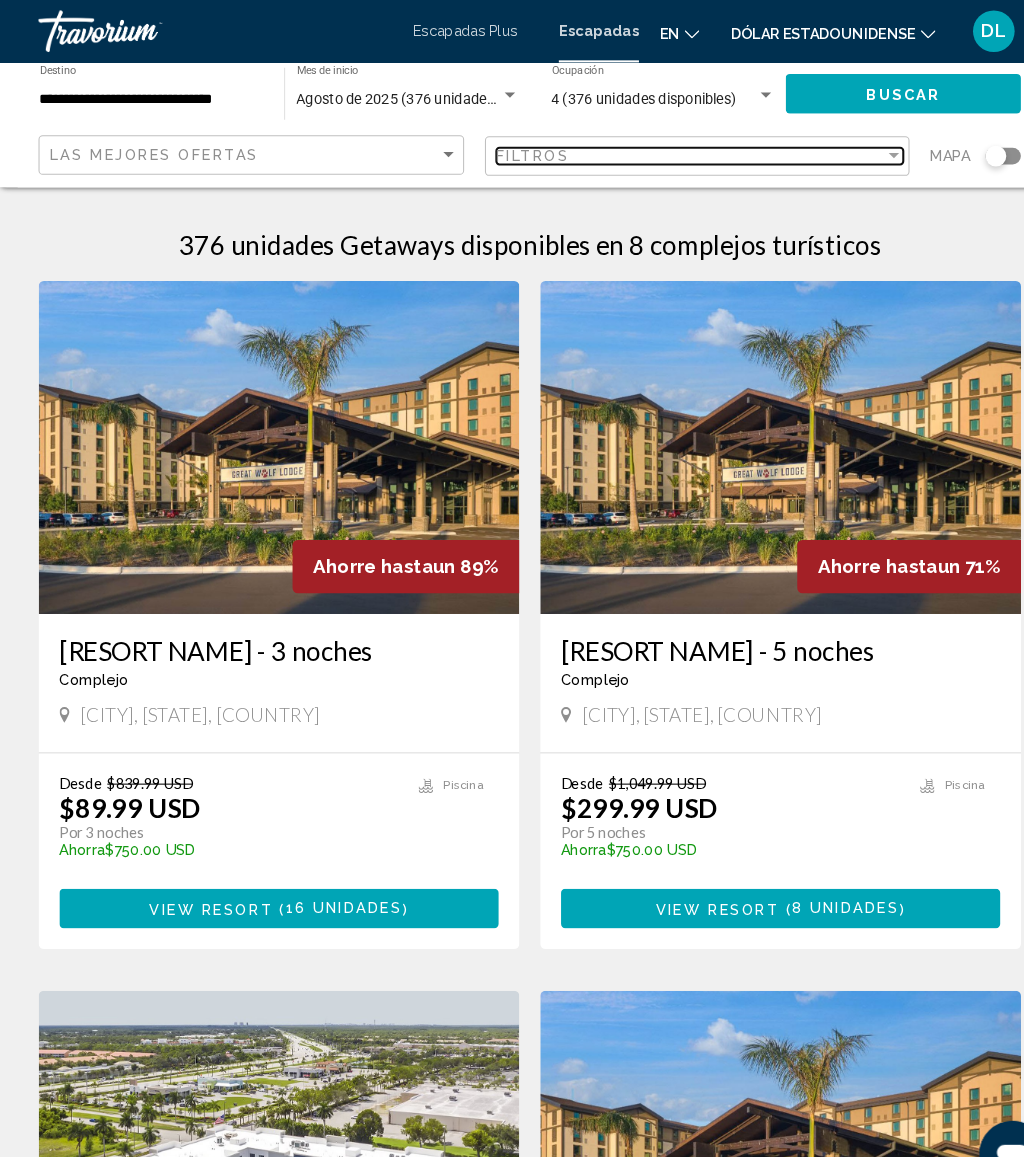 click on "Filtros" at bounding box center (667, 150) 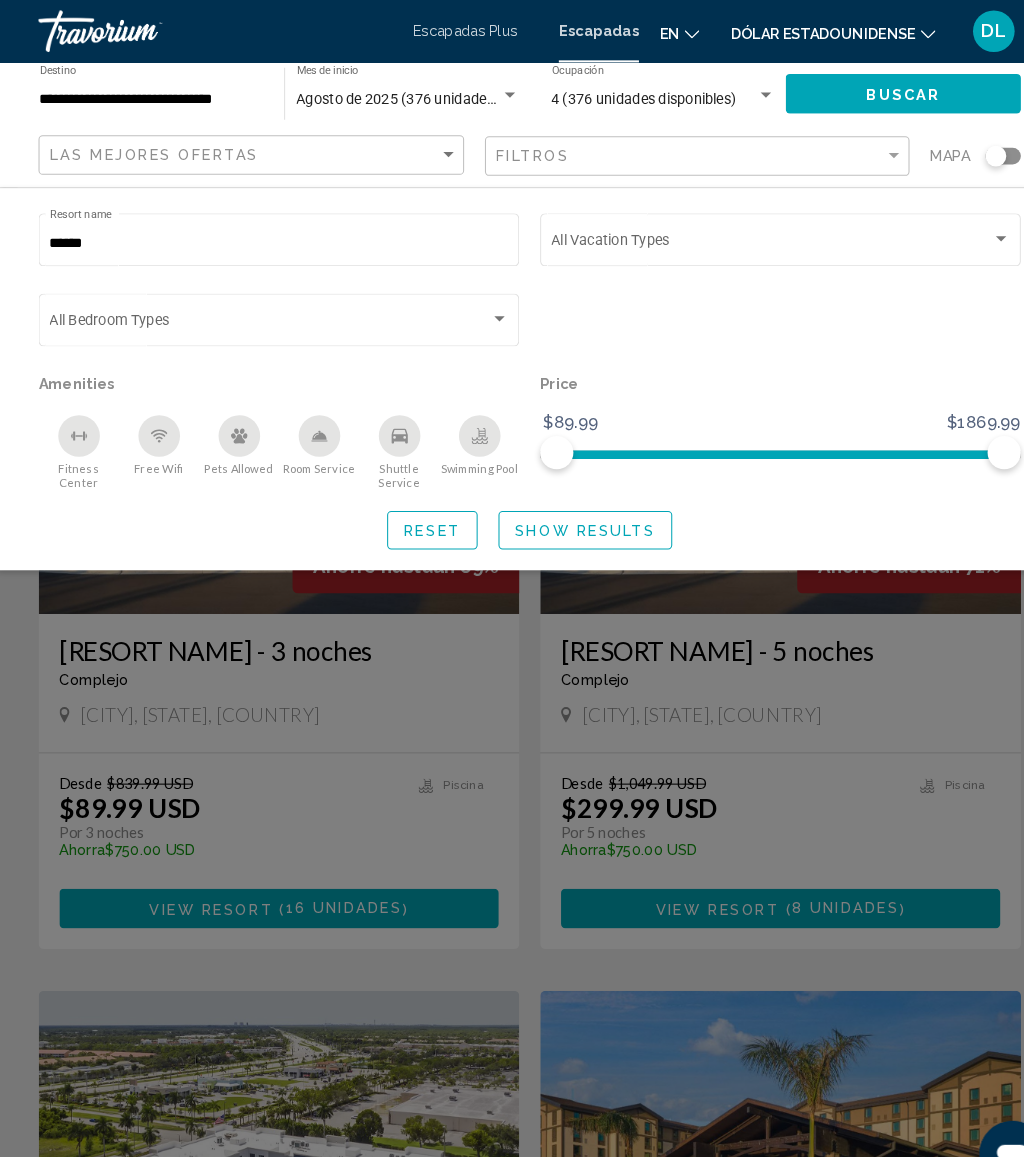 click on "******" at bounding box center [271, 234] 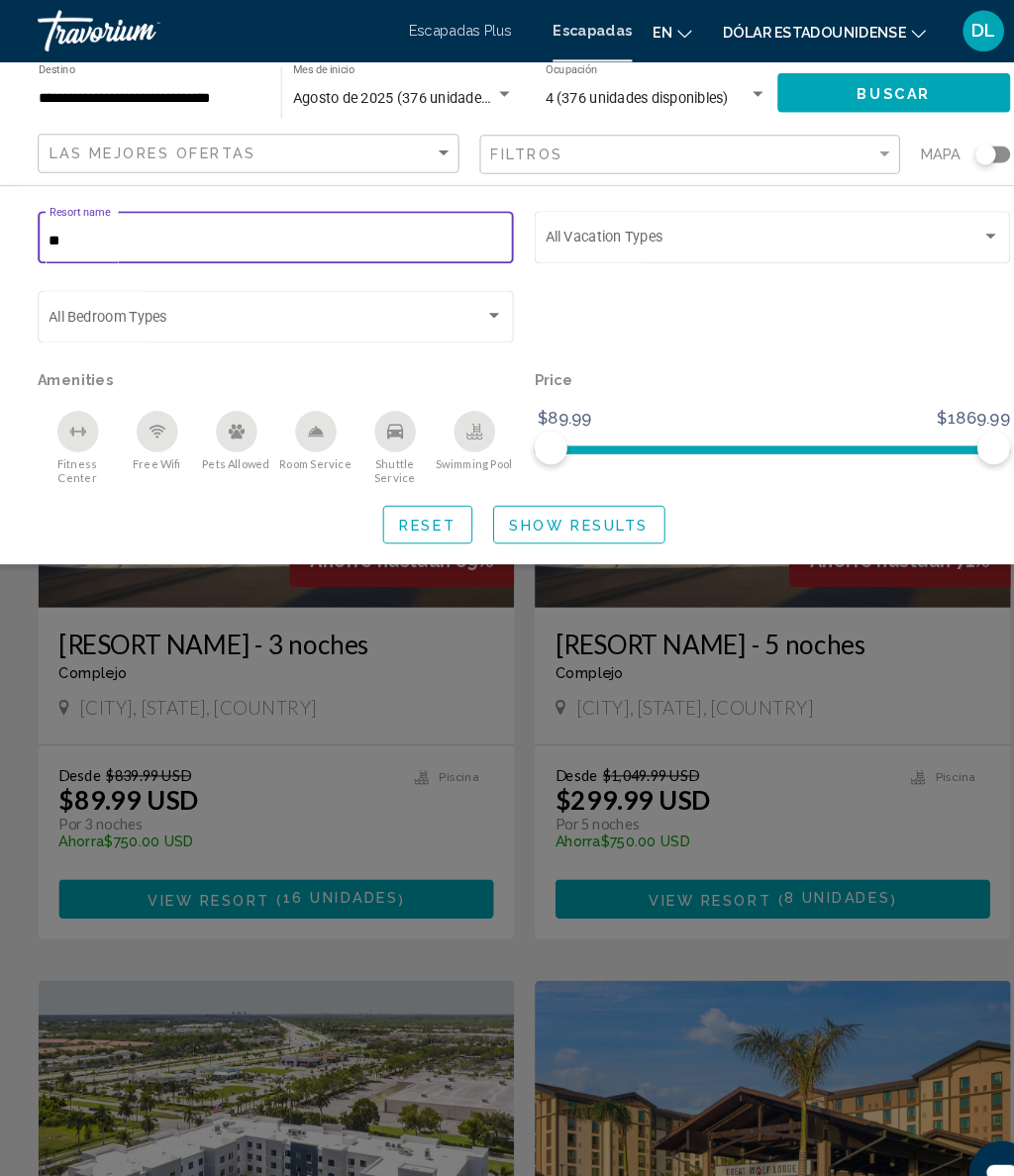 type on "*" 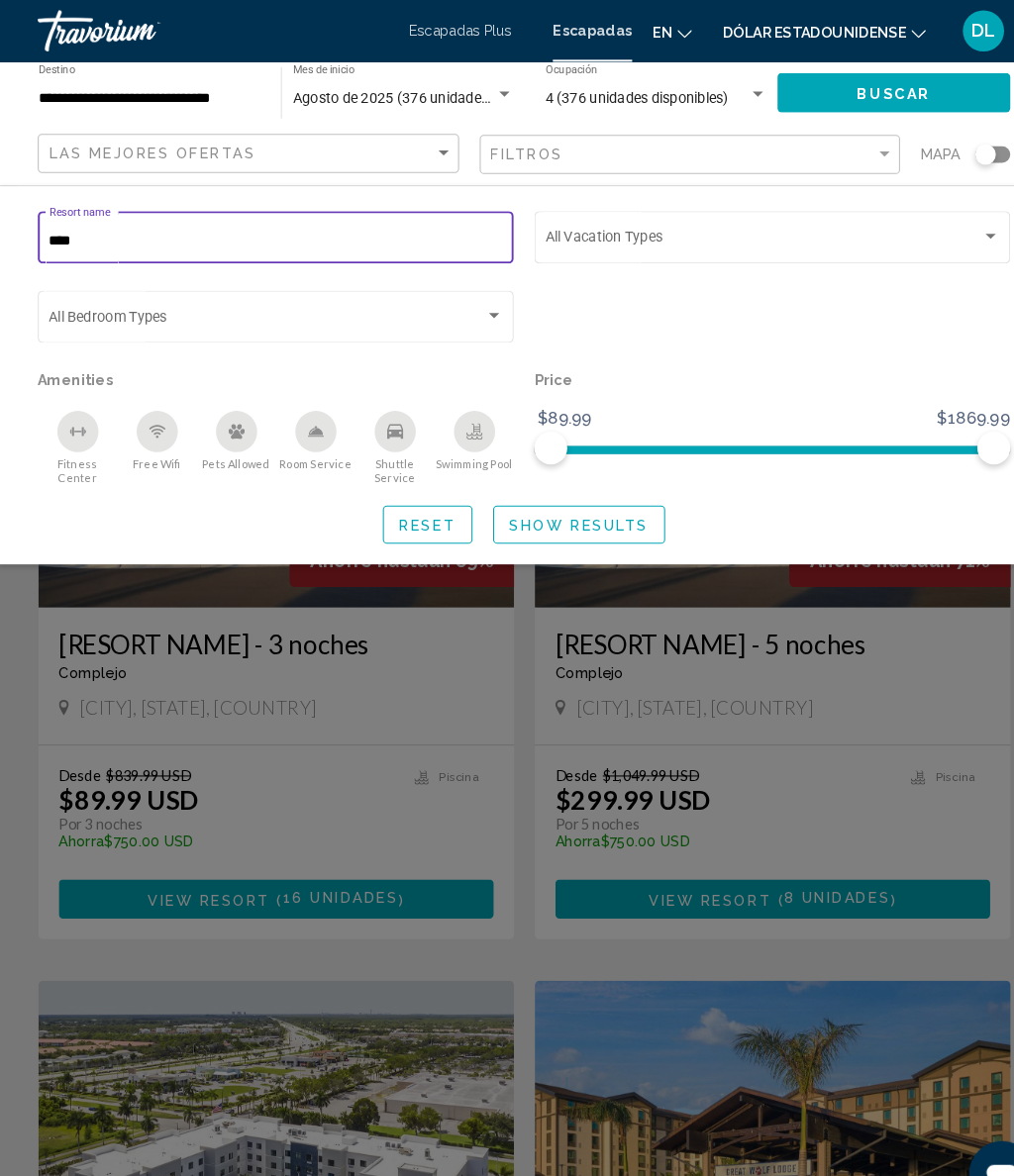 type on "*****" 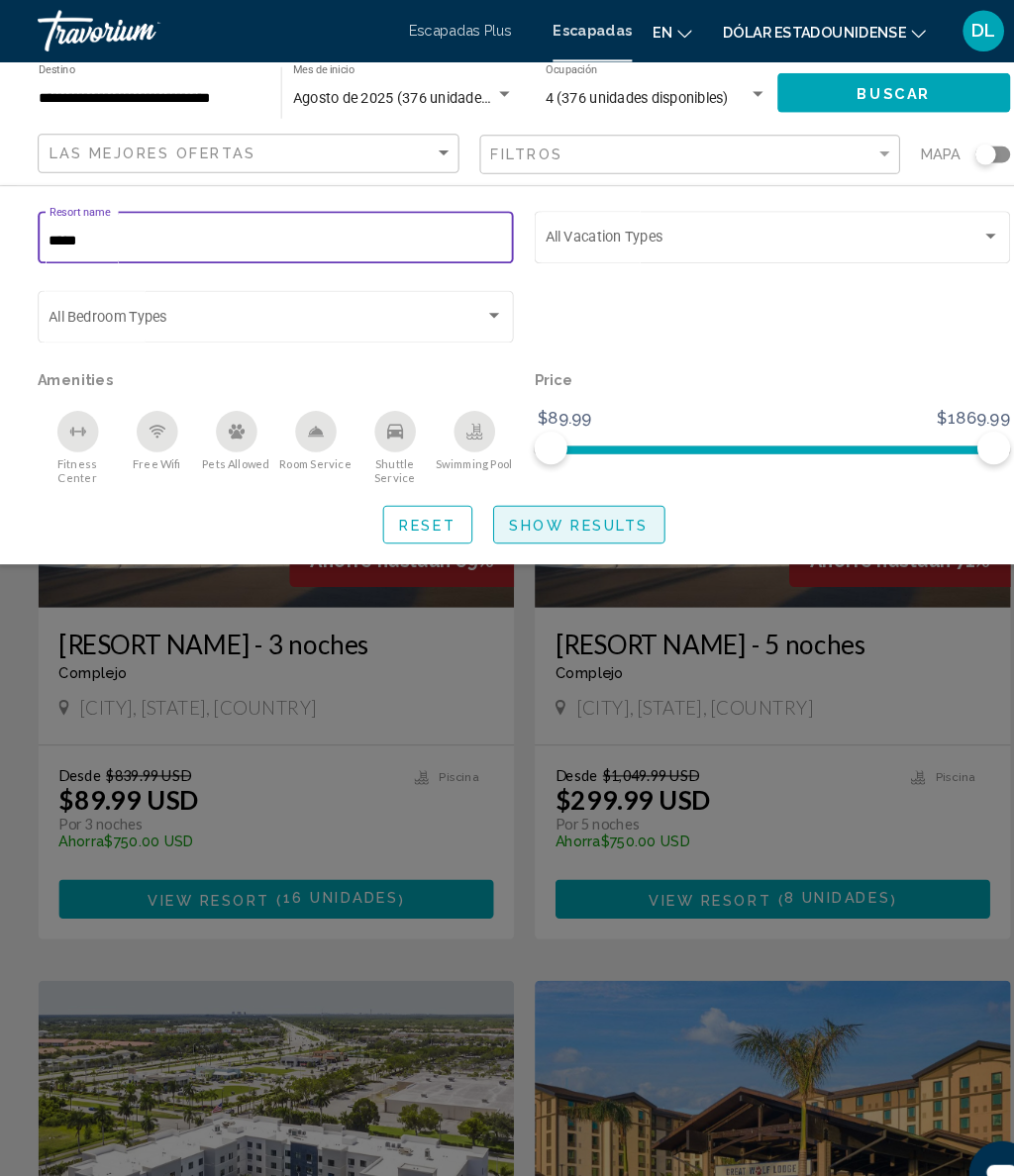 click on "Show Results" 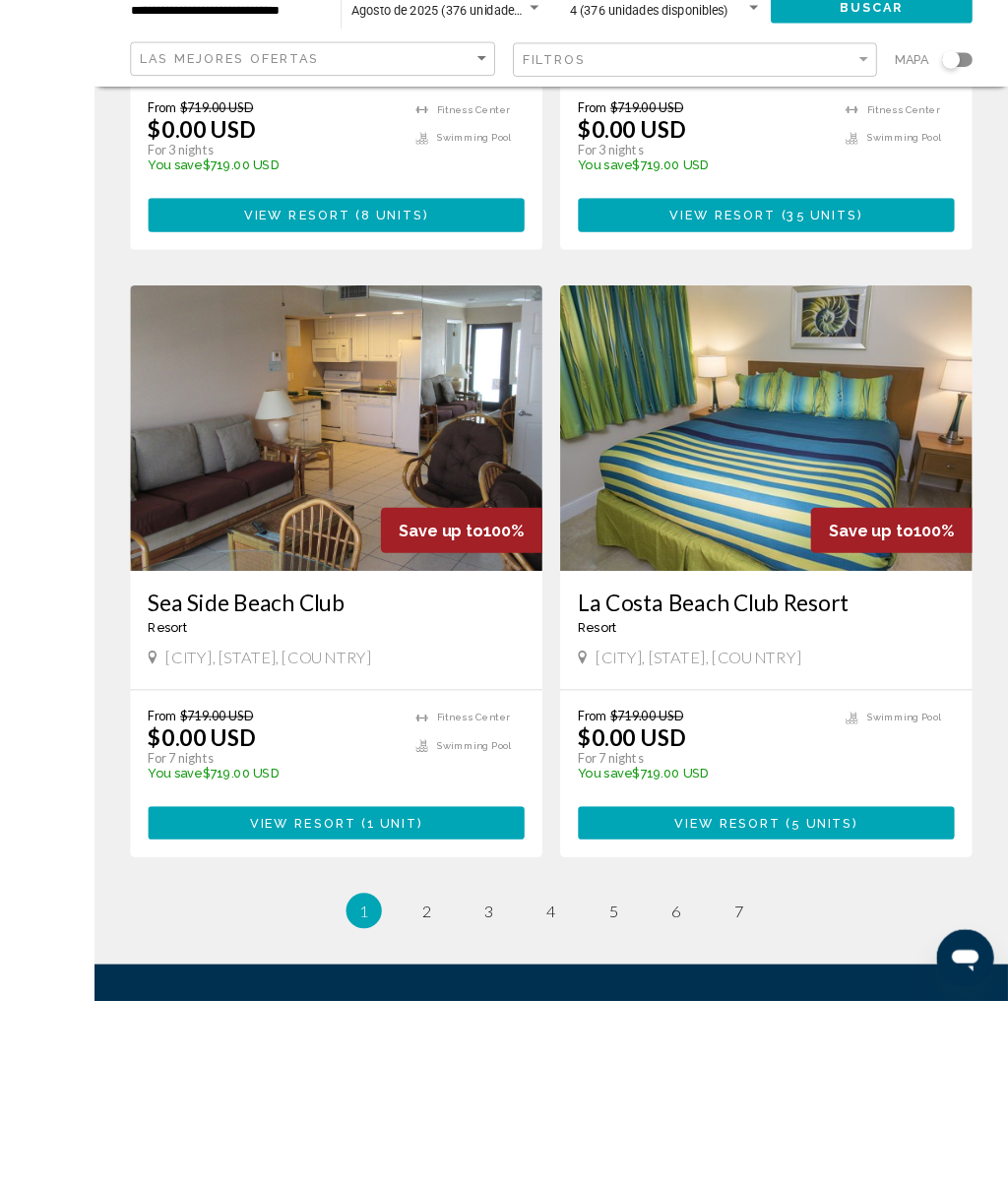 scroll, scrollTop: 3572, scrollLeft: 0, axis: vertical 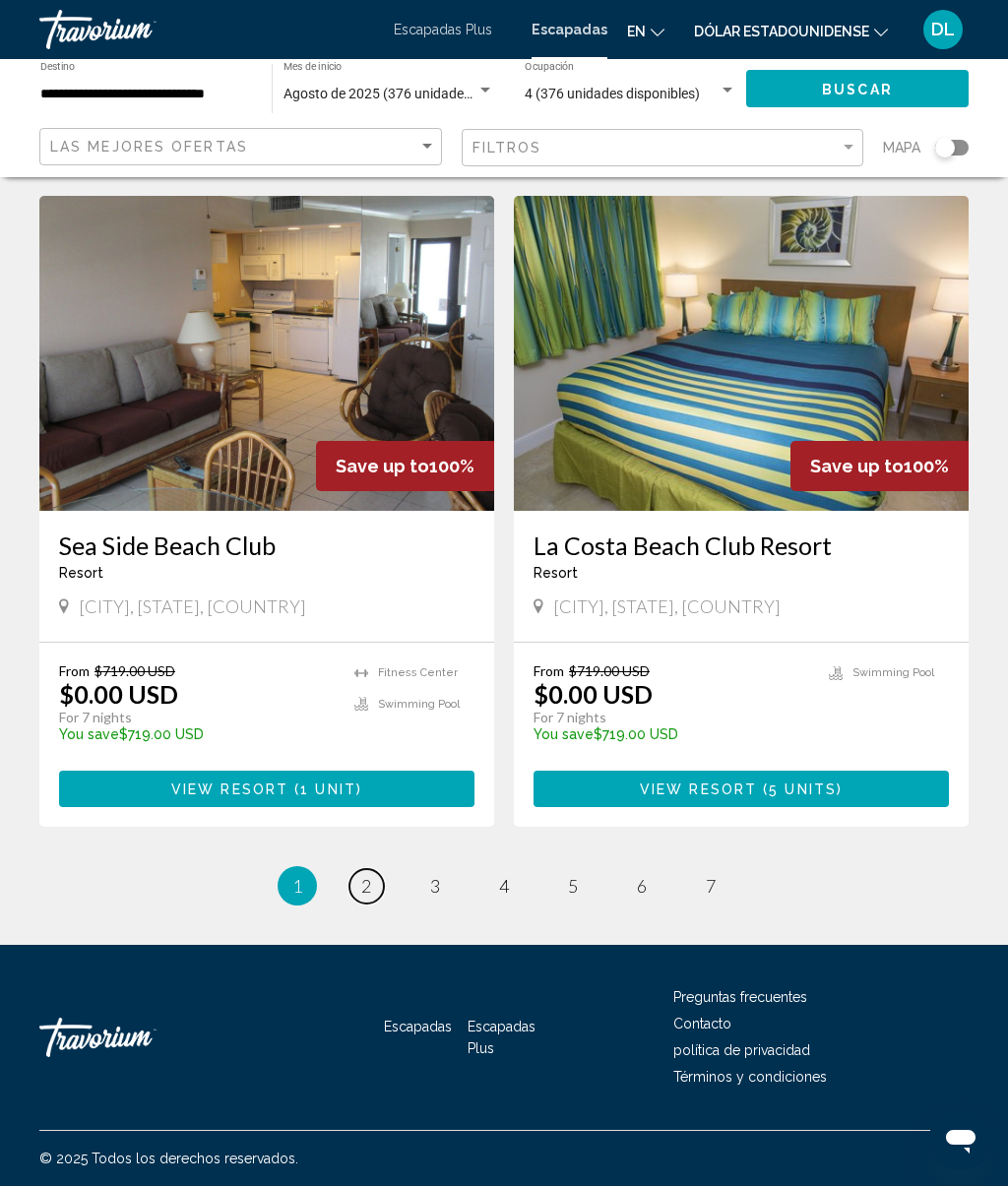 click on "page  2" at bounding box center [366, 886] 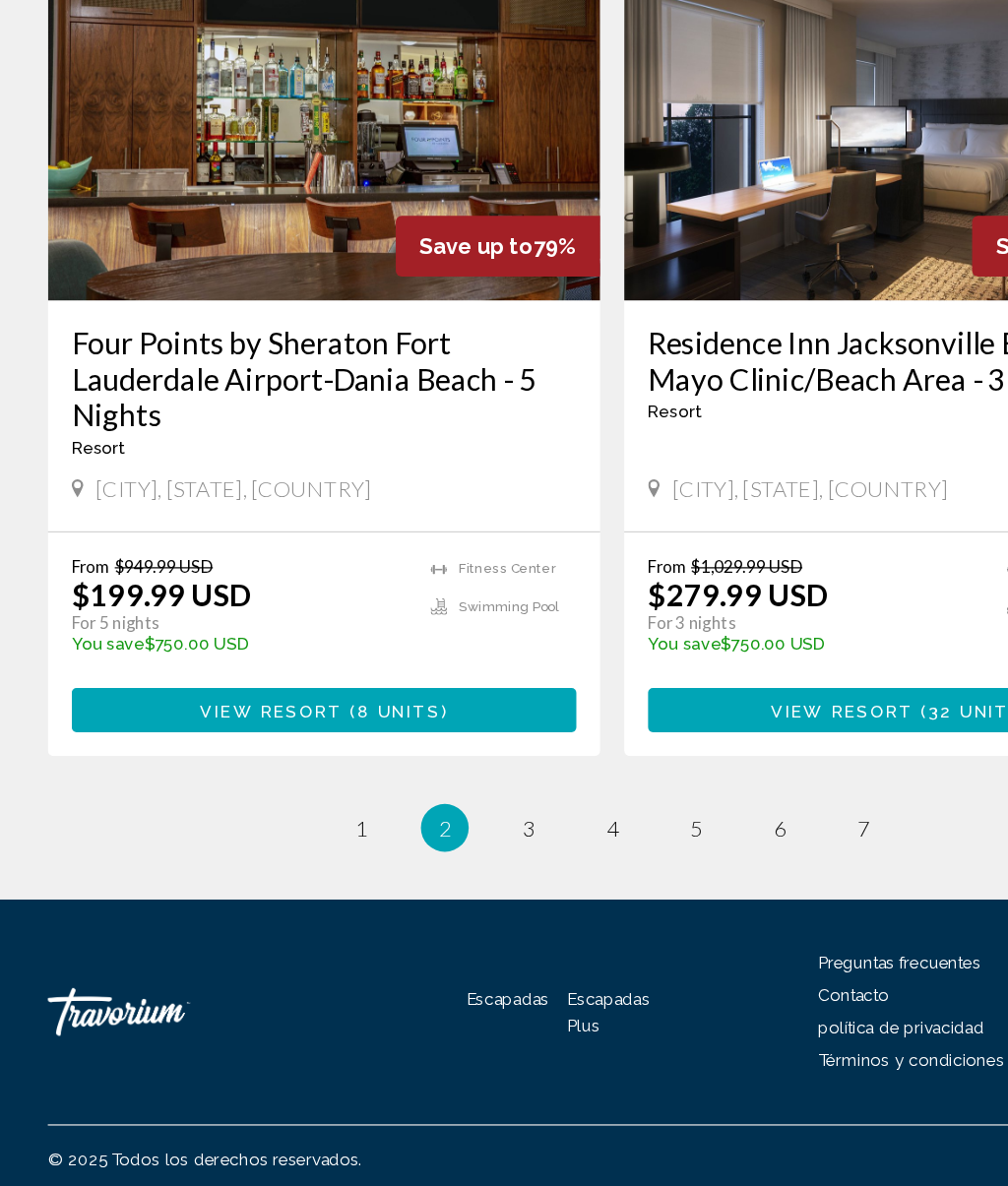 scroll, scrollTop: 3631, scrollLeft: 0, axis: vertical 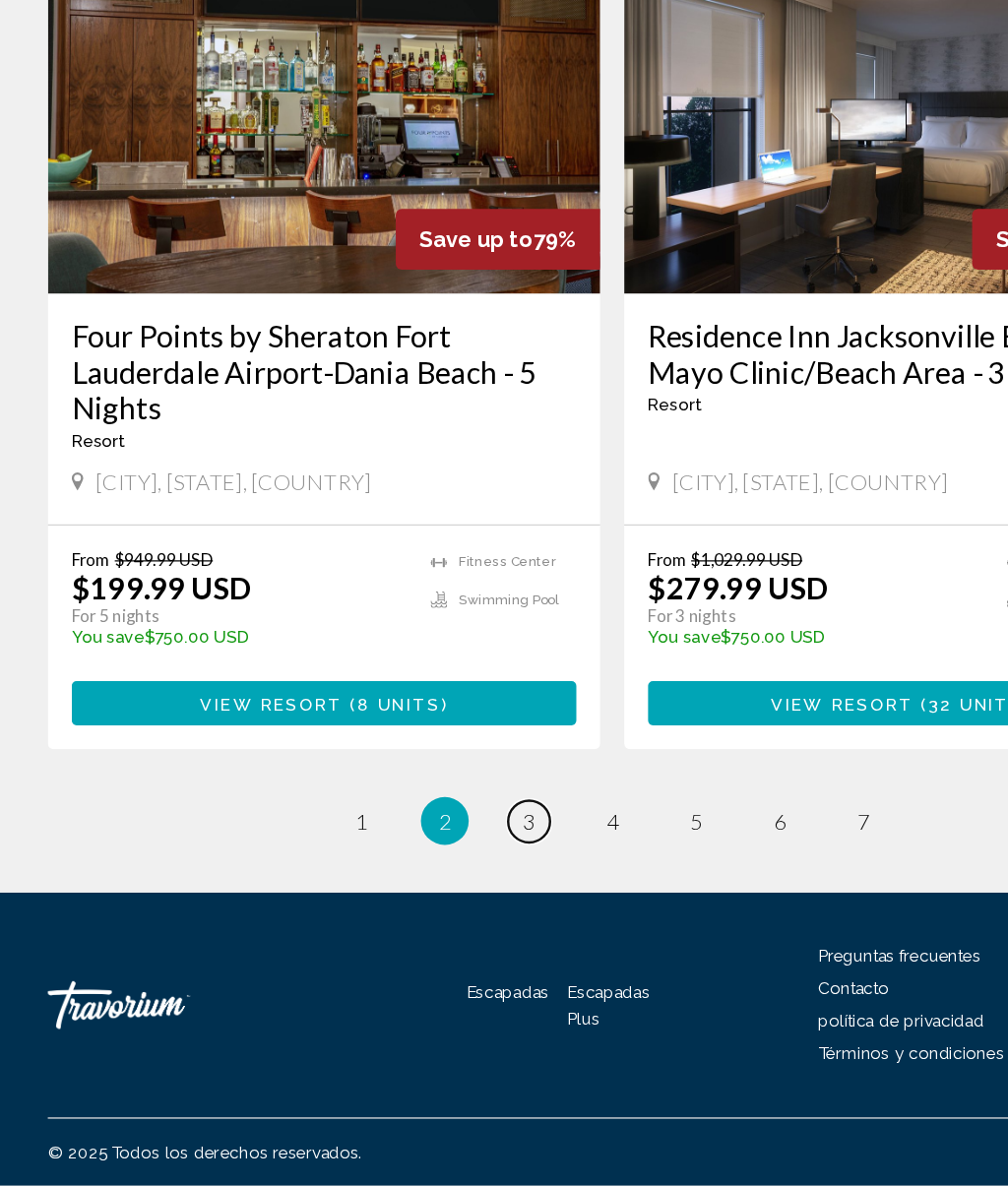 click on "page  3" at bounding box center [435, 886] 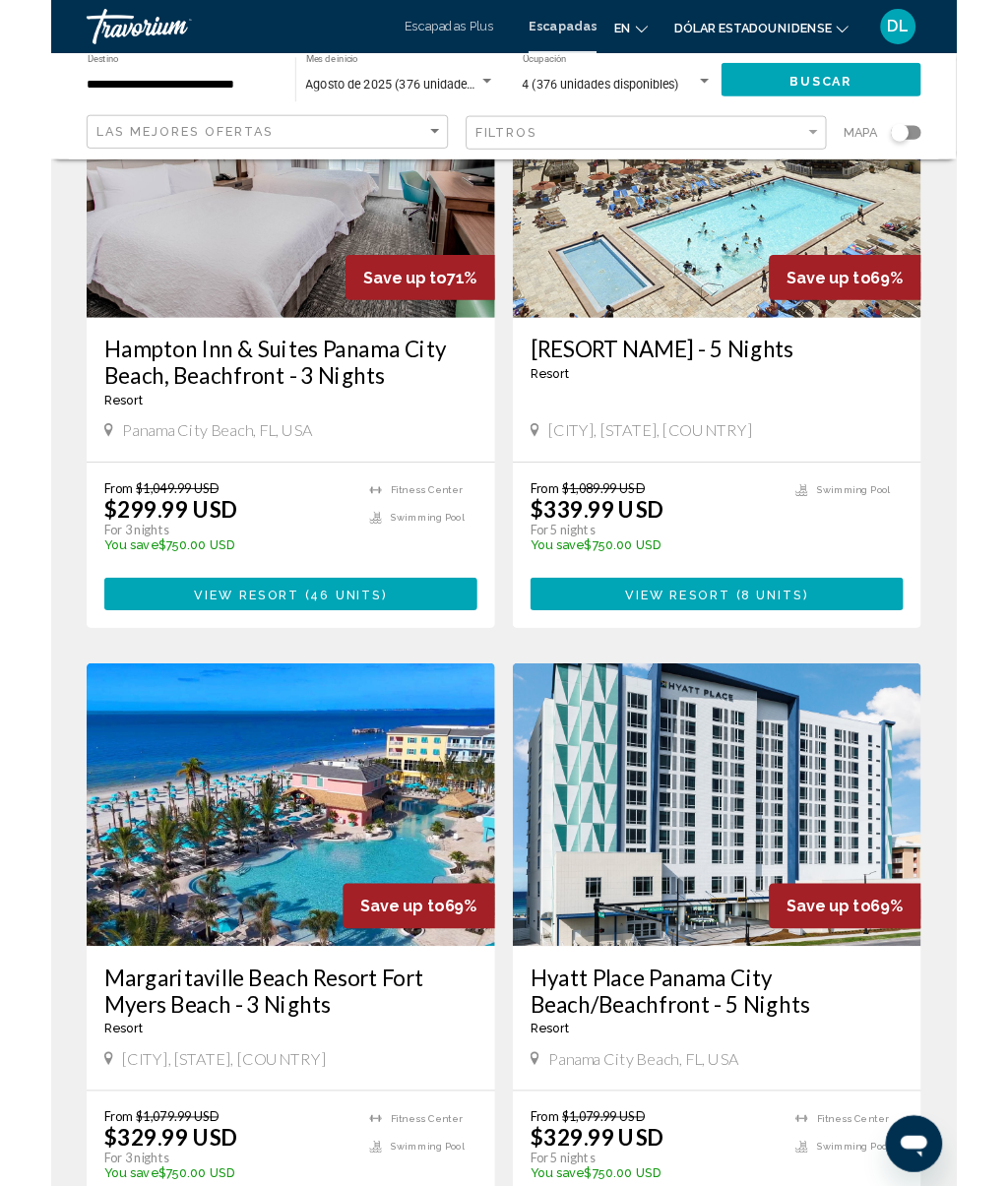 scroll, scrollTop: 0, scrollLeft: 0, axis: both 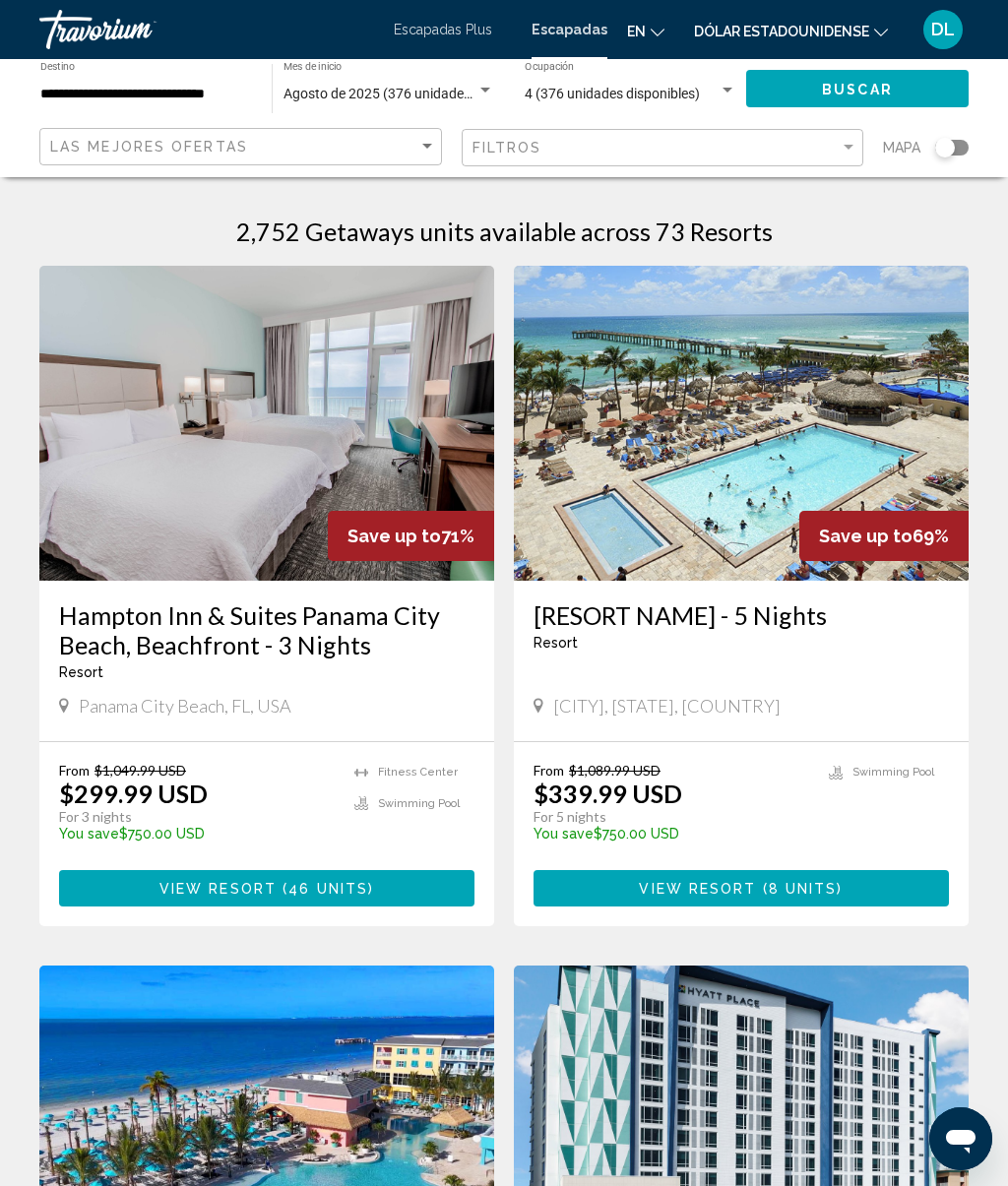click on "**********" 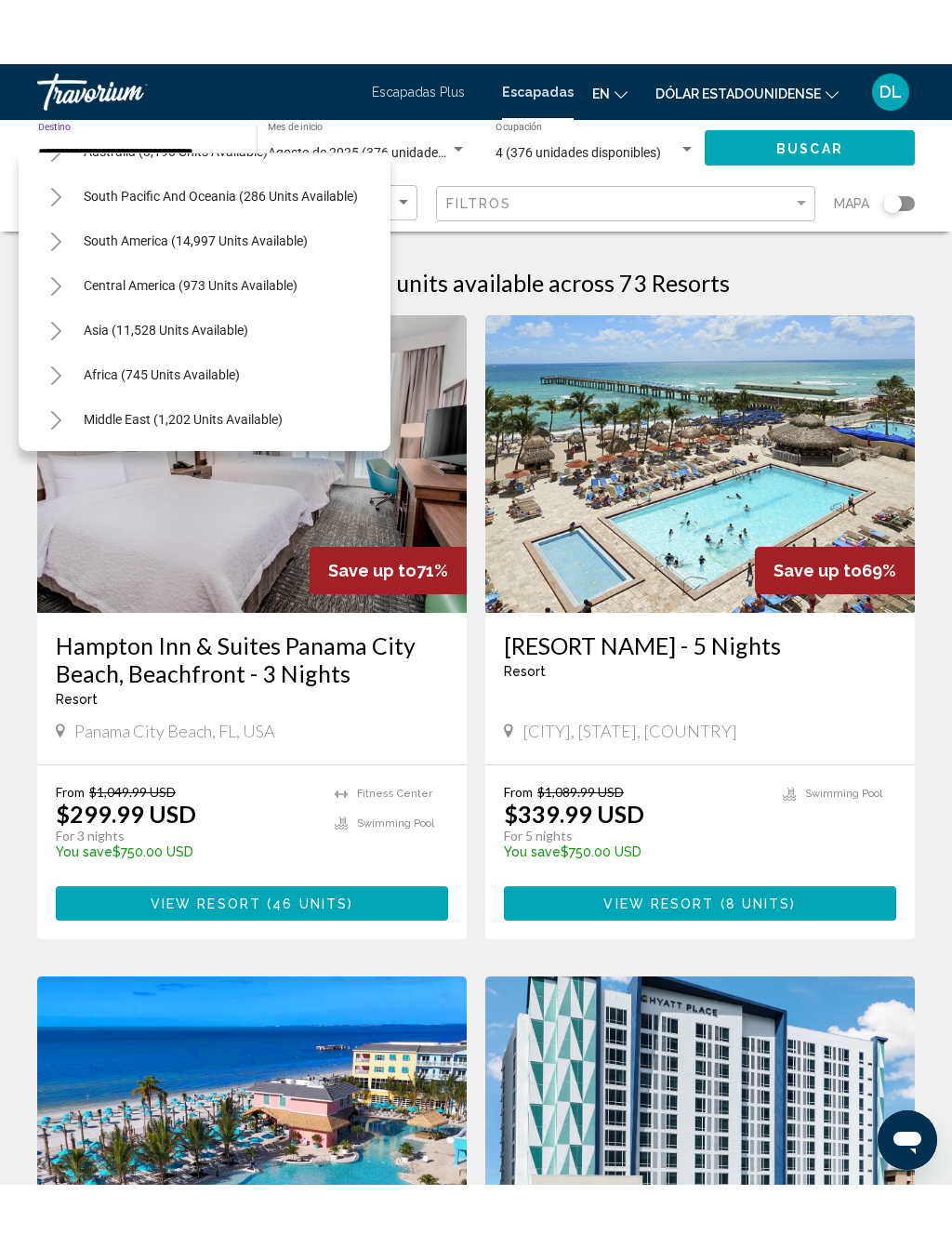 scroll, scrollTop: 2533, scrollLeft: 0, axis: vertical 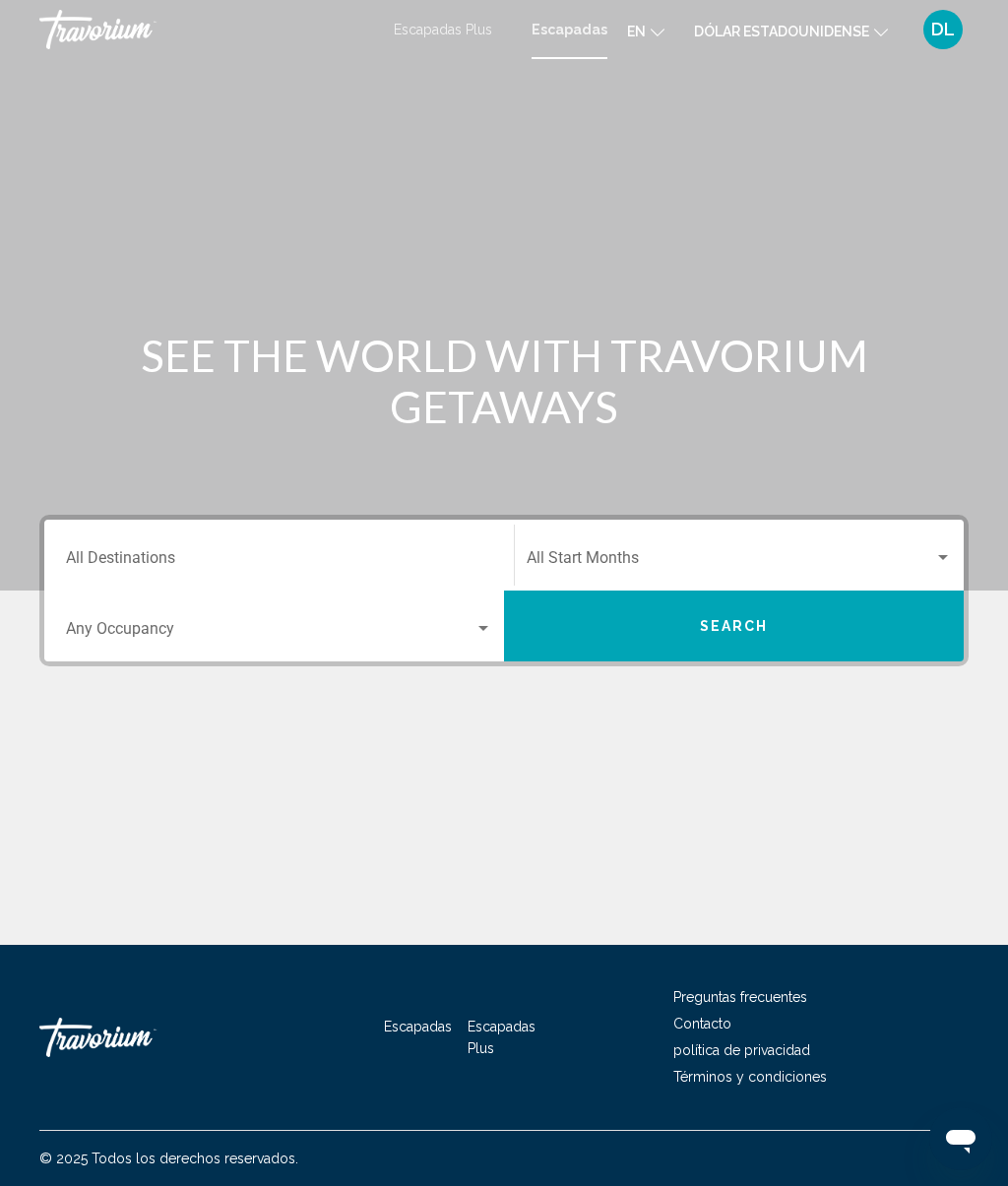 click on "Destination All Destinations" at bounding box center [279, 562] 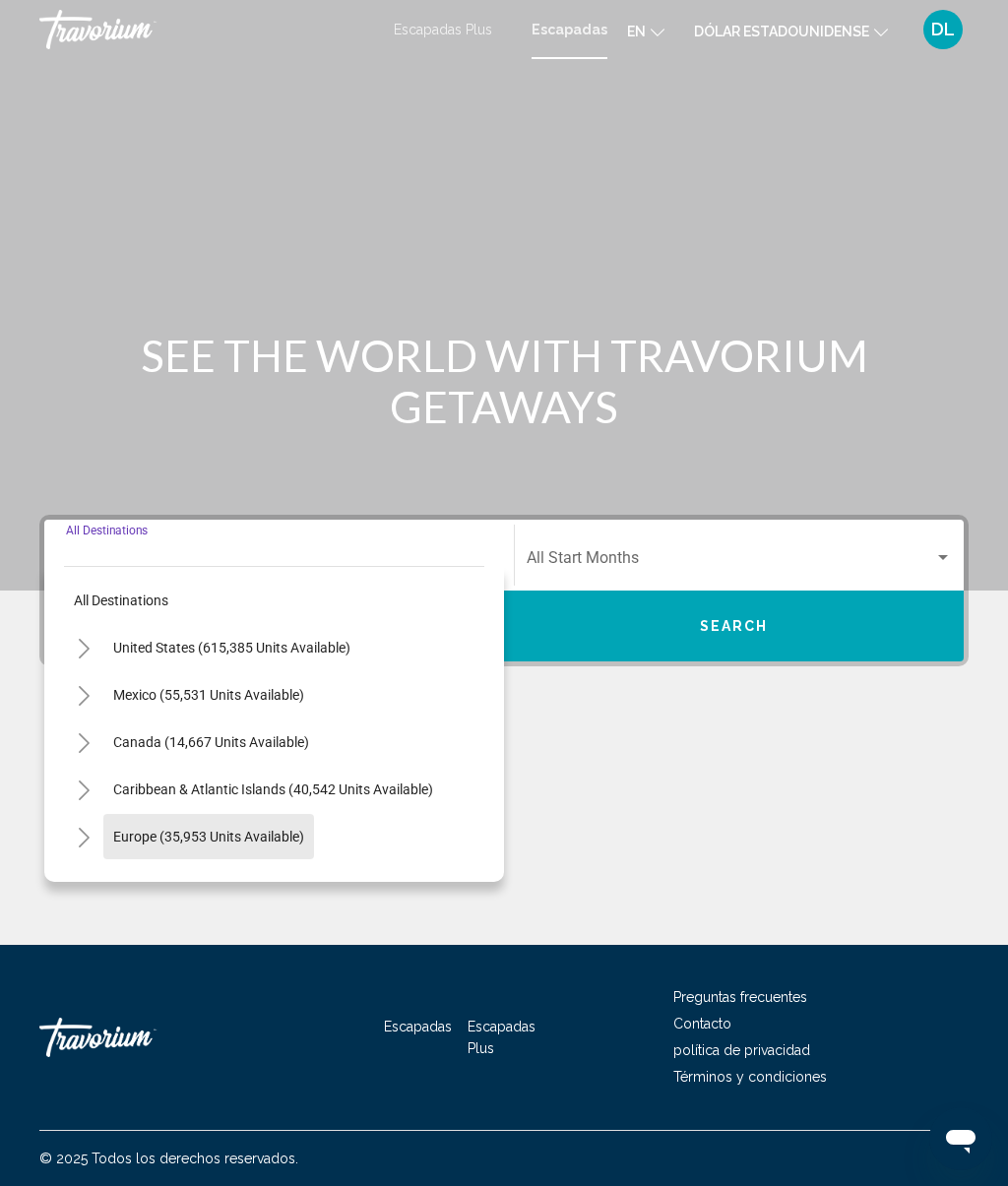 click on "Europe (35,953 units available)" at bounding box center [211, 884] 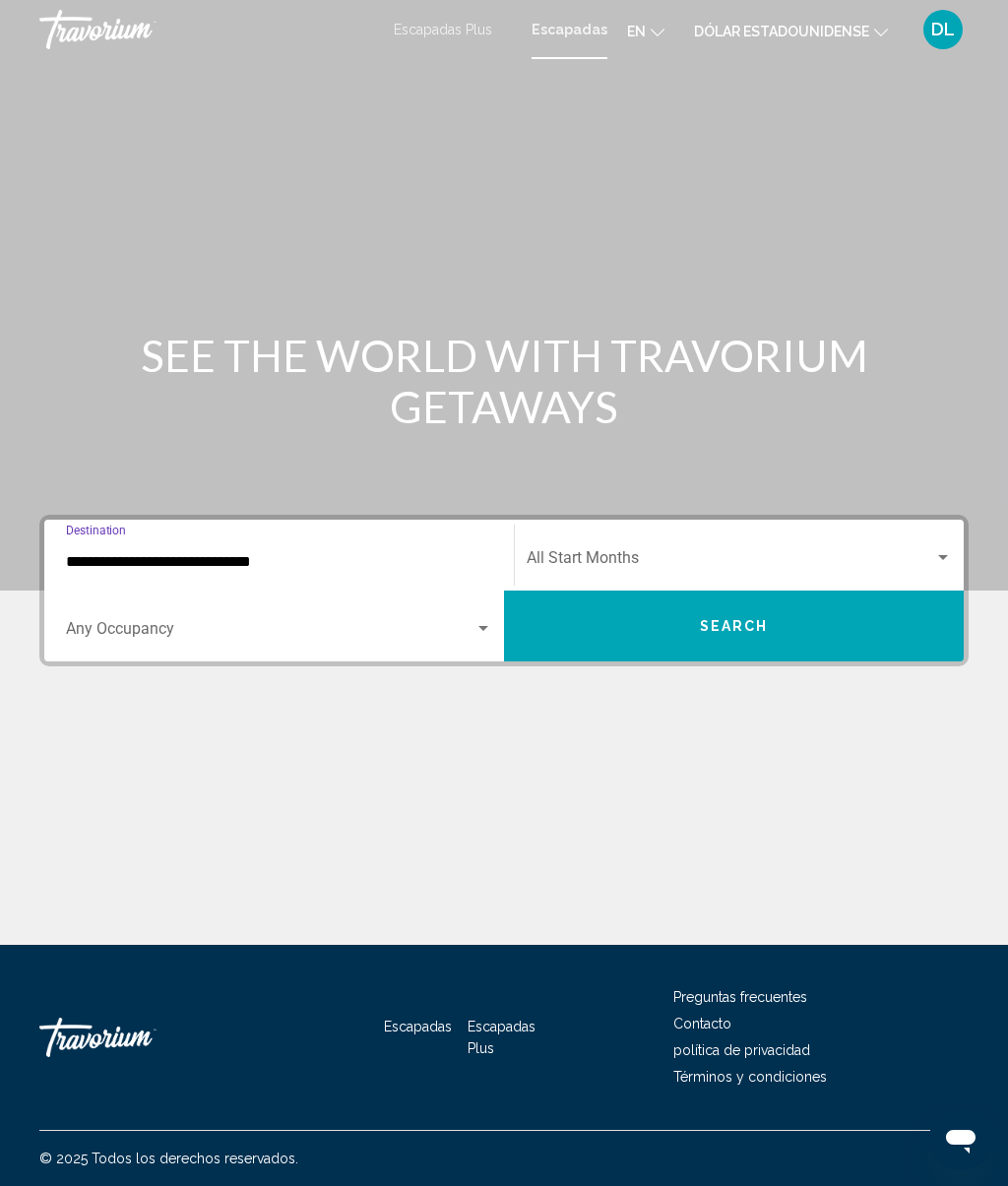 click at bounding box center [730, 562] 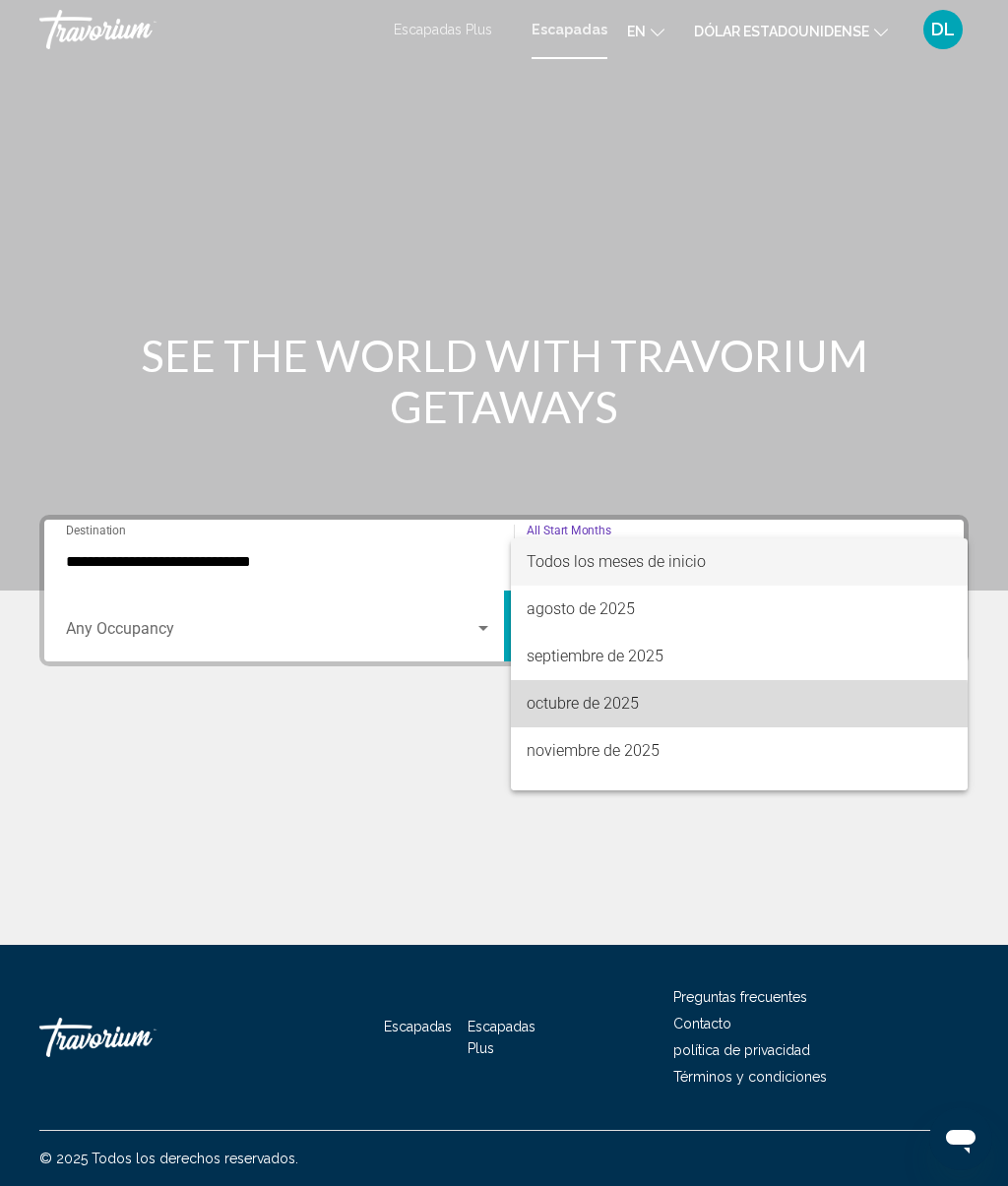 click on "octubre de 2025" at bounding box center [739, 704] 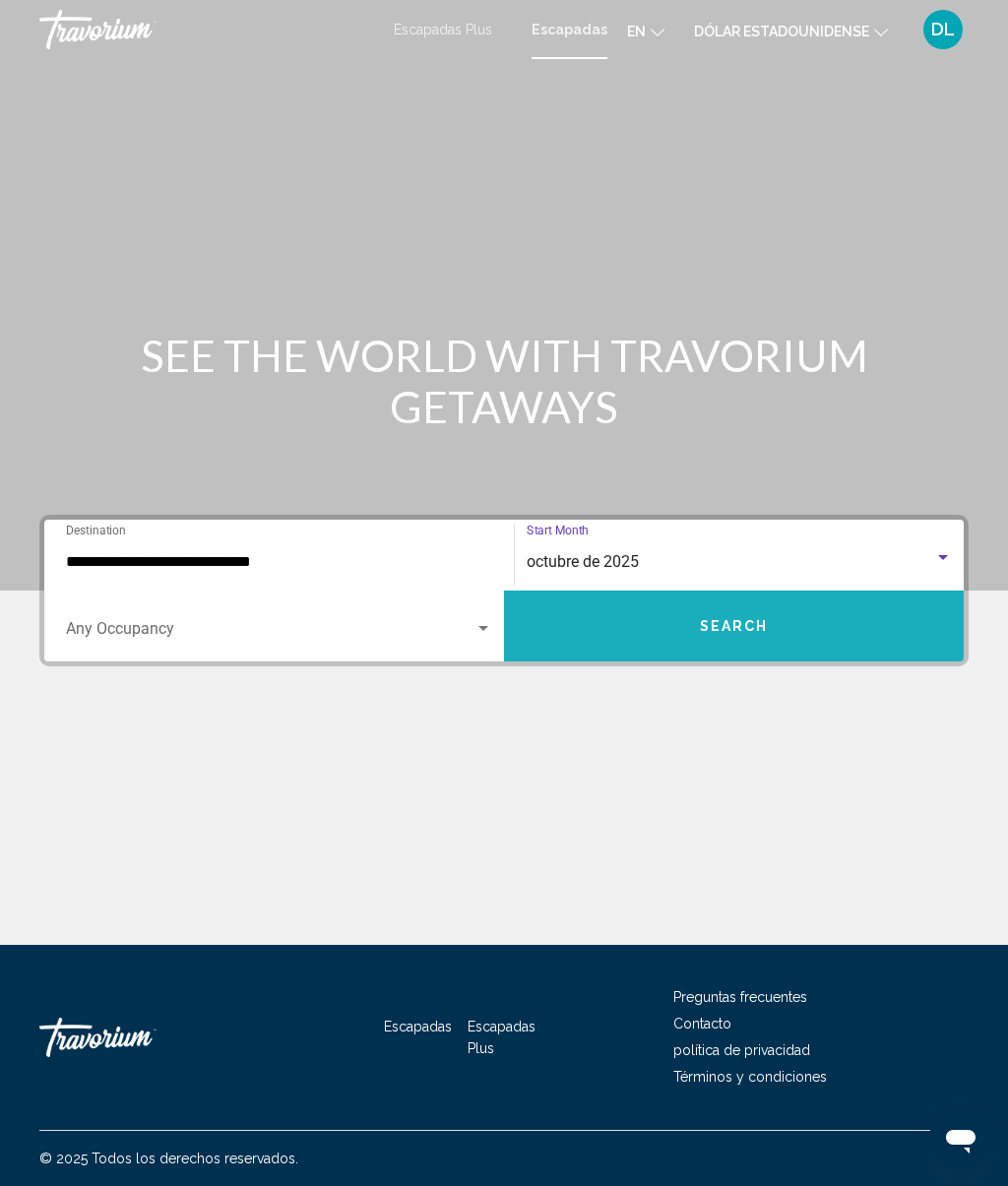 click on "Search" at bounding box center (733, 626) 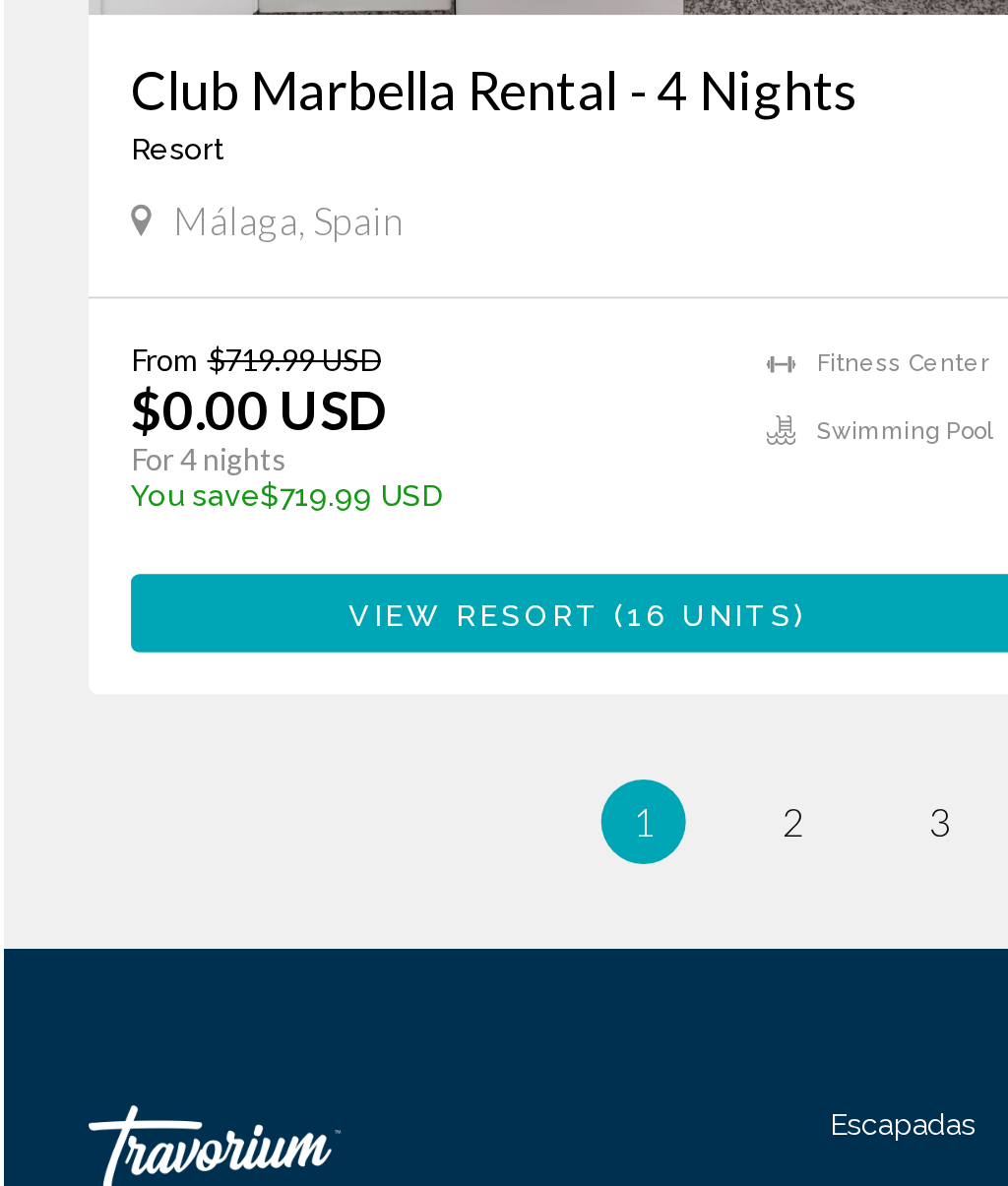 scroll, scrollTop: 3386, scrollLeft: 0, axis: vertical 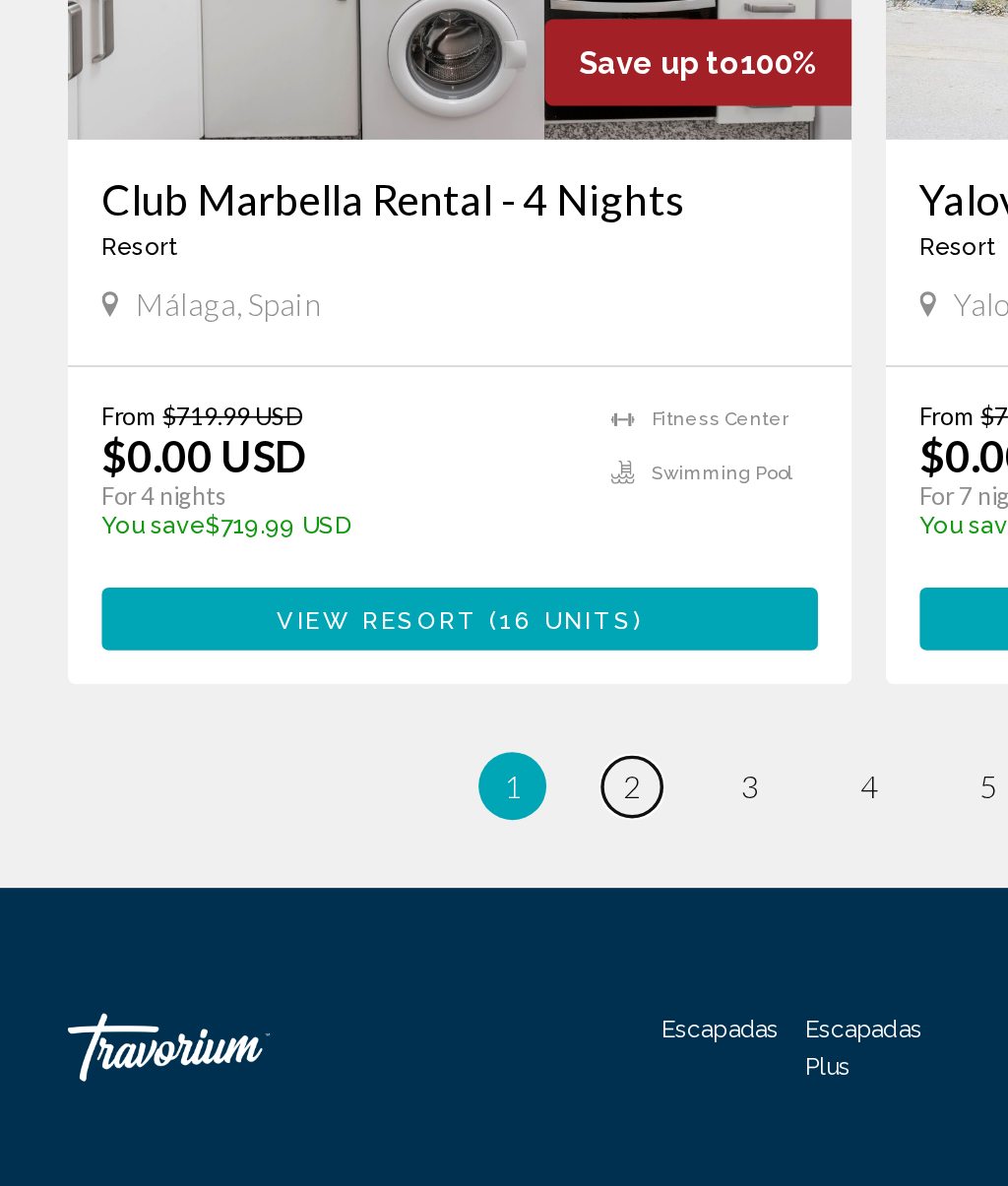 click on "page  2" at bounding box center [366, 954] 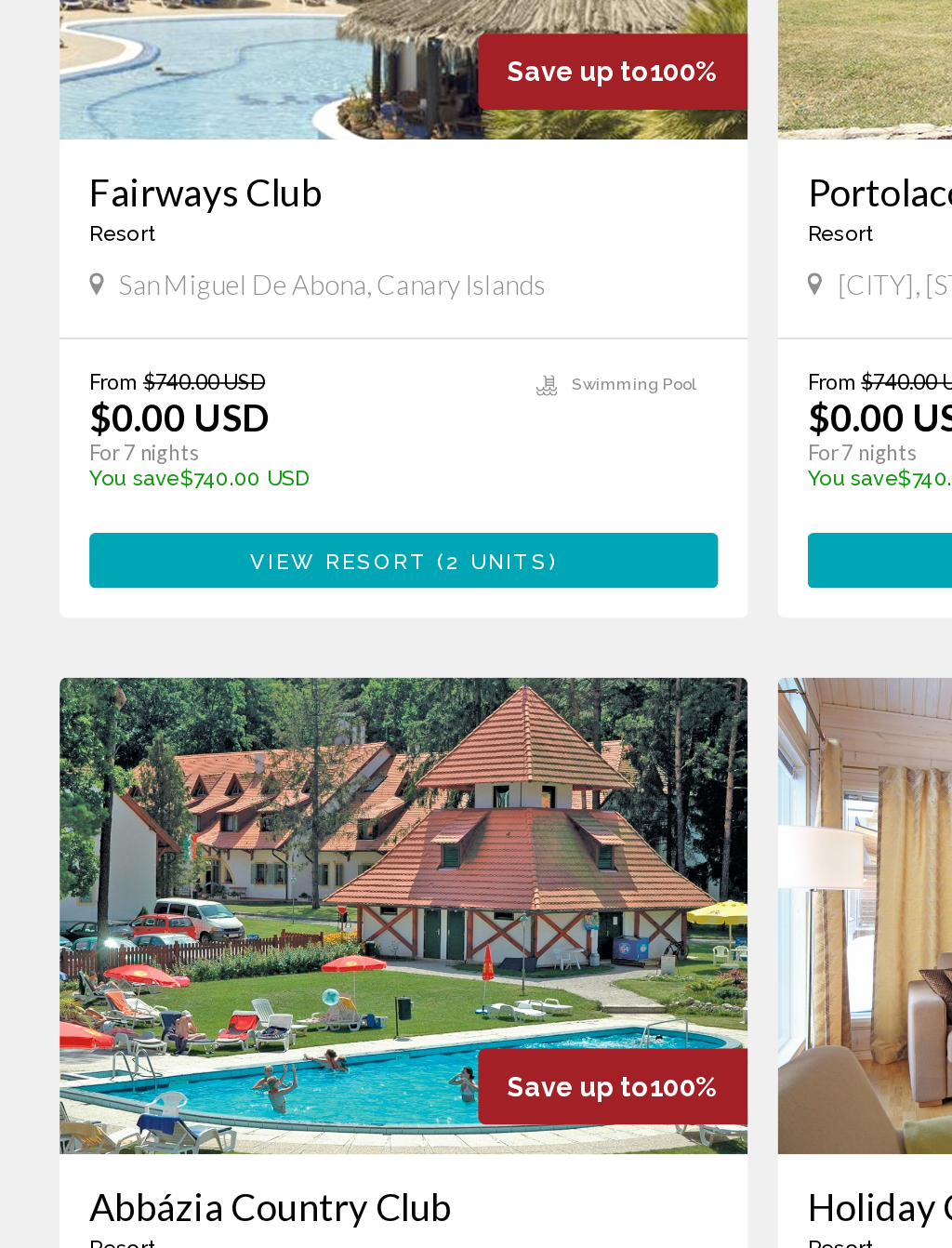 scroll, scrollTop: 1928, scrollLeft: 0, axis: vertical 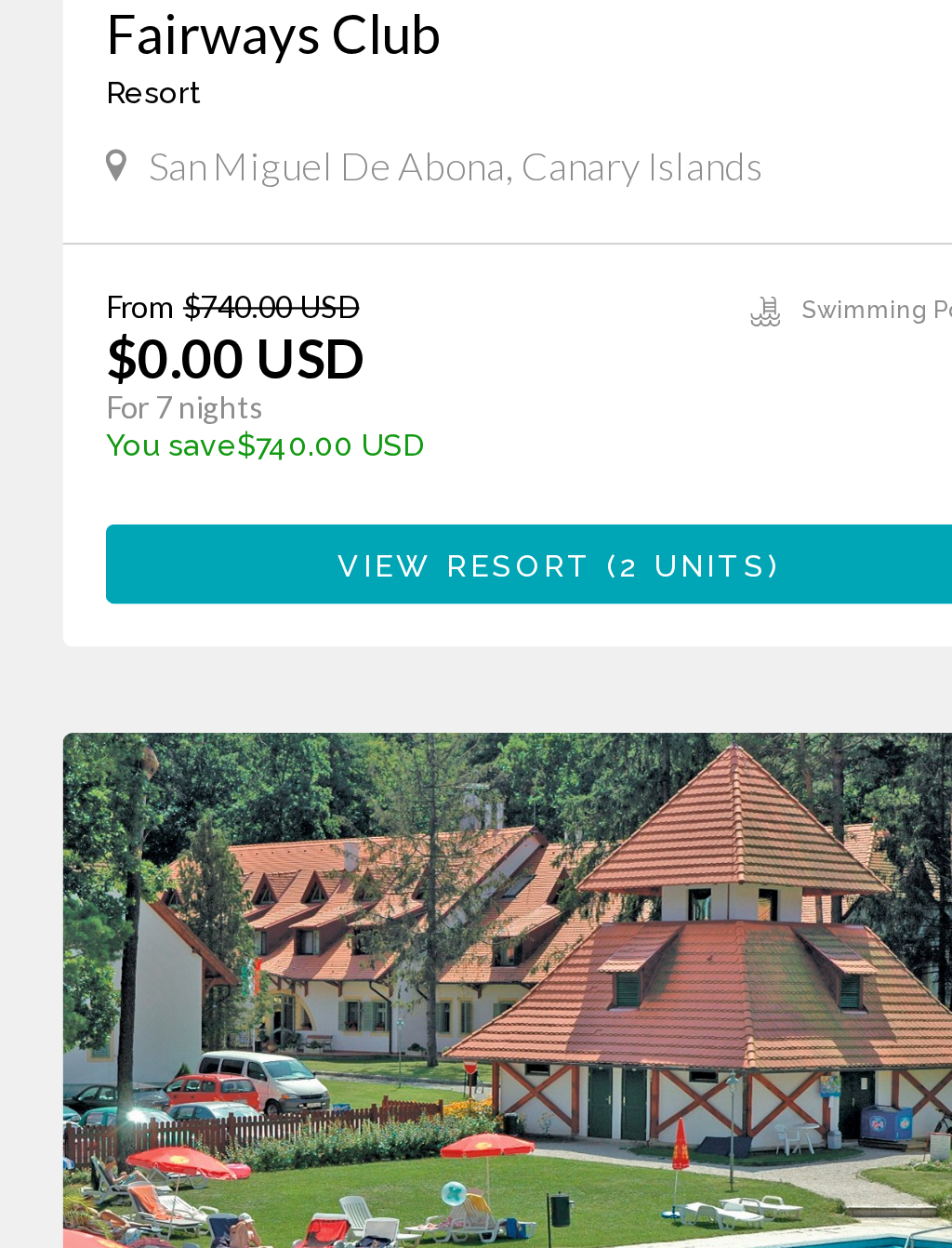 click on "2 units" at bounding box center (310, 785) 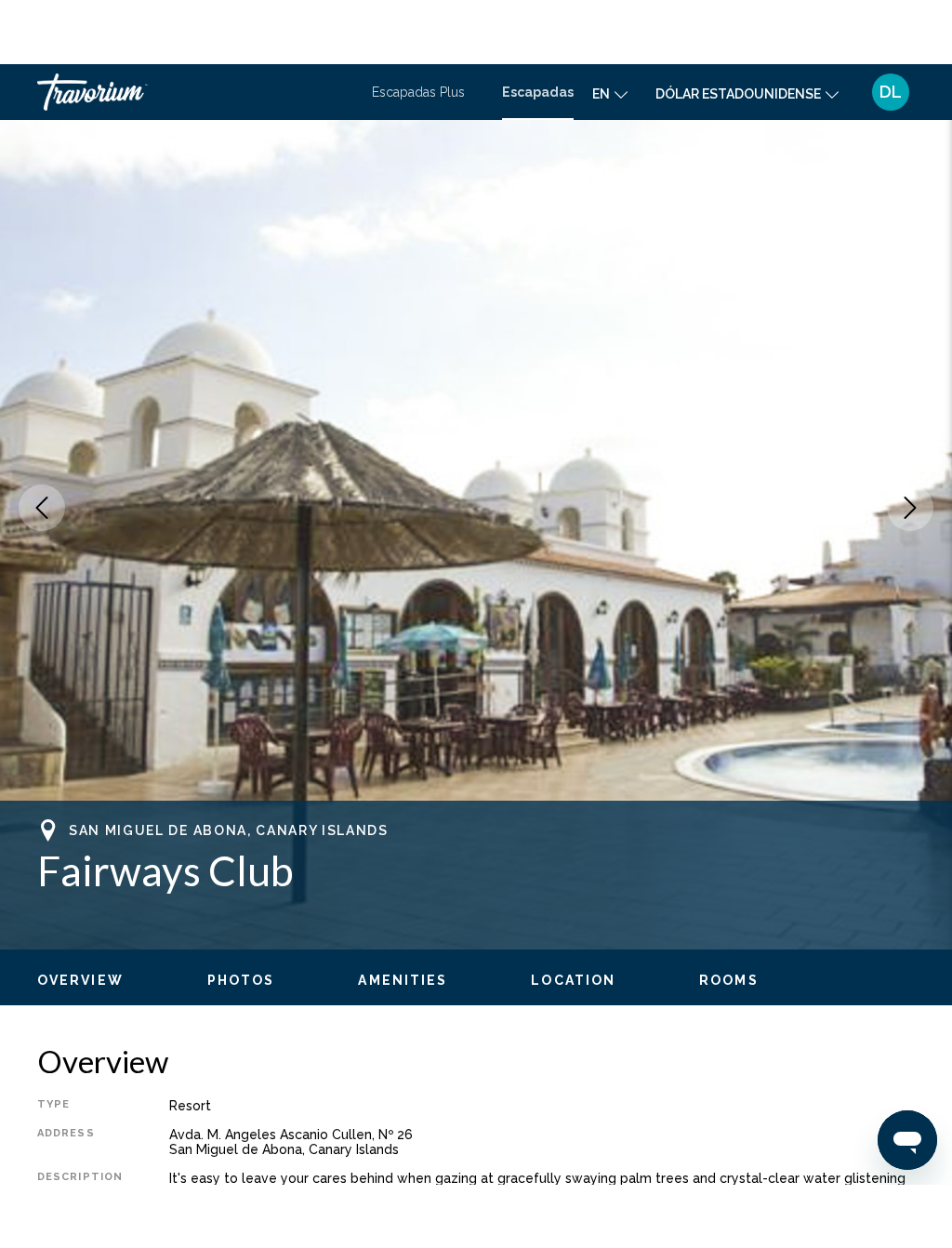 scroll, scrollTop: 0, scrollLeft: 0, axis: both 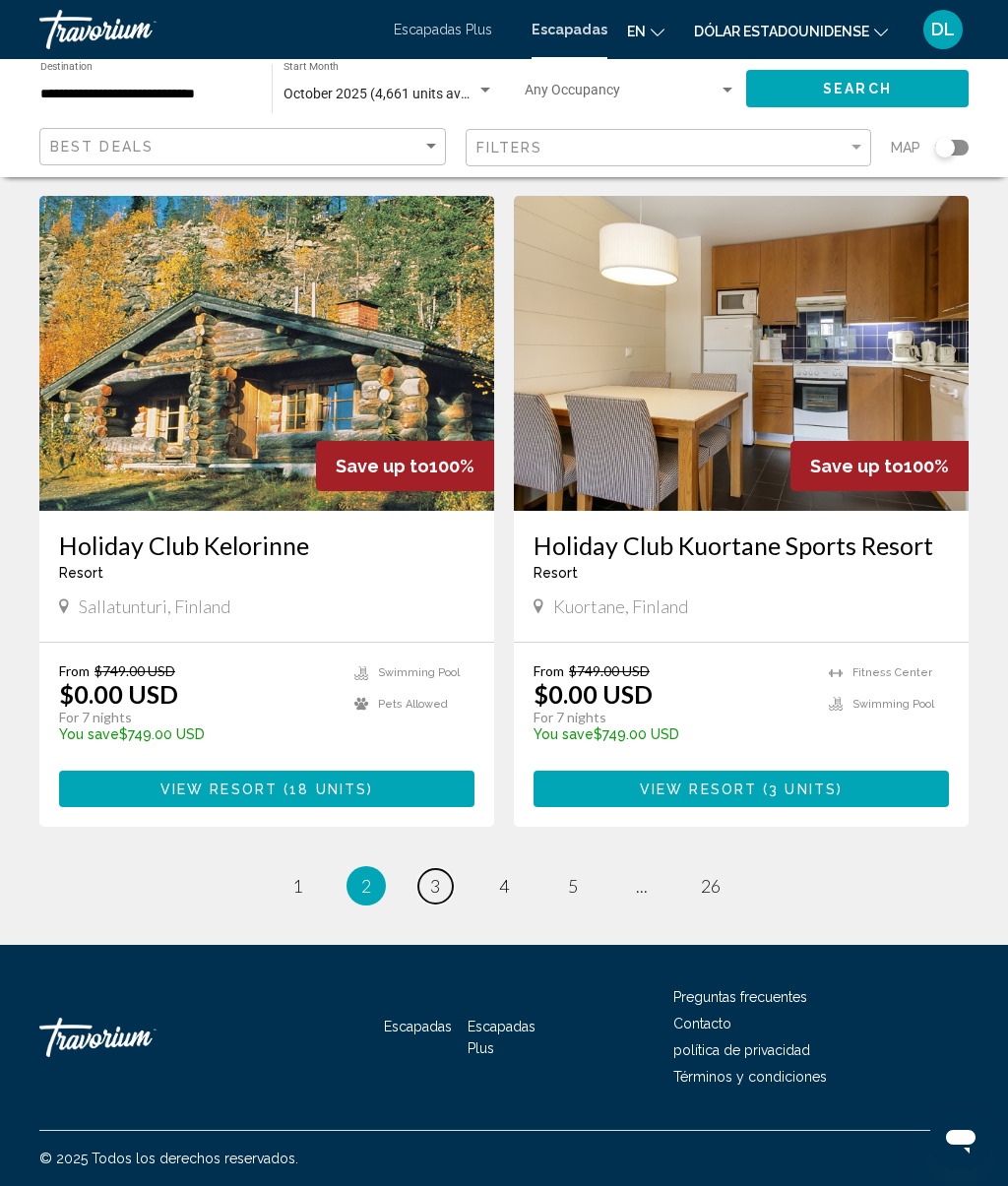 click on "3" at bounding box center [435, 886] 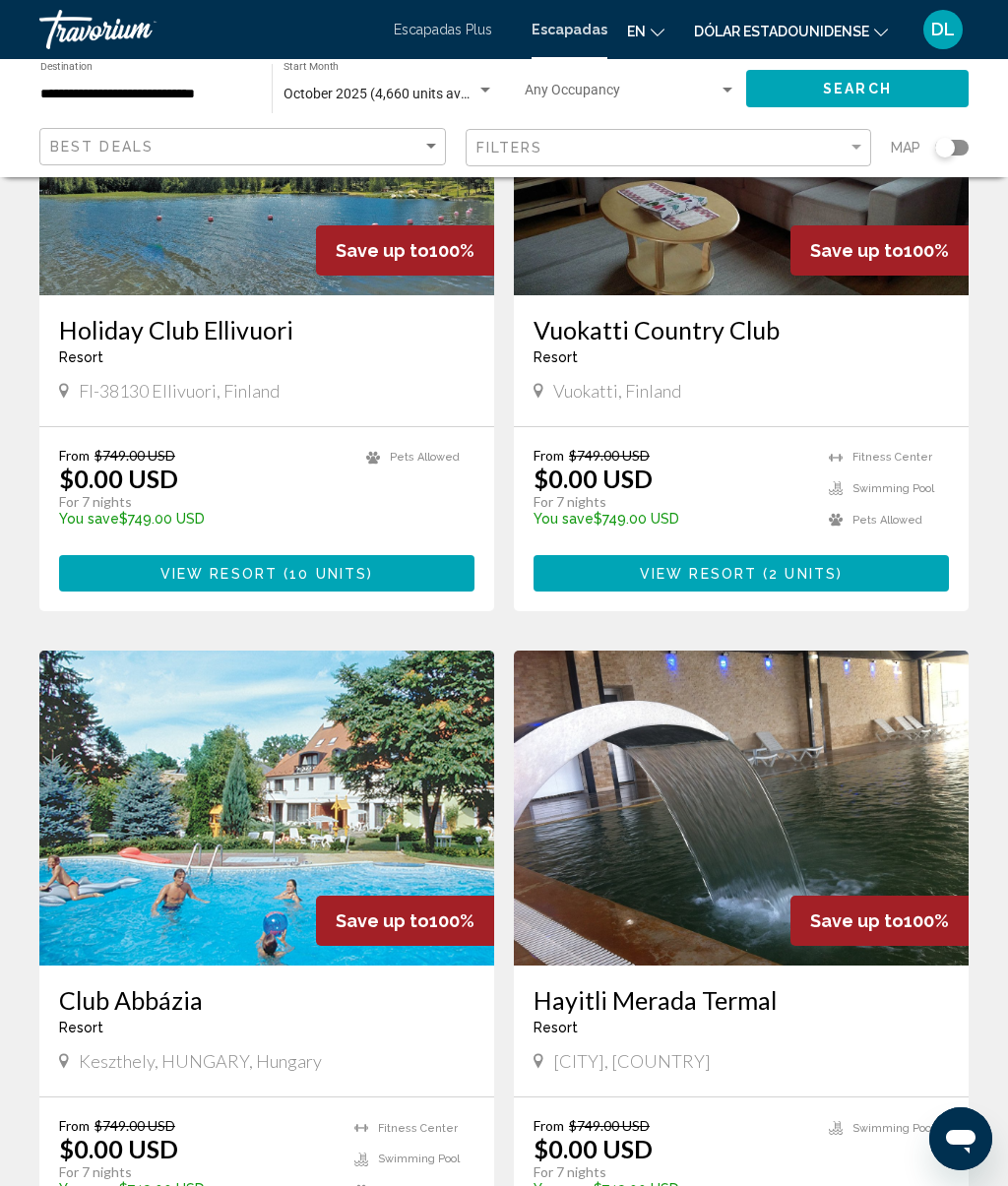 scroll, scrollTop: 209, scrollLeft: 0, axis: vertical 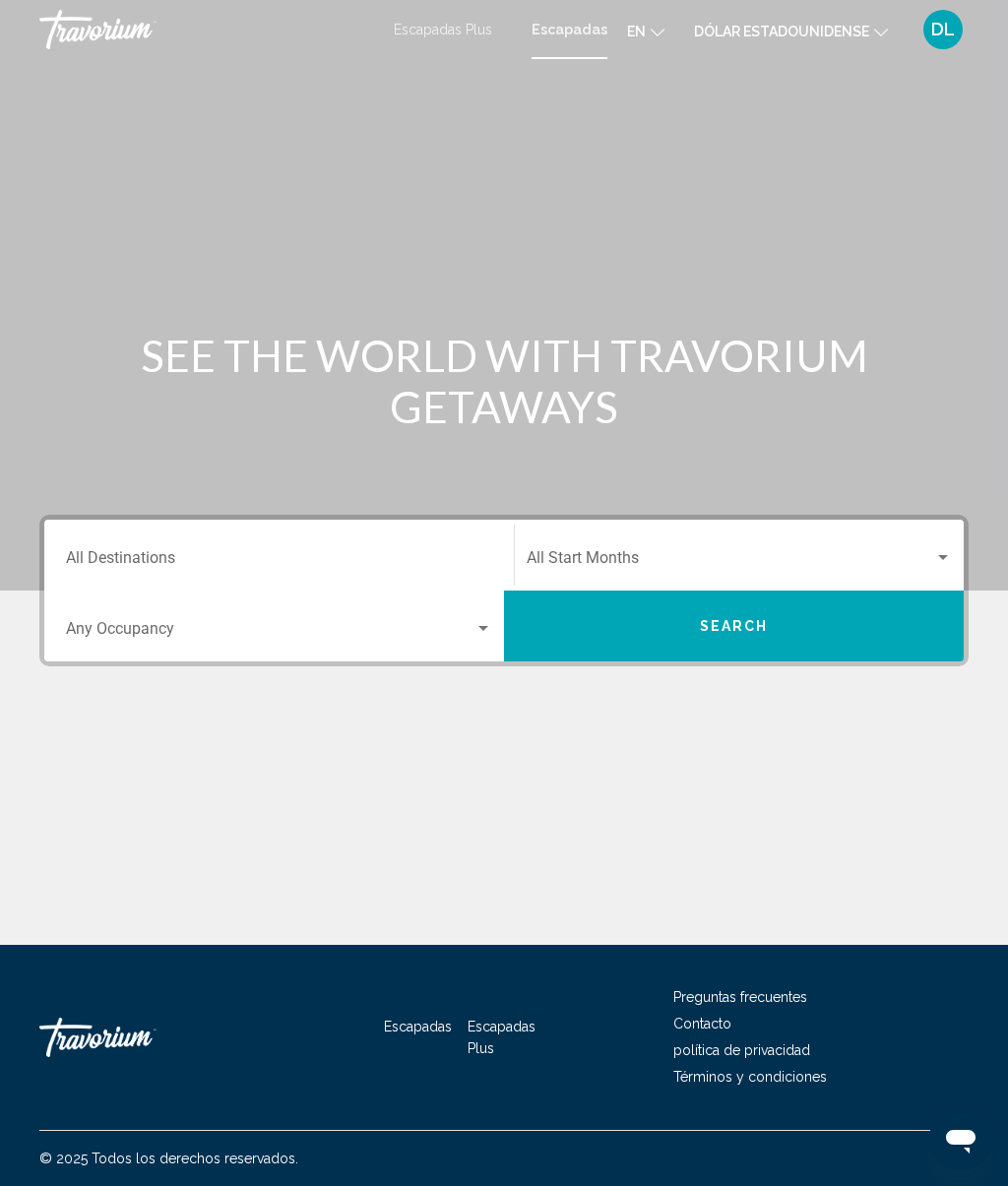 click on "Destination All Destinations" at bounding box center (279, 555) 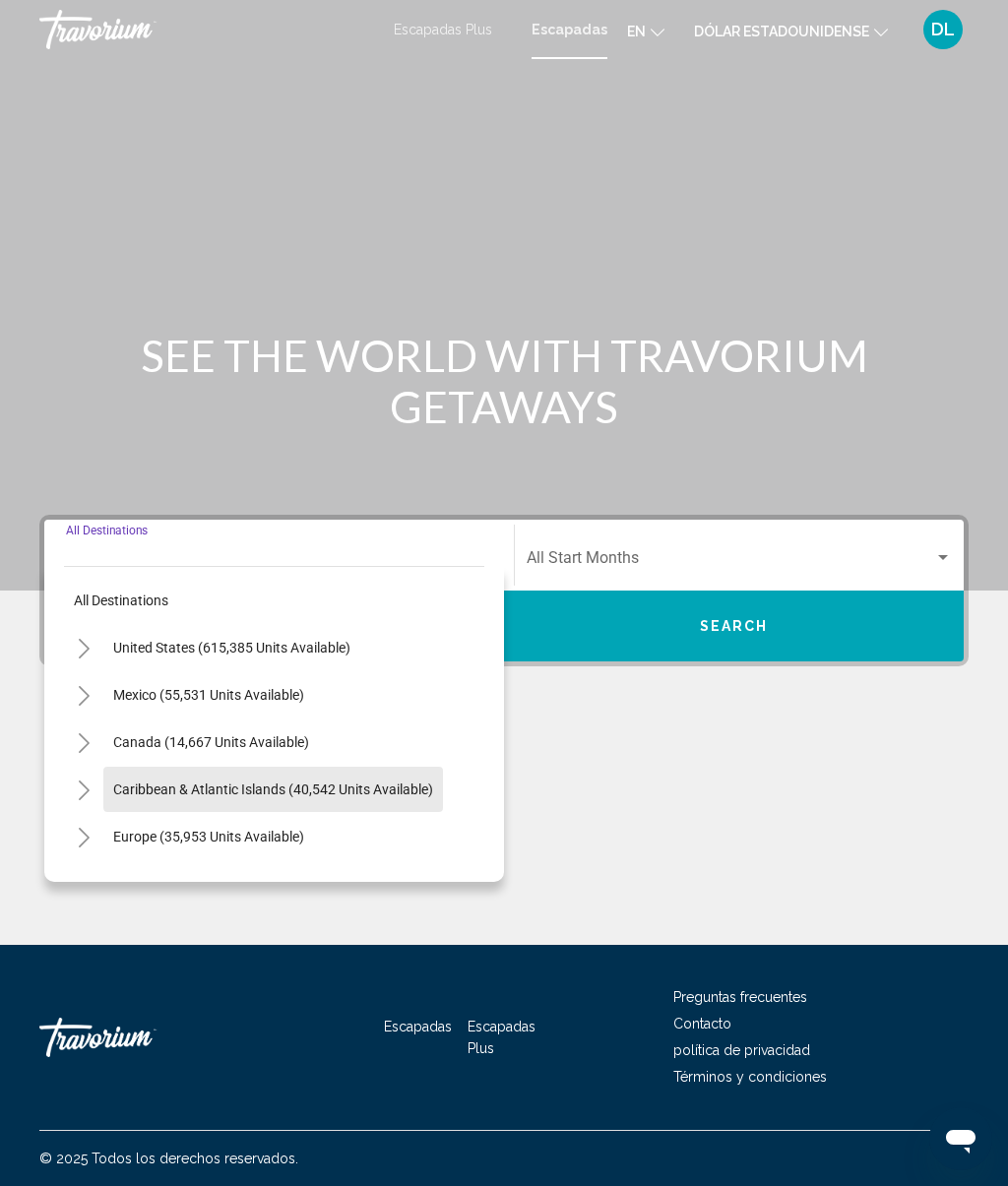 click on "Caribbean & Atlantic Islands (40,542 units available)" at bounding box center [209, 837] 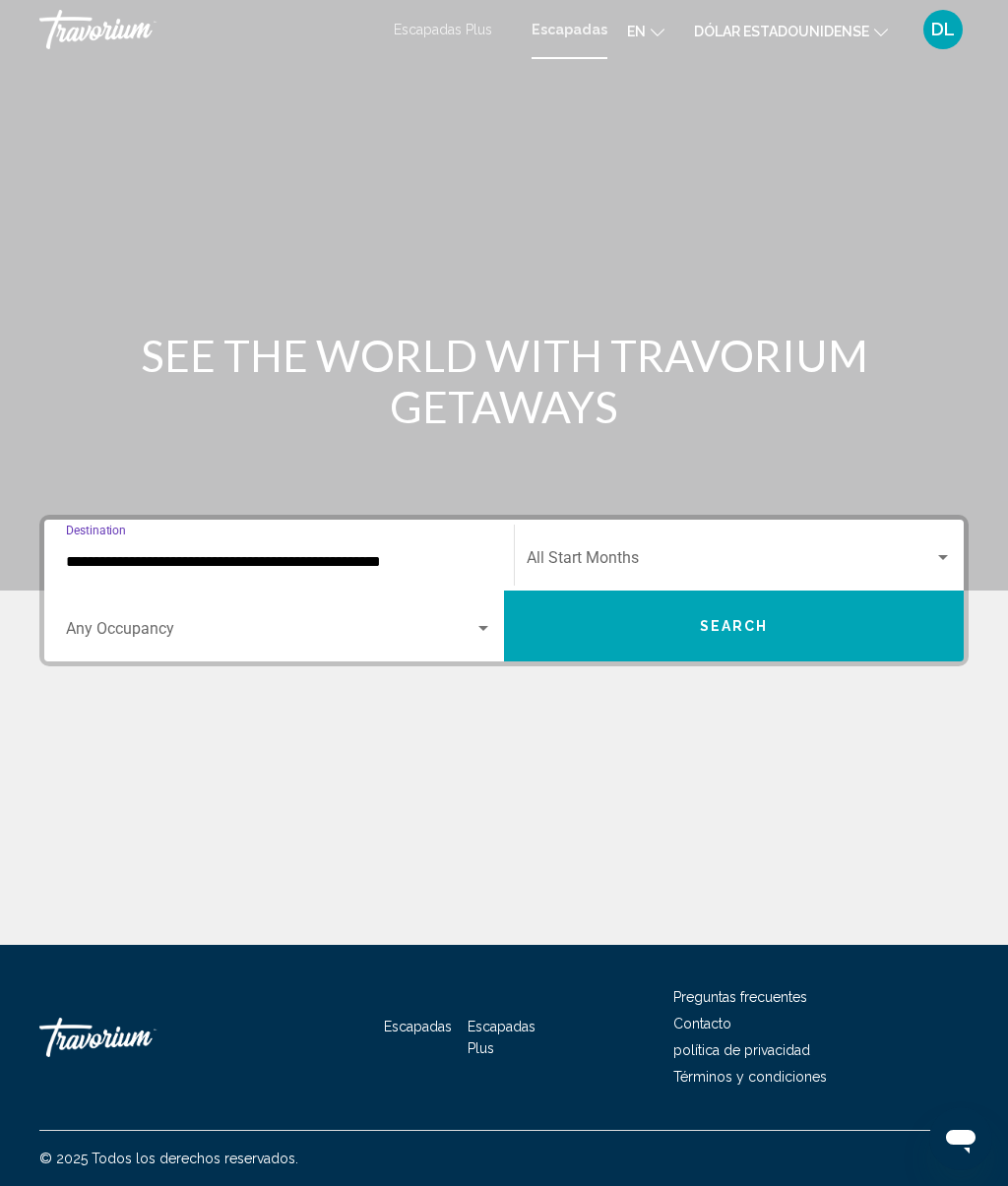 click on "Search" at bounding box center (733, 626) 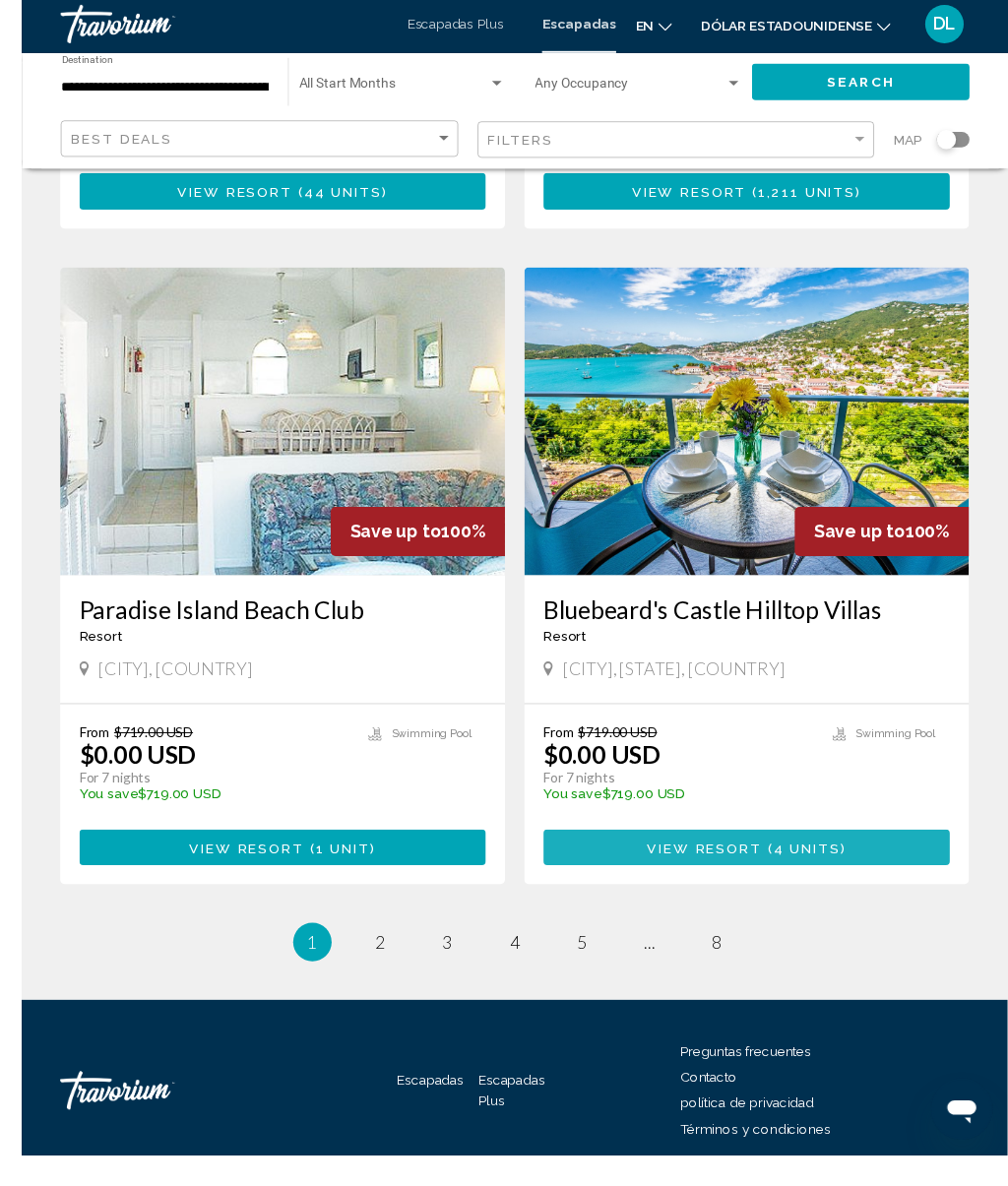 scroll, scrollTop: 3424, scrollLeft: 0, axis: vertical 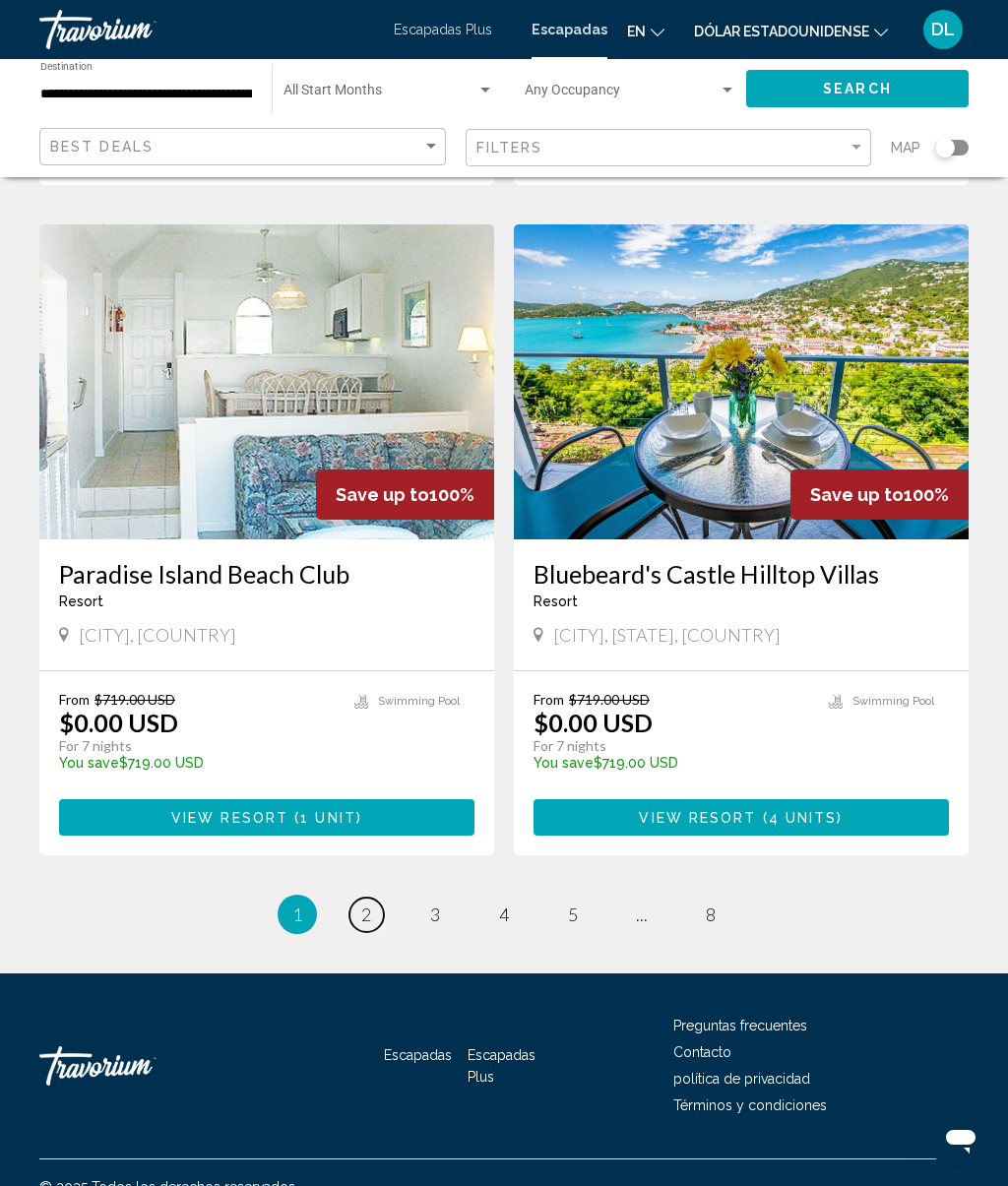 click on "page  2" at bounding box center [366, 914] 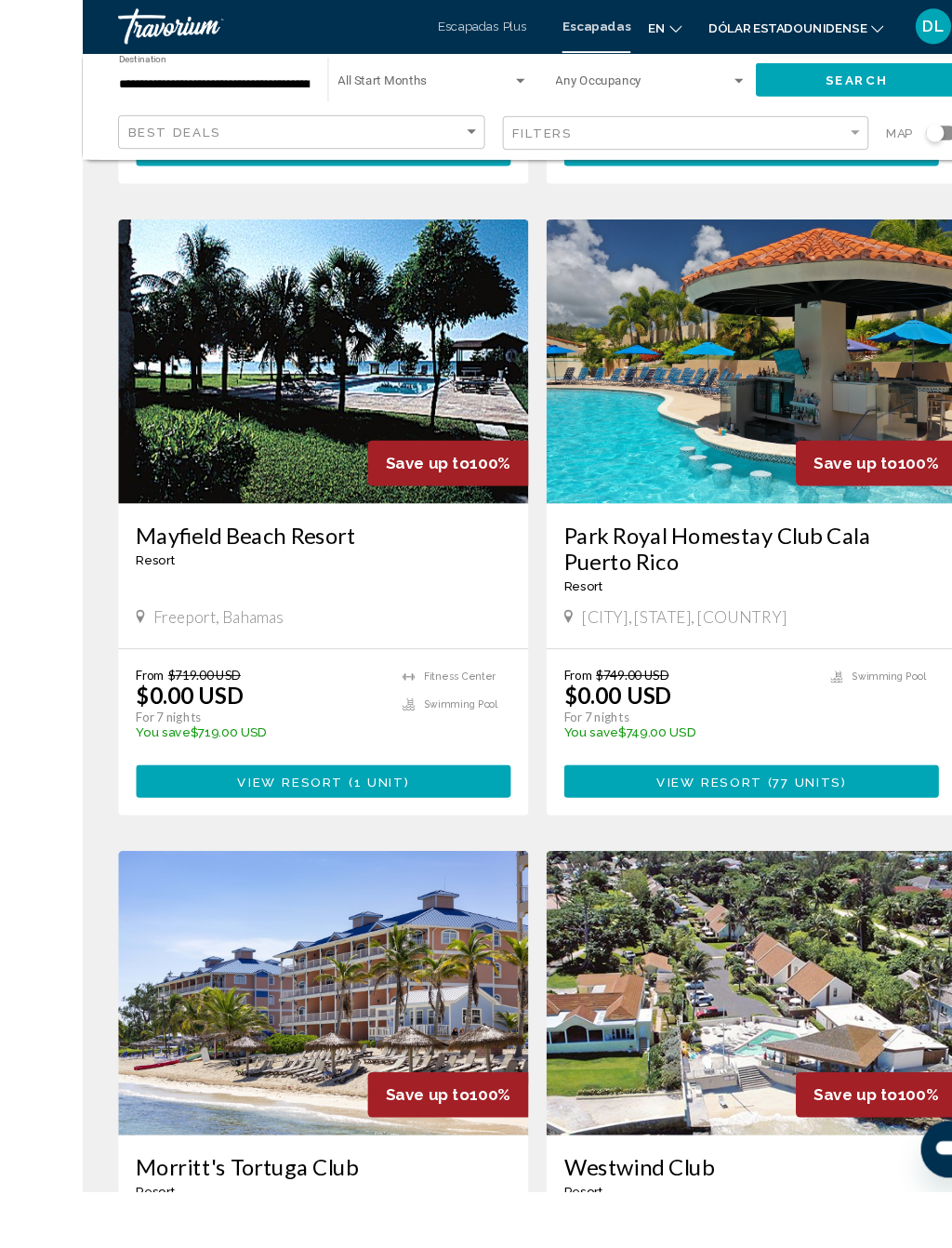 scroll, scrollTop: 1322, scrollLeft: 0, axis: vertical 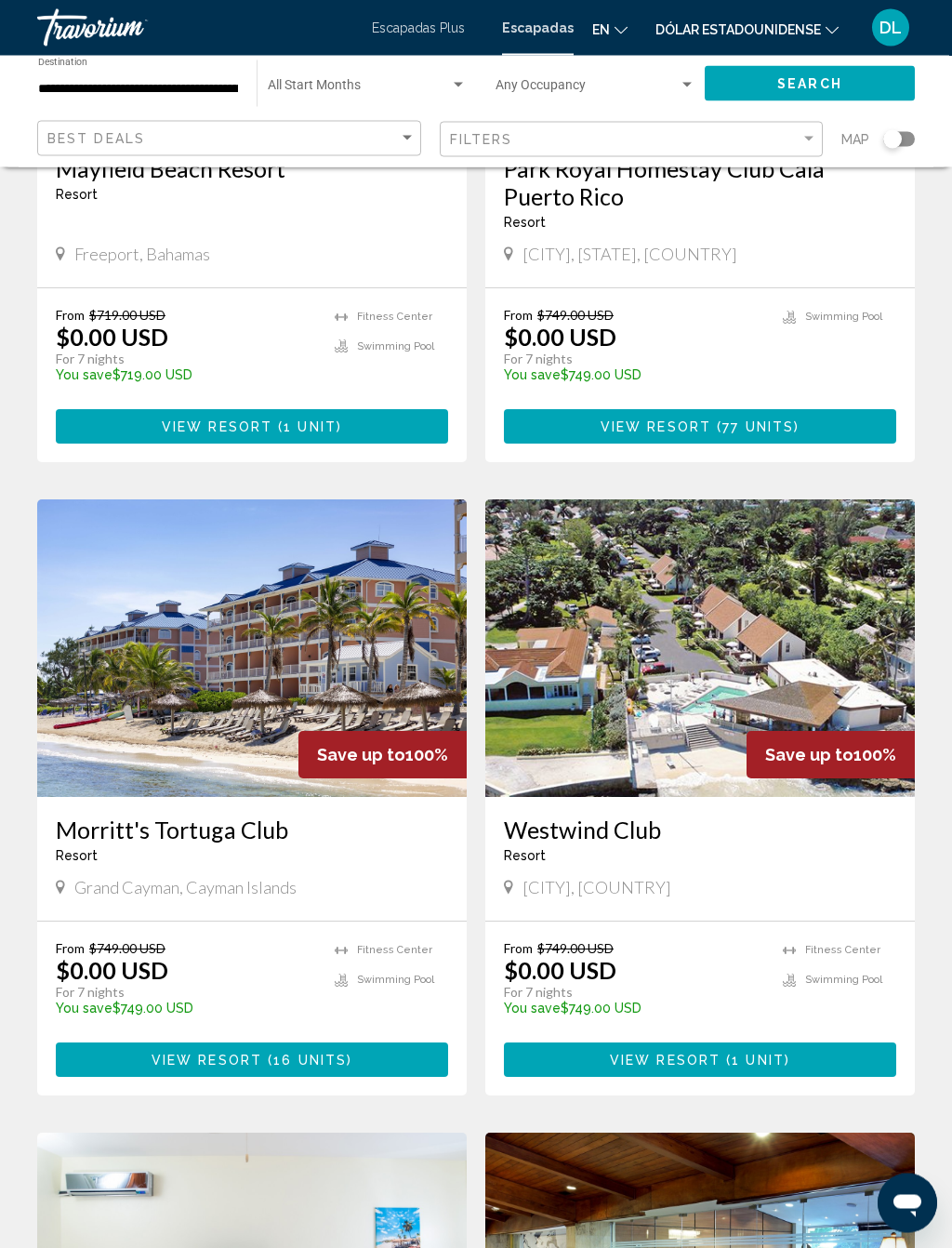 click on "77 units" at bounding box center [758, 428] 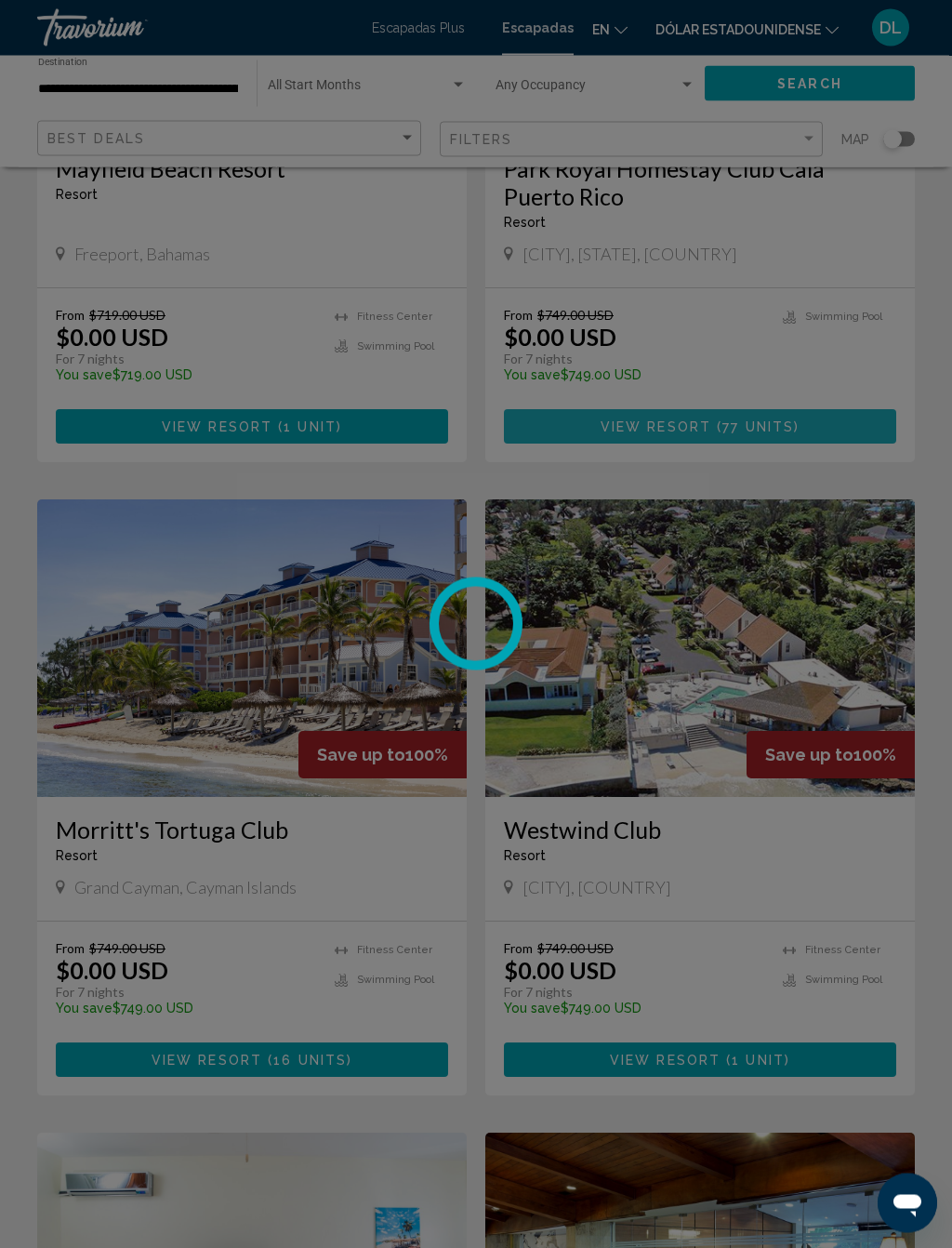 scroll, scrollTop: 1680, scrollLeft: 0, axis: vertical 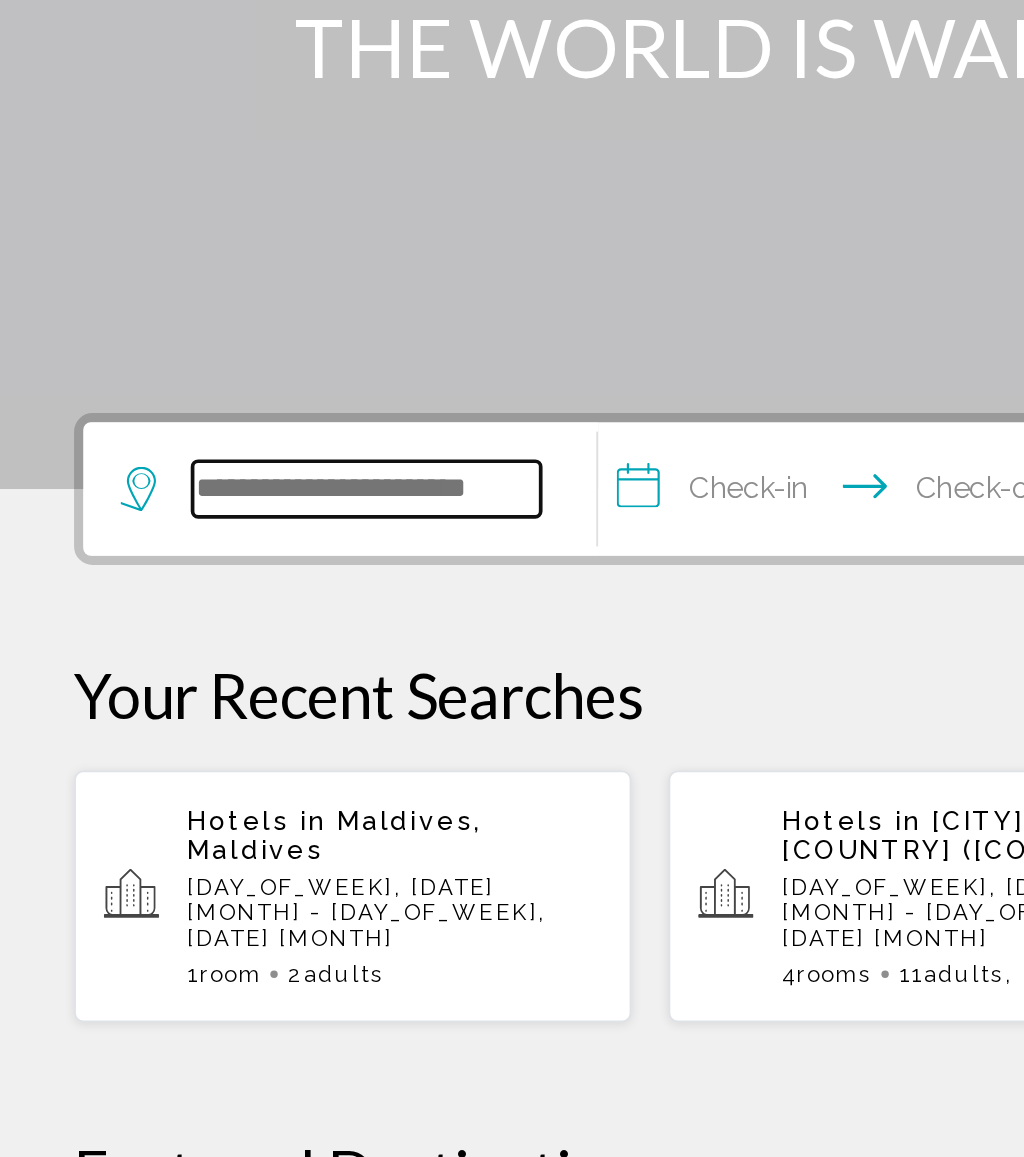 click at bounding box center [198, 600] 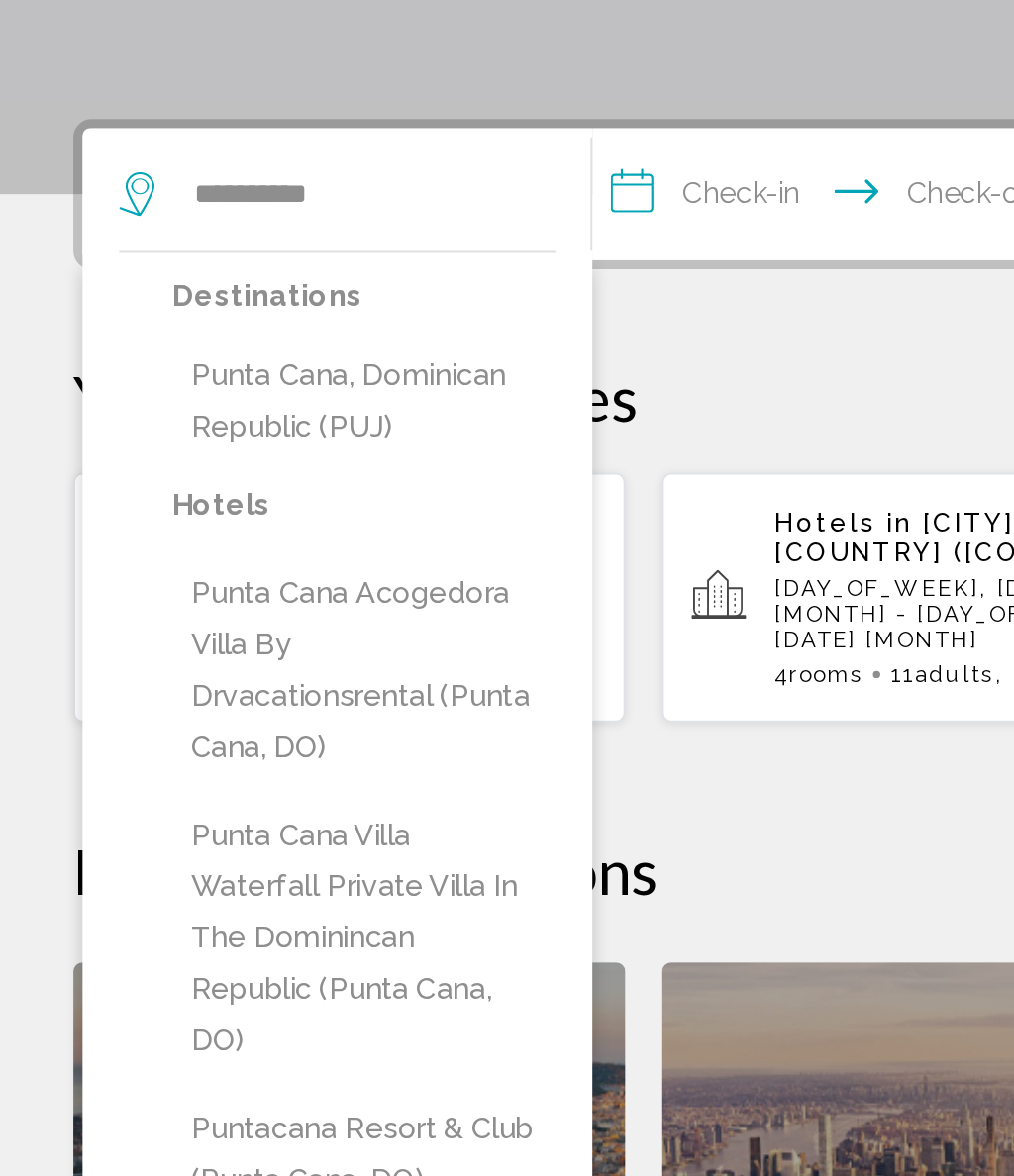 click on "Punta Cana, Dominican Republic (PUJ)" at bounding box center [196, 706] 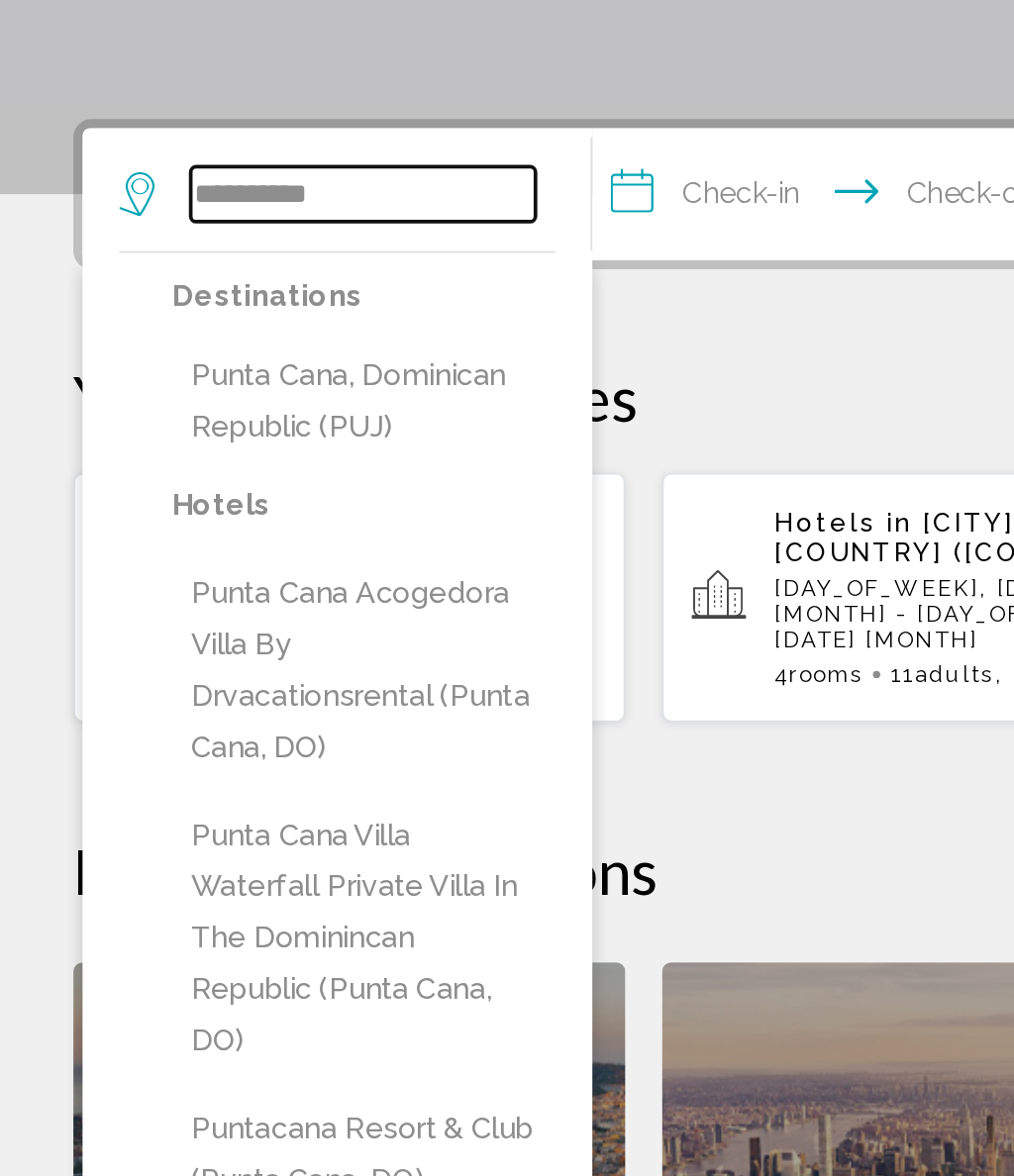 type on "**********" 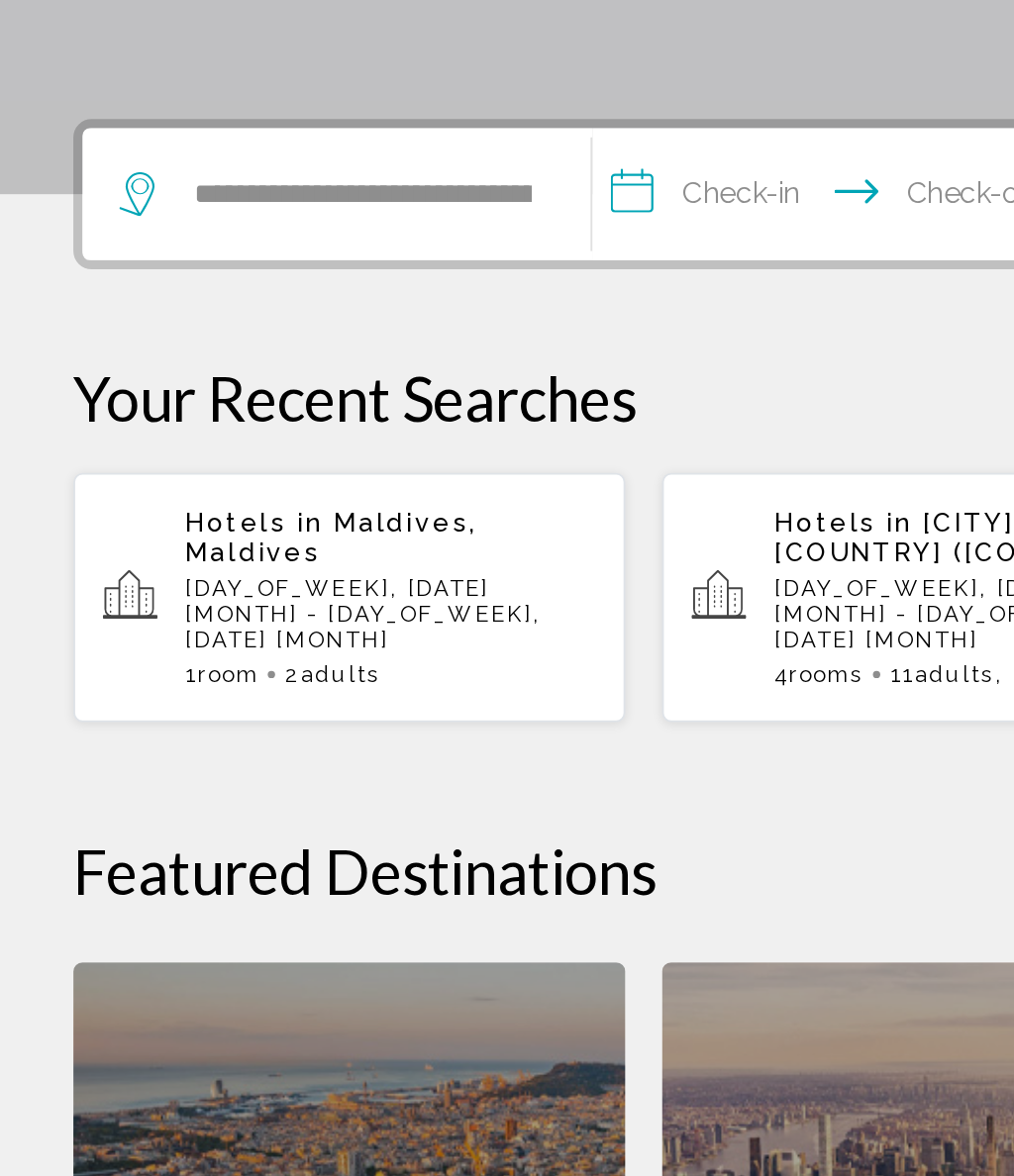 click on "**********" at bounding box center (456, 597) 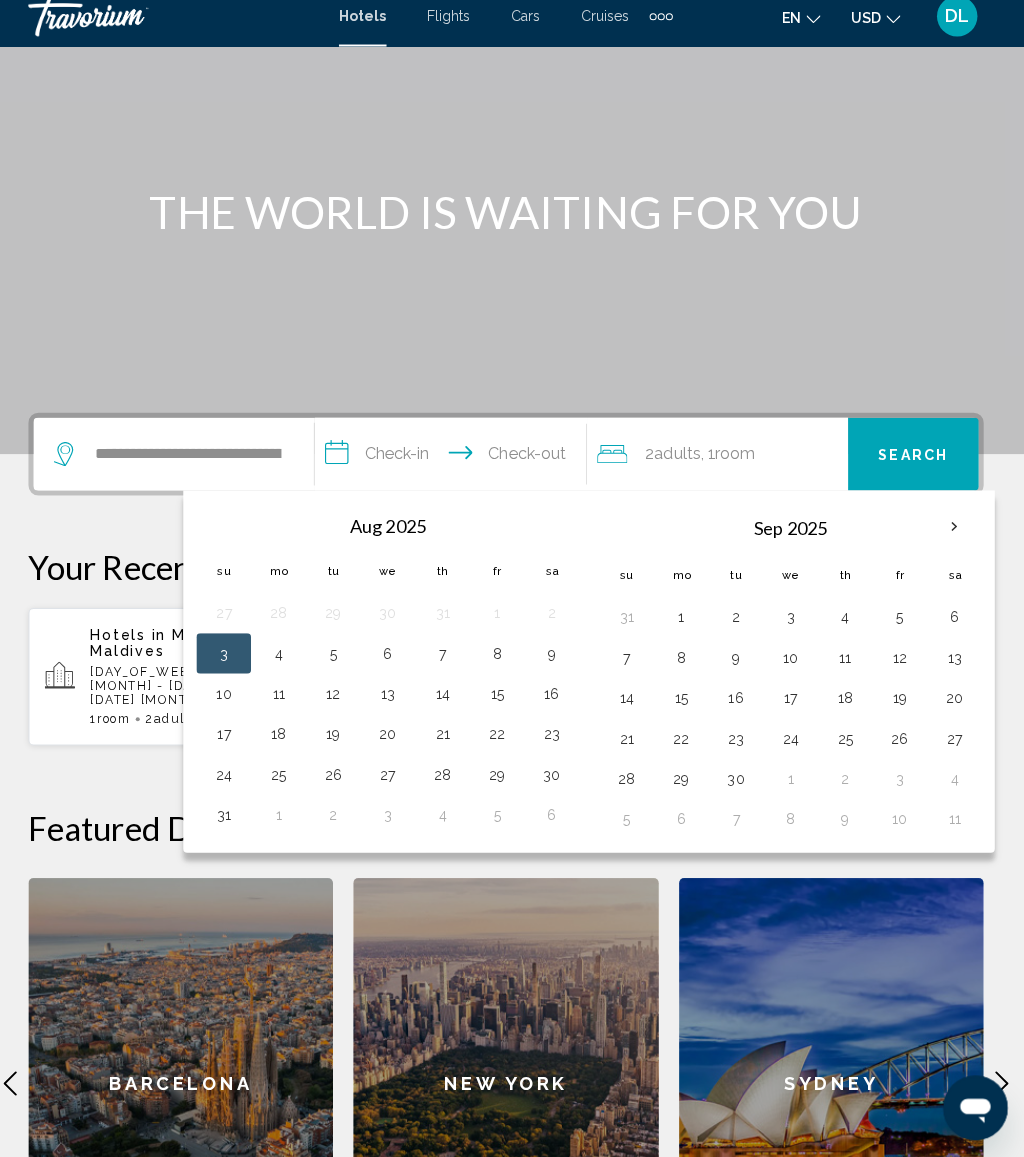 scroll, scrollTop: 136, scrollLeft: 0, axis: vertical 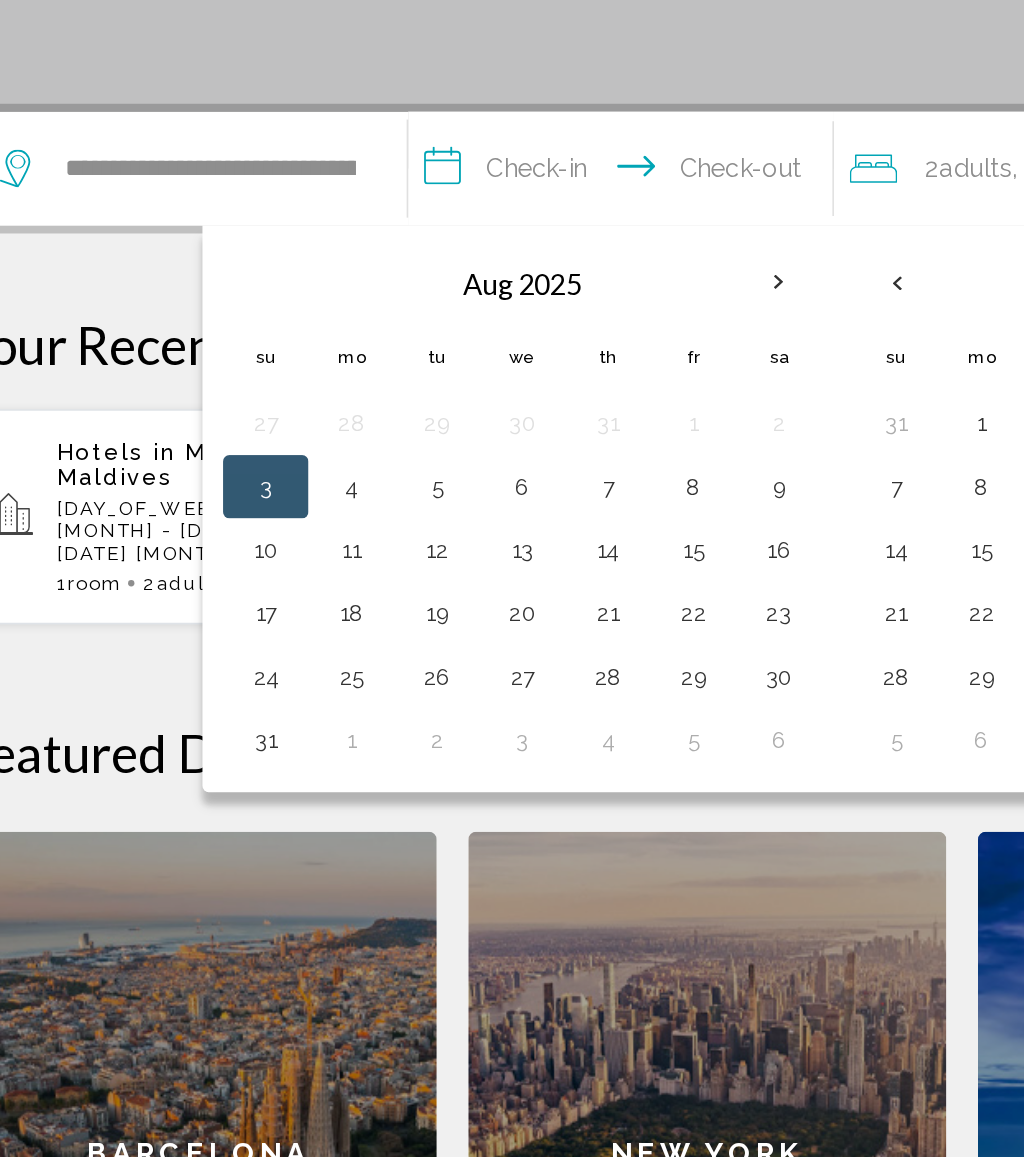 click on "24" at bounding box center [233, 785] 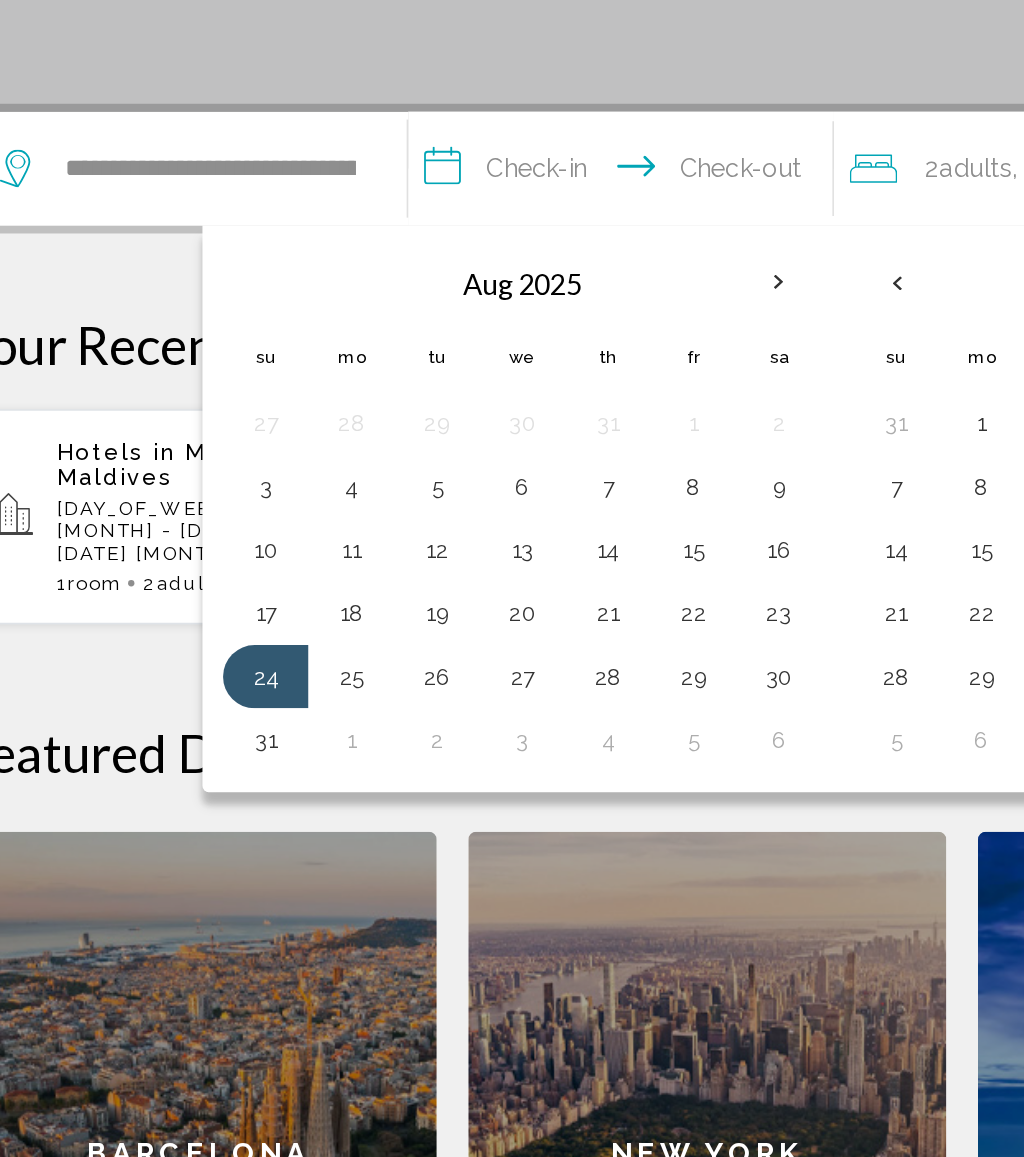 click on "29" at bounding box center (503, 785) 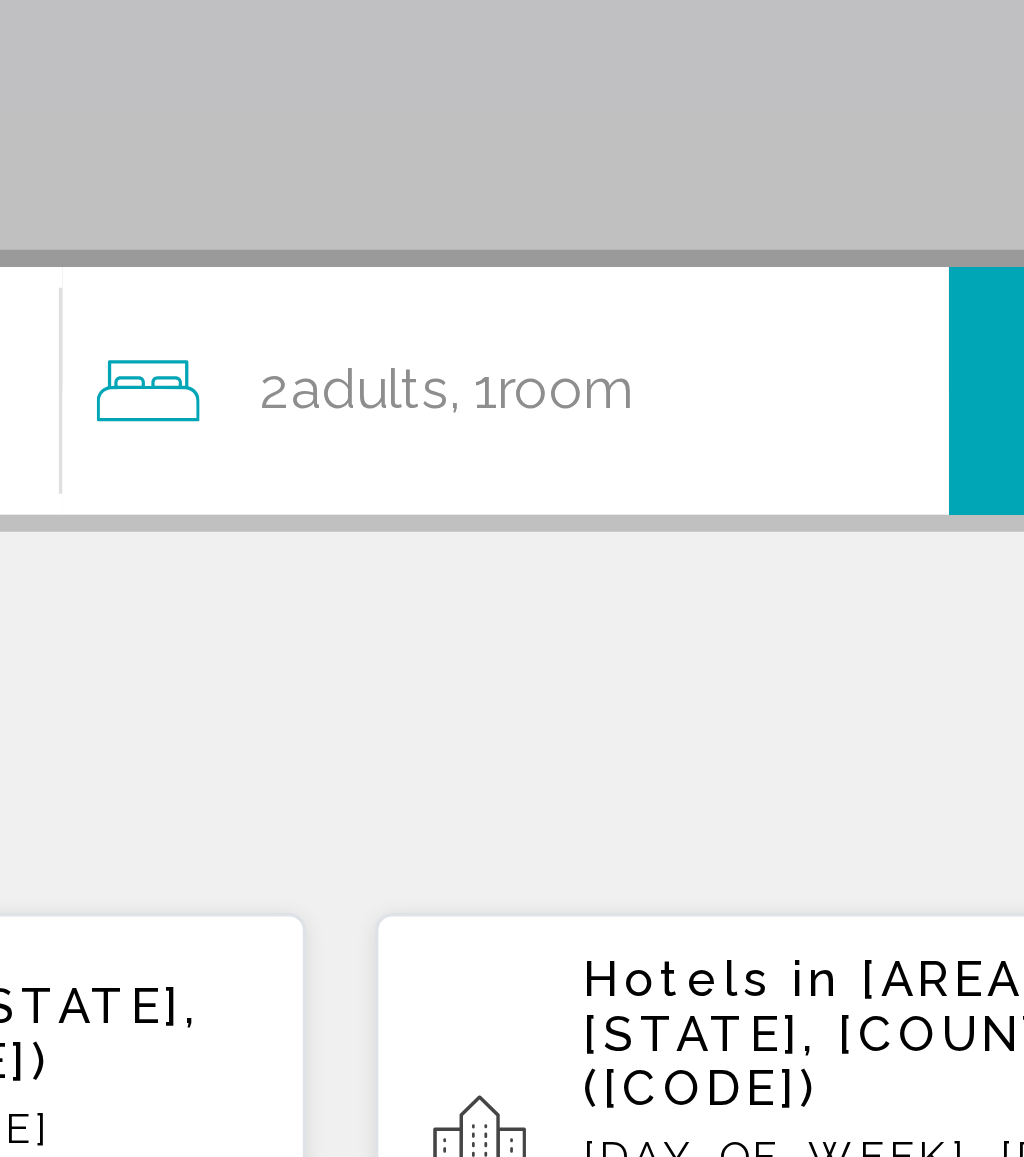 click on "2  Adult Adults , 1  Room rooms" 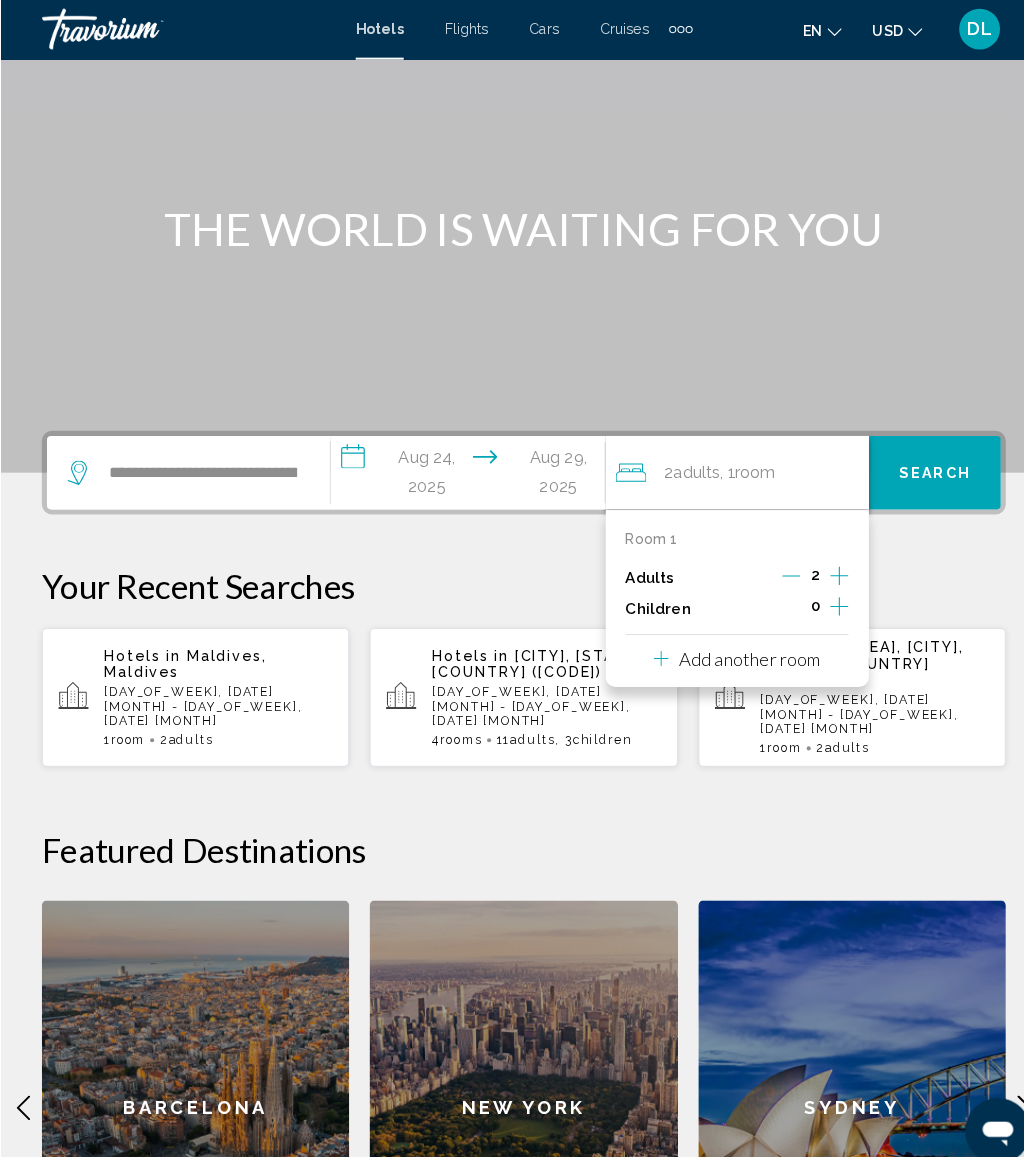 scroll, scrollTop: 75, scrollLeft: 0, axis: vertical 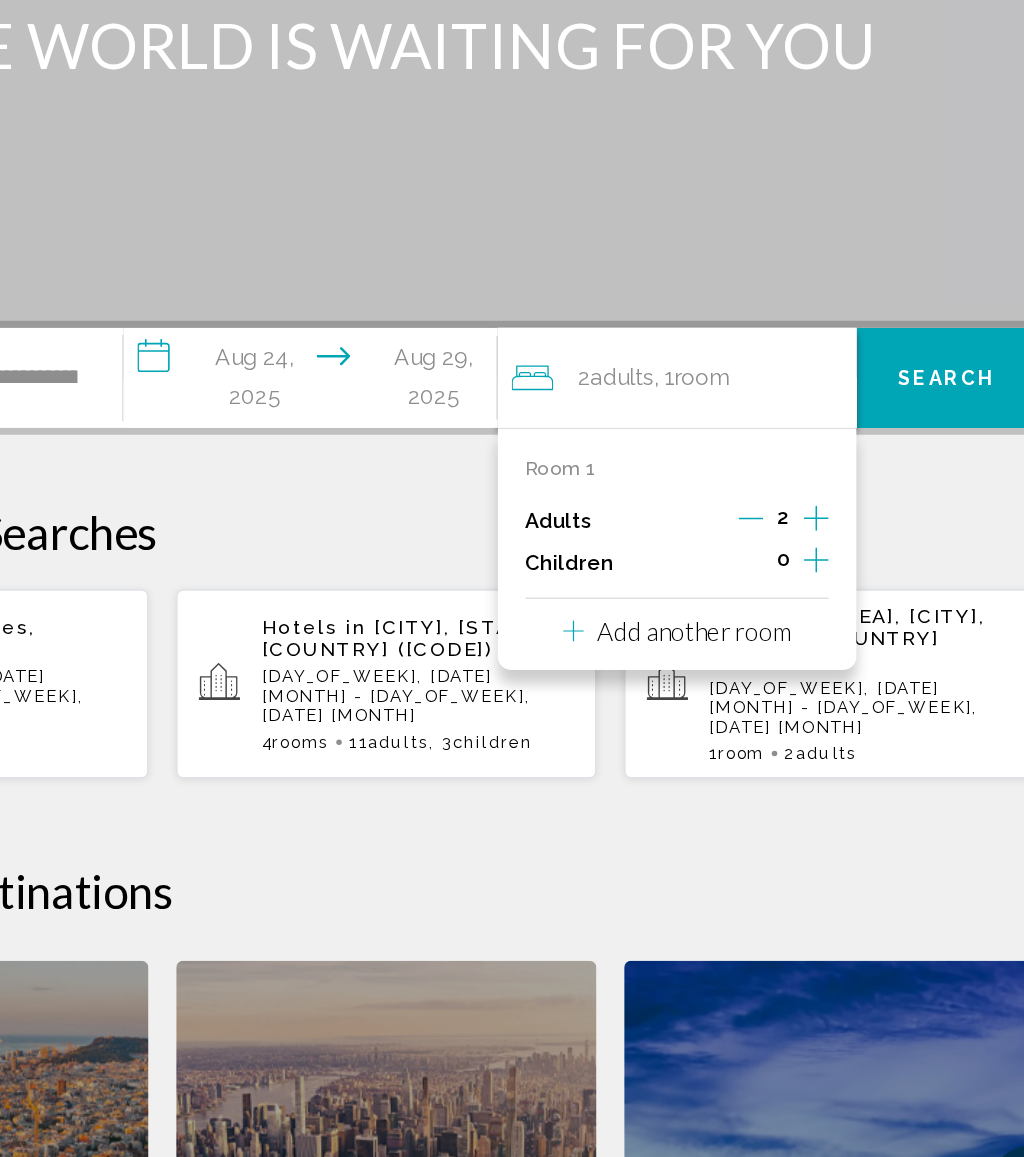 click 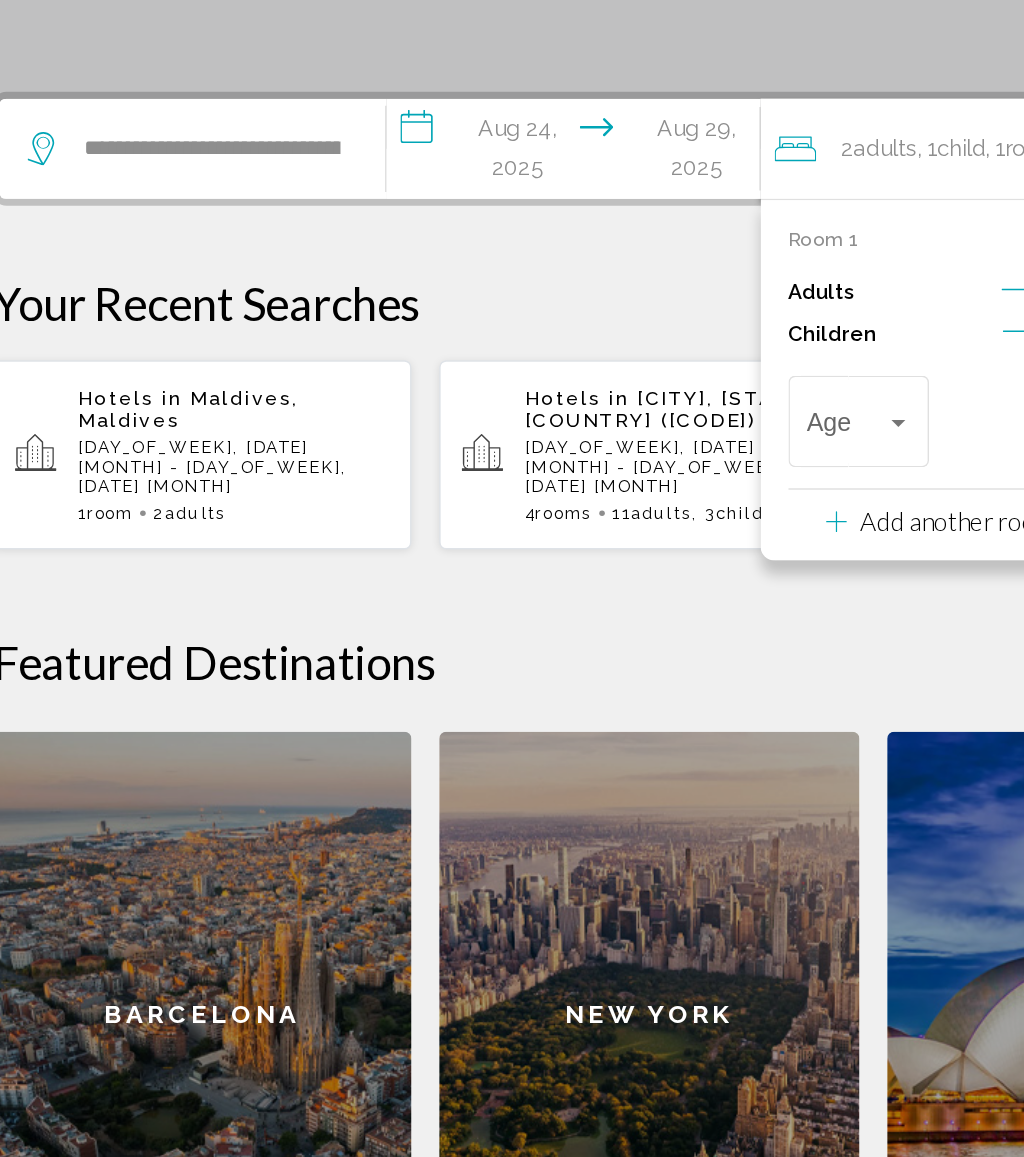 scroll, scrollTop: 169, scrollLeft: 0, axis: vertical 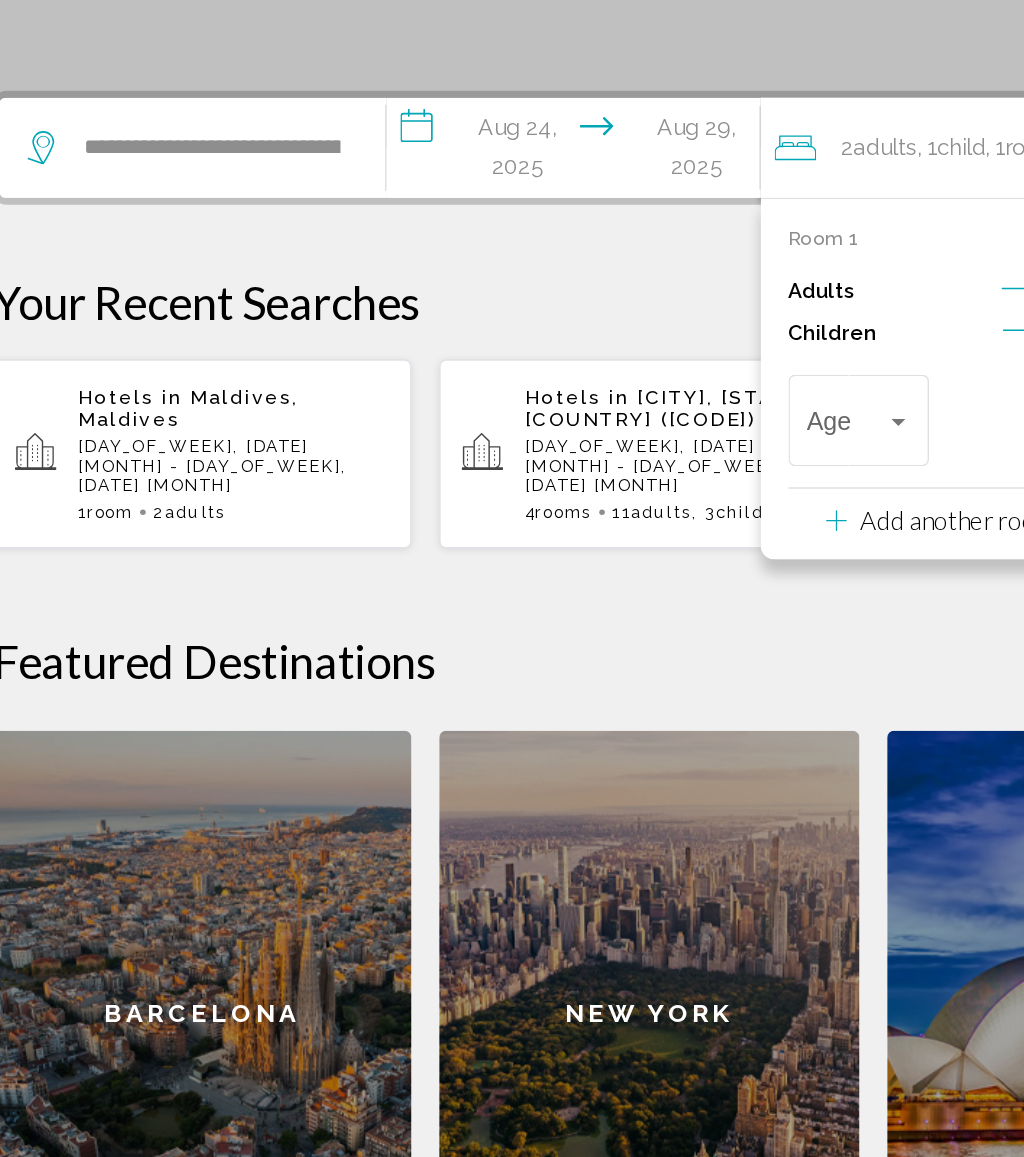click at bounding box center [691, 628] 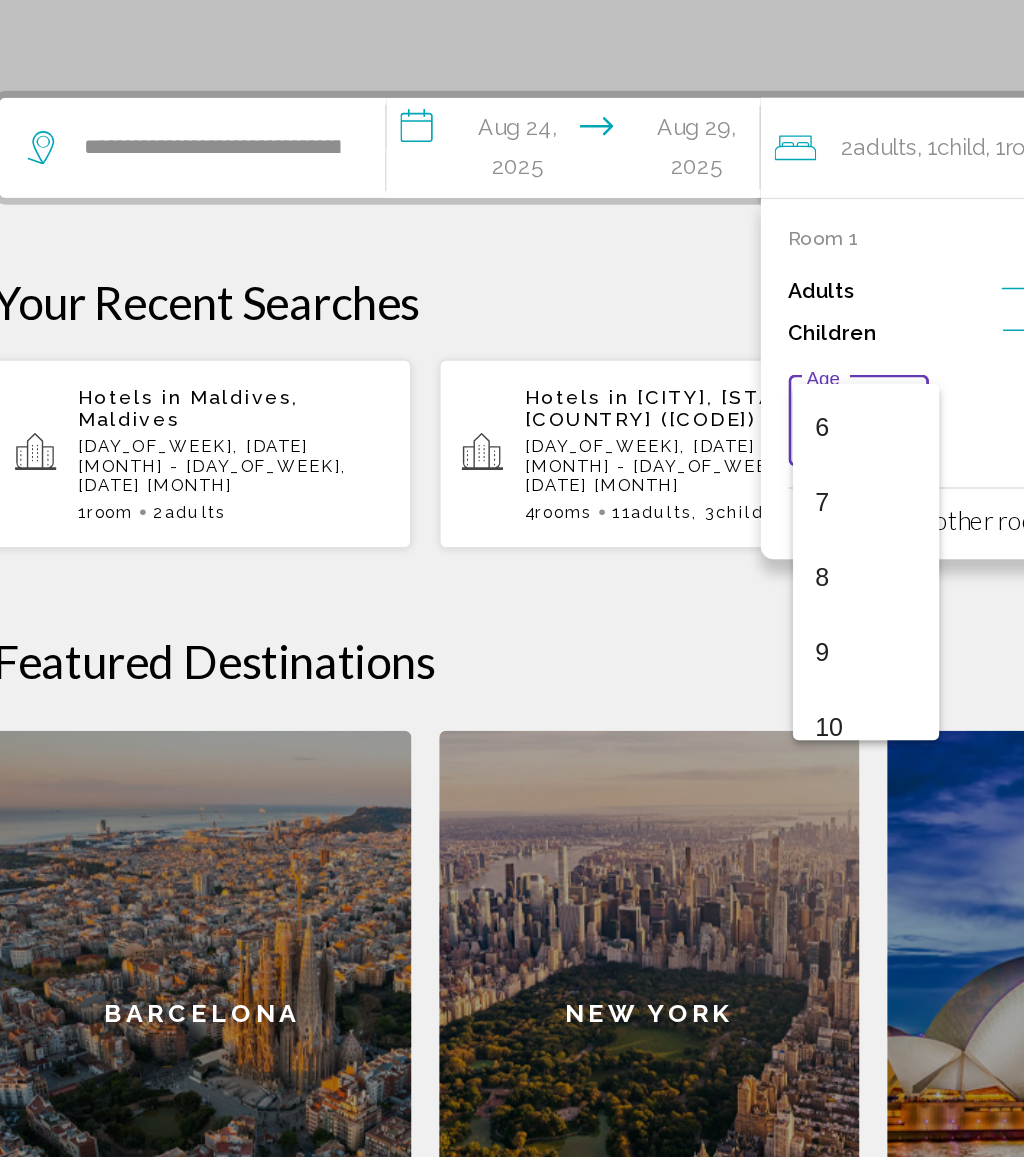 scroll, scrollTop: 320, scrollLeft: 0, axis: vertical 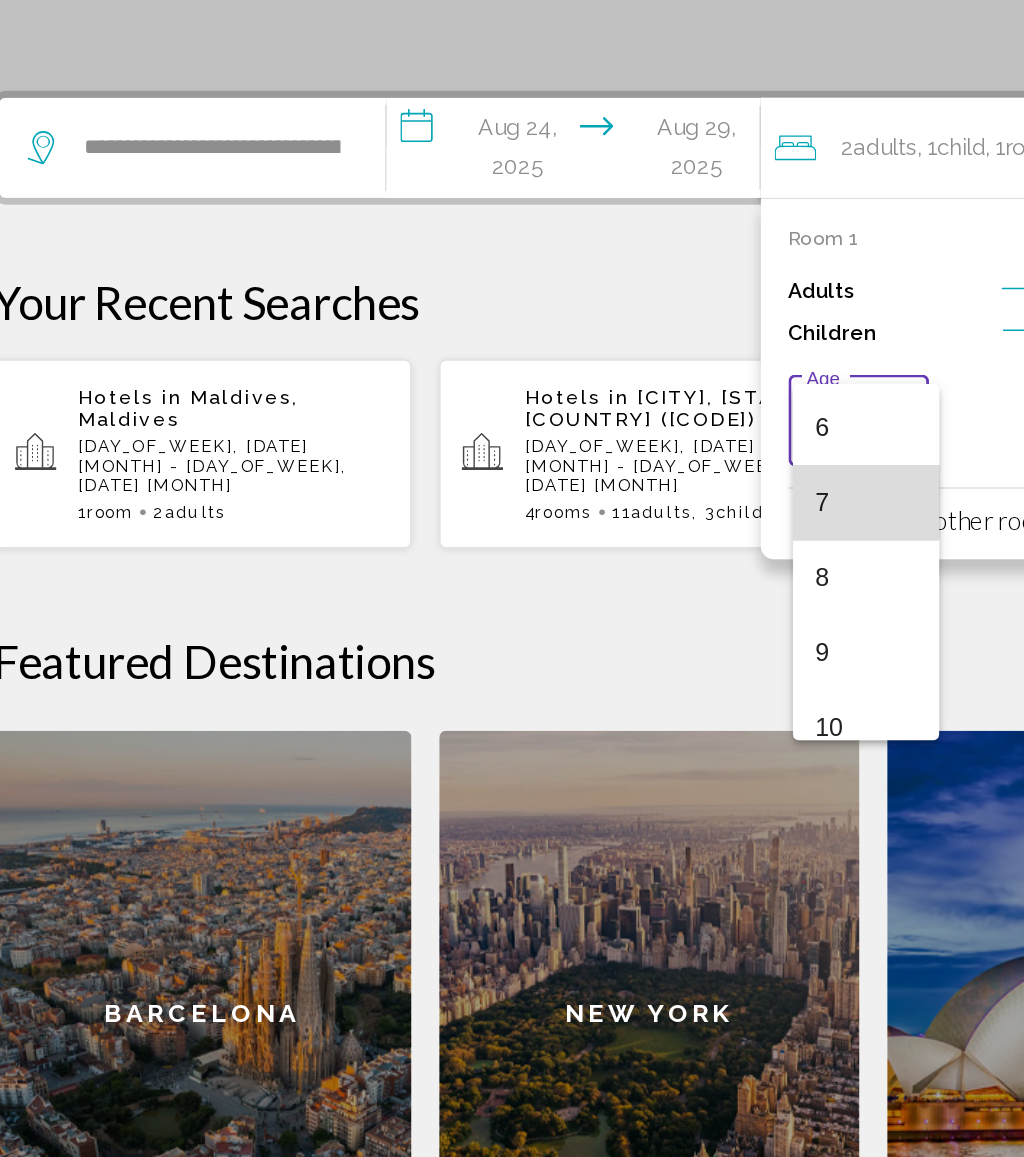 click on "7" at bounding box center [667, 686] 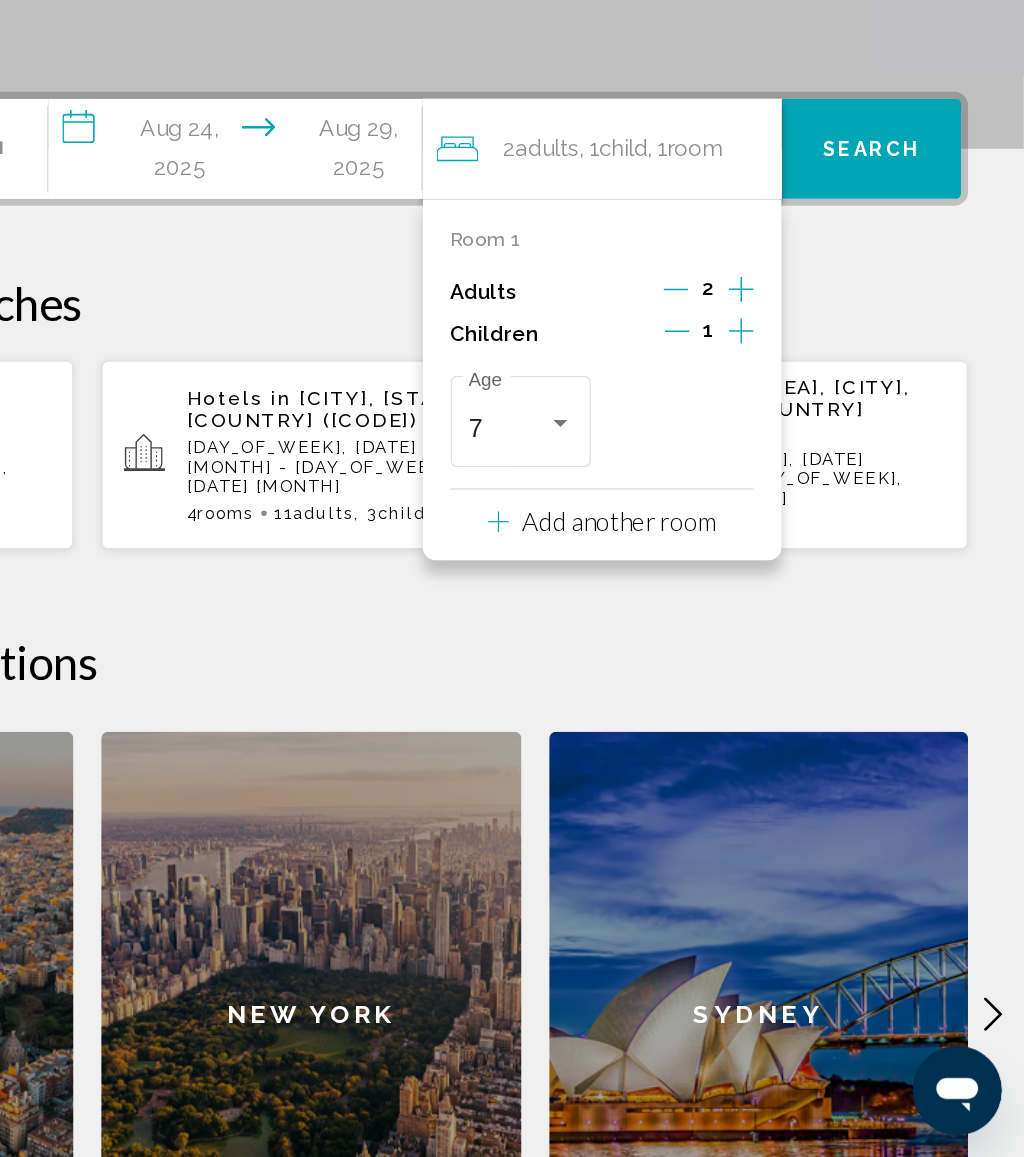 scroll, scrollTop: 169, scrollLeft: 0, axis: vertical 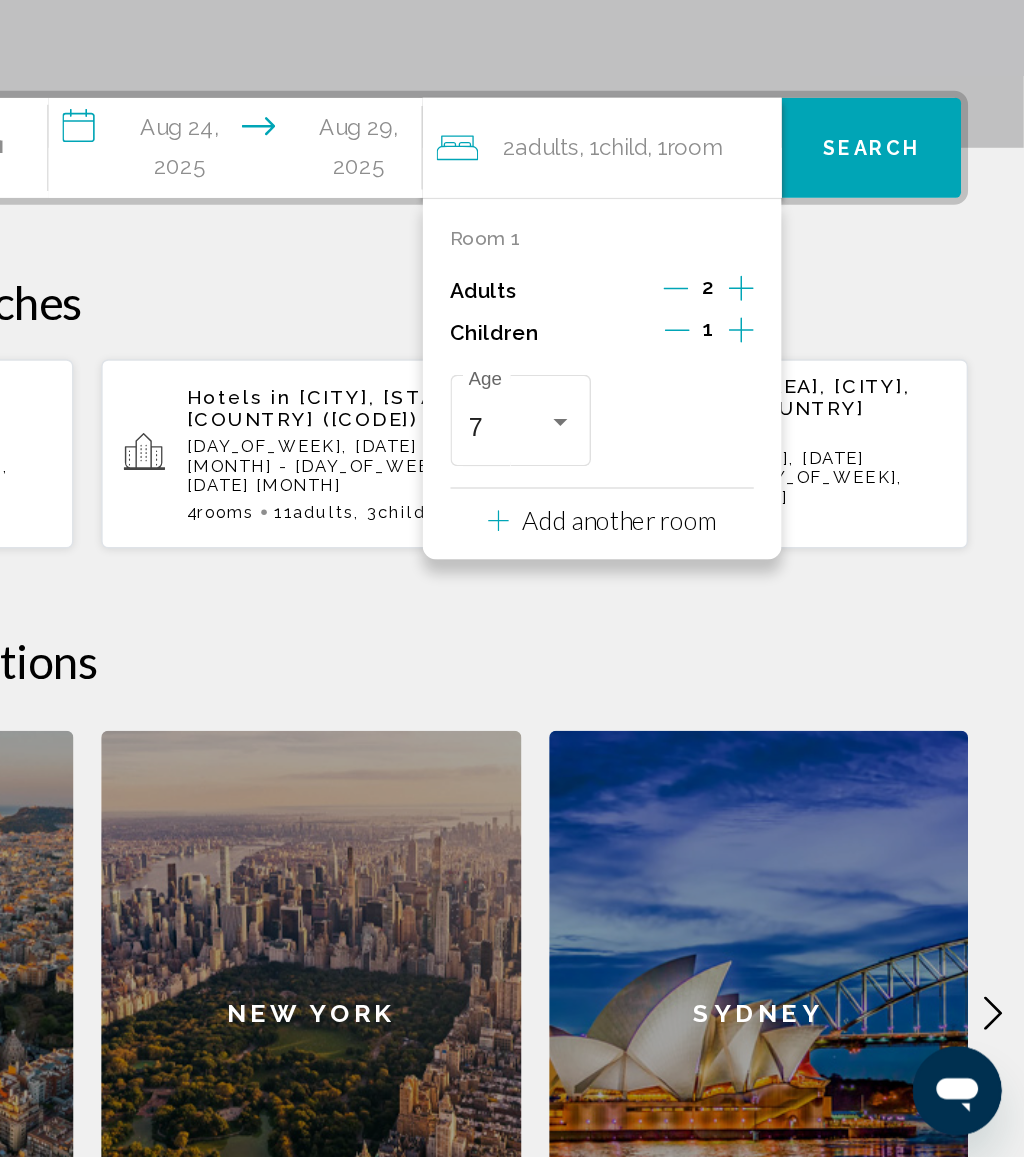 click on "Search" at bounding box center (915, 432) 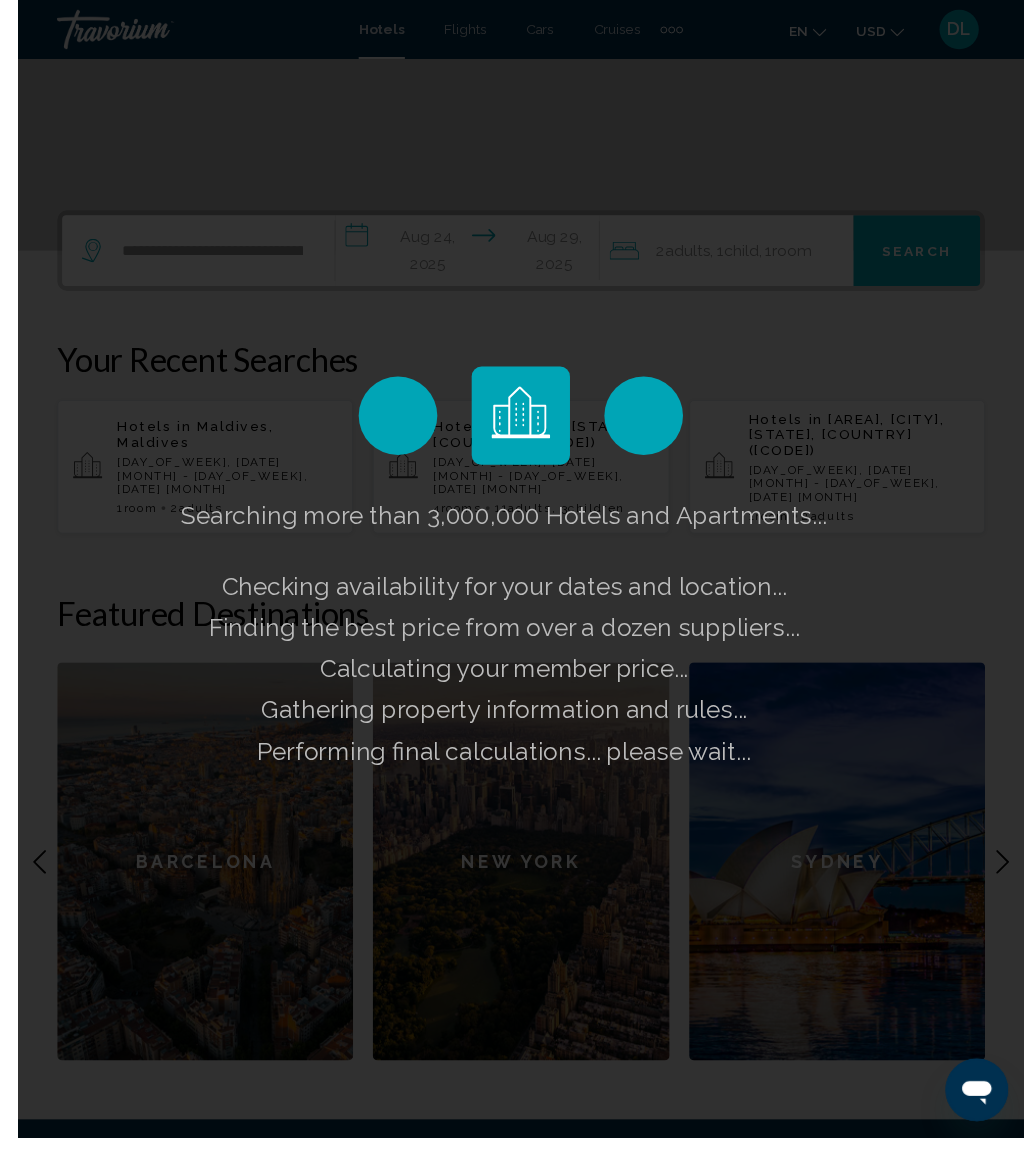 scroll, scrollTop: 364, scrollLeft: 0, axis: vertical 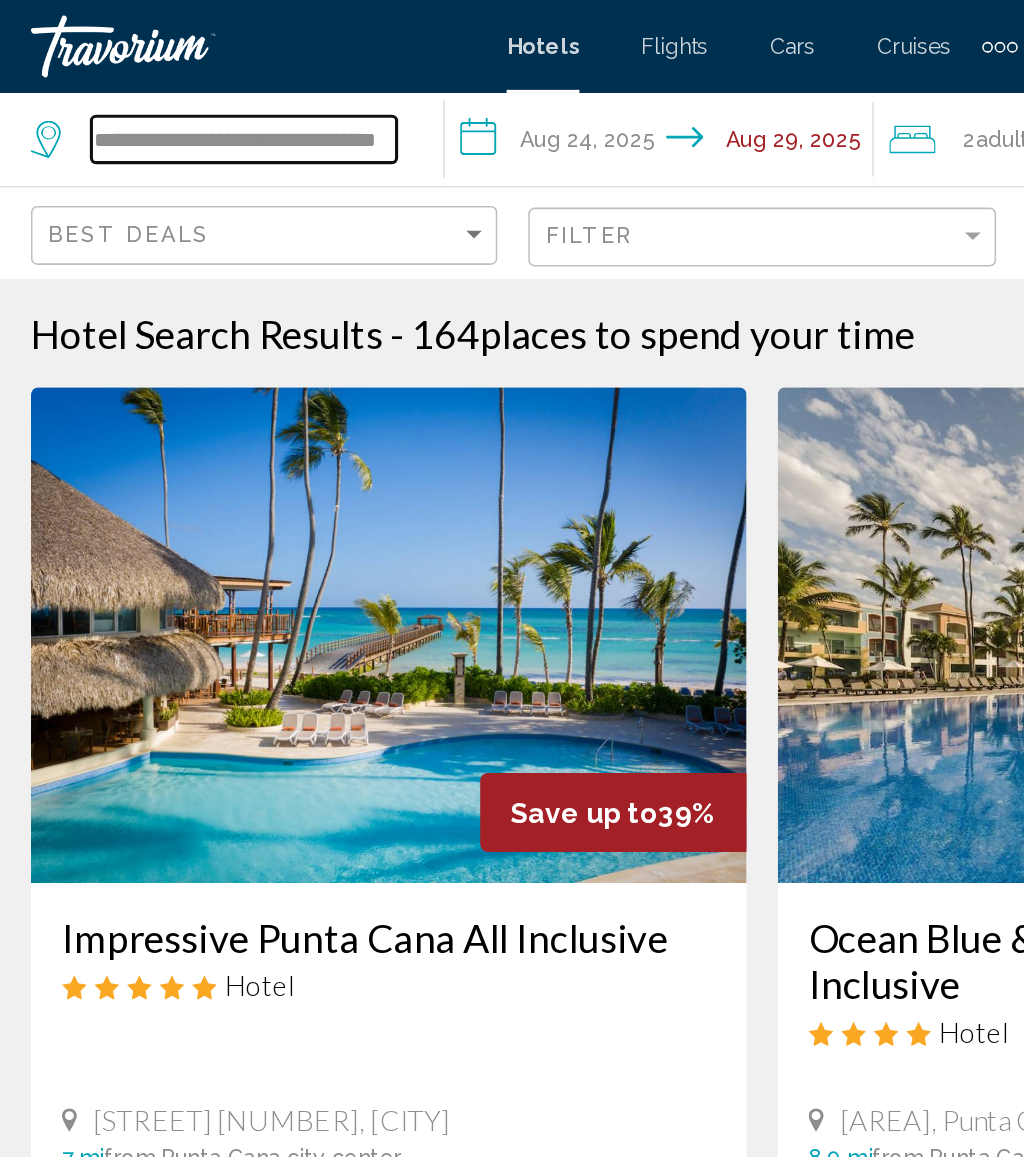 click on "**********" at bounding box center [177, 90] 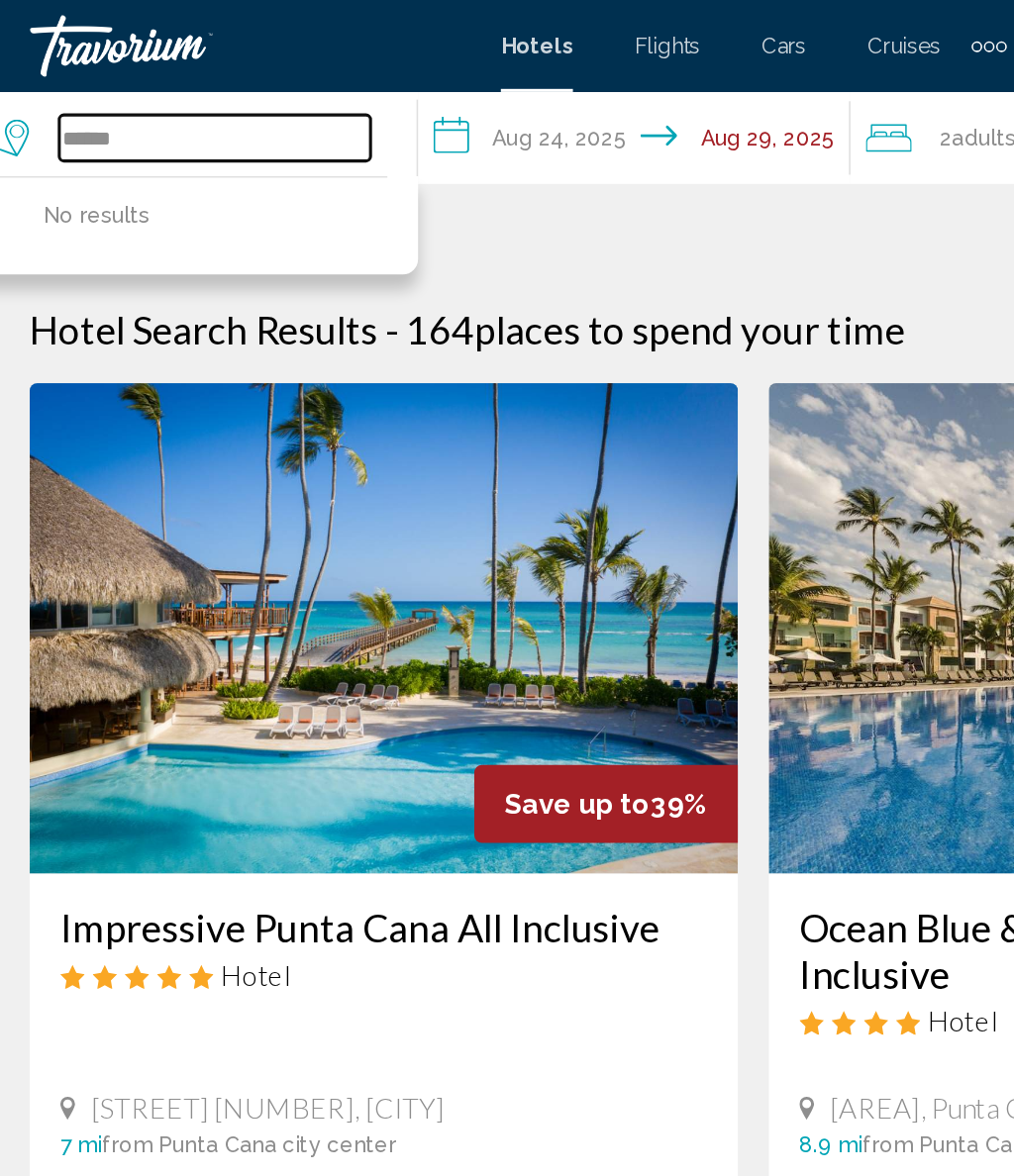 click on "*****" at bounding box center [158, 89] 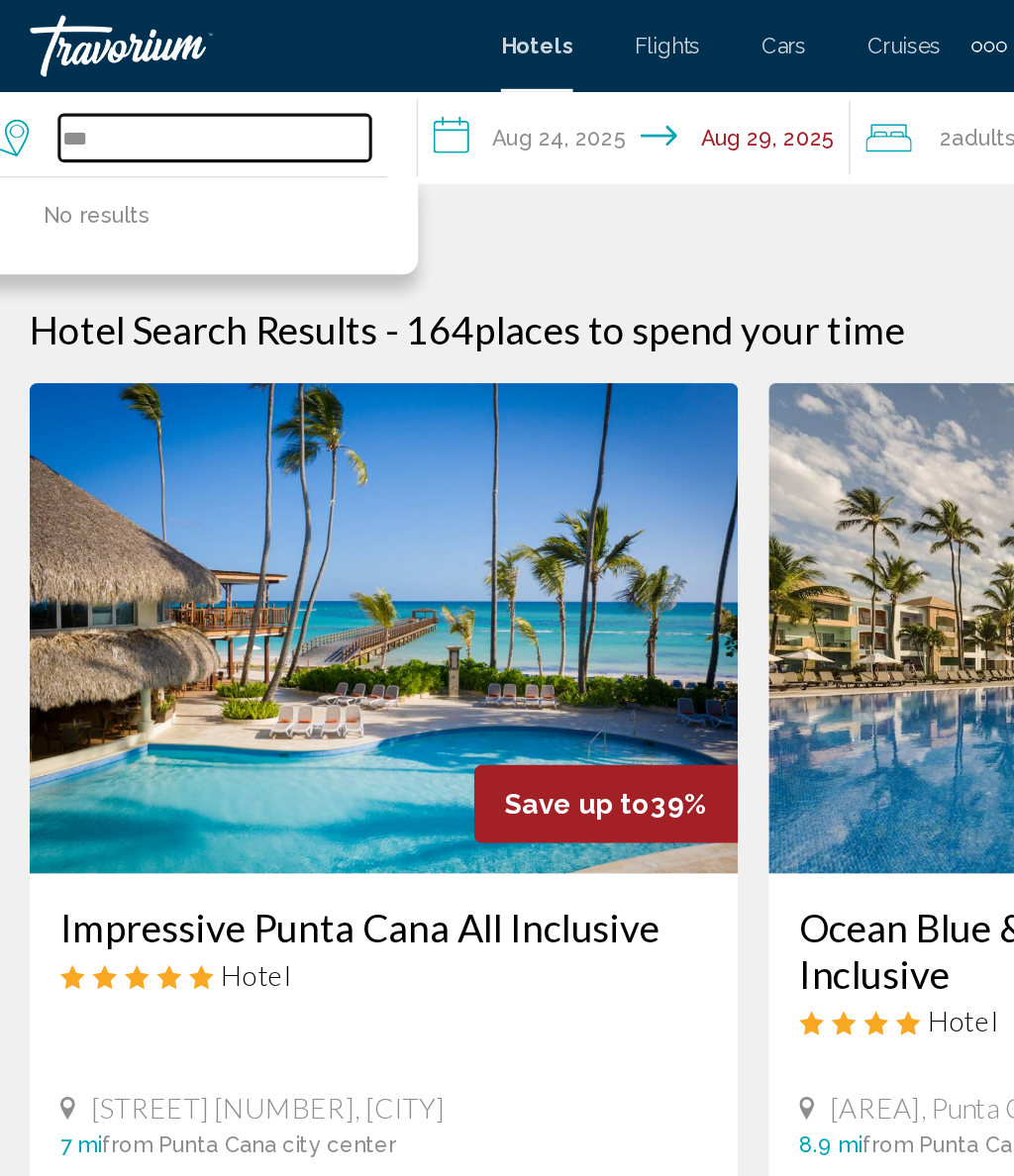 type on "*" 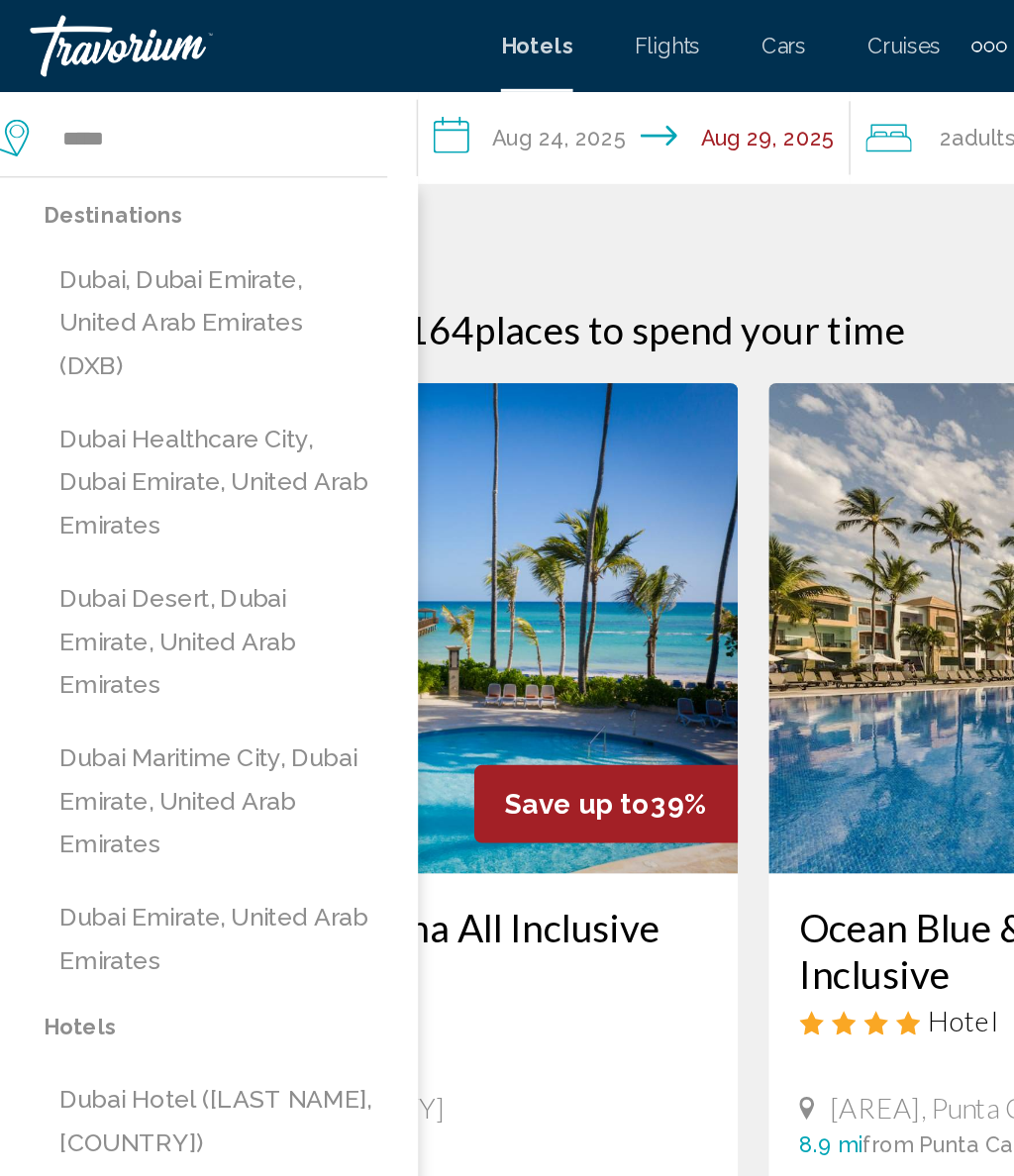 click on "Dubai, Dubai Emirate, United Arab Emirates (DXB)" at bounding box center (159, 209) 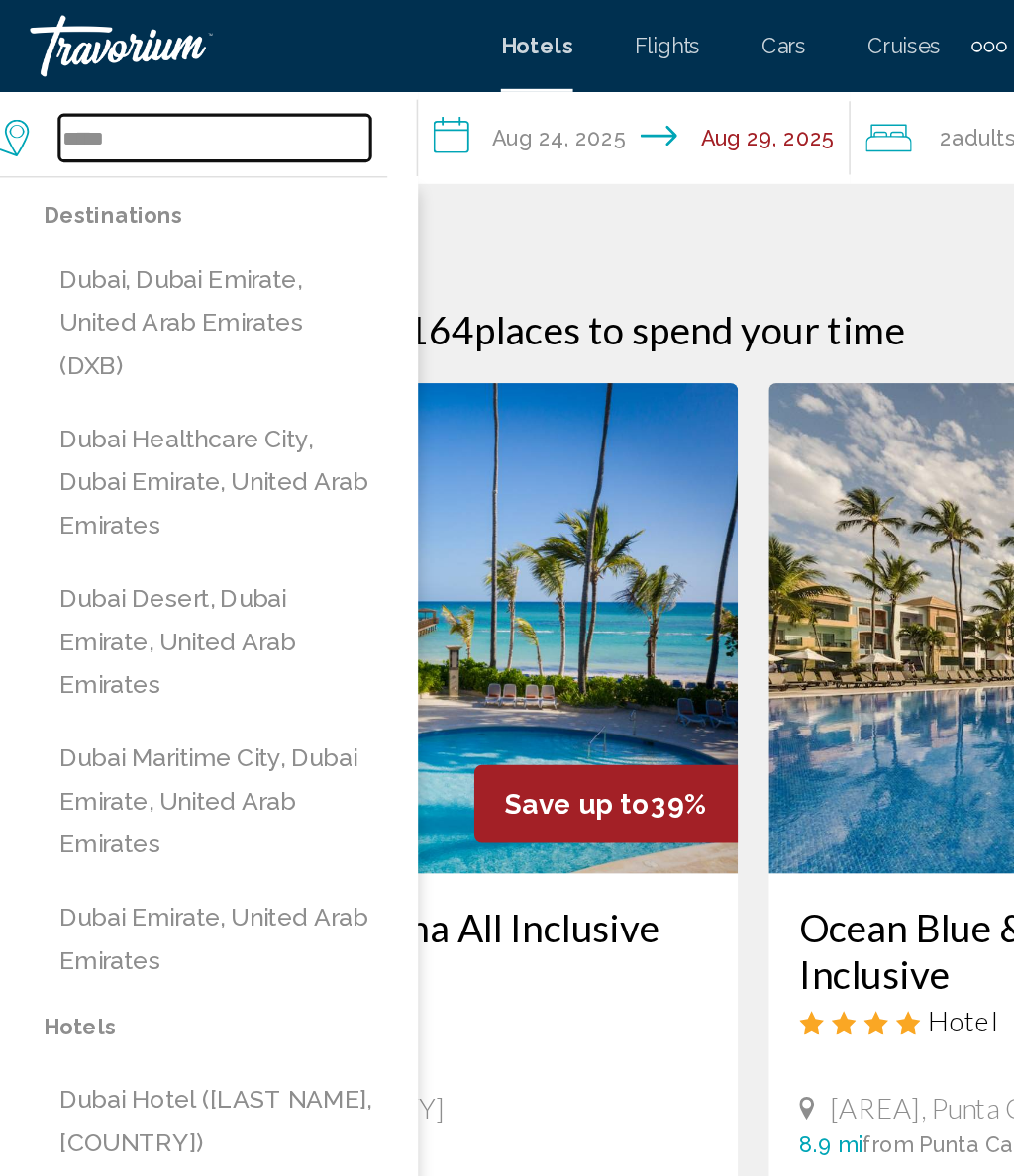 type on "**********" 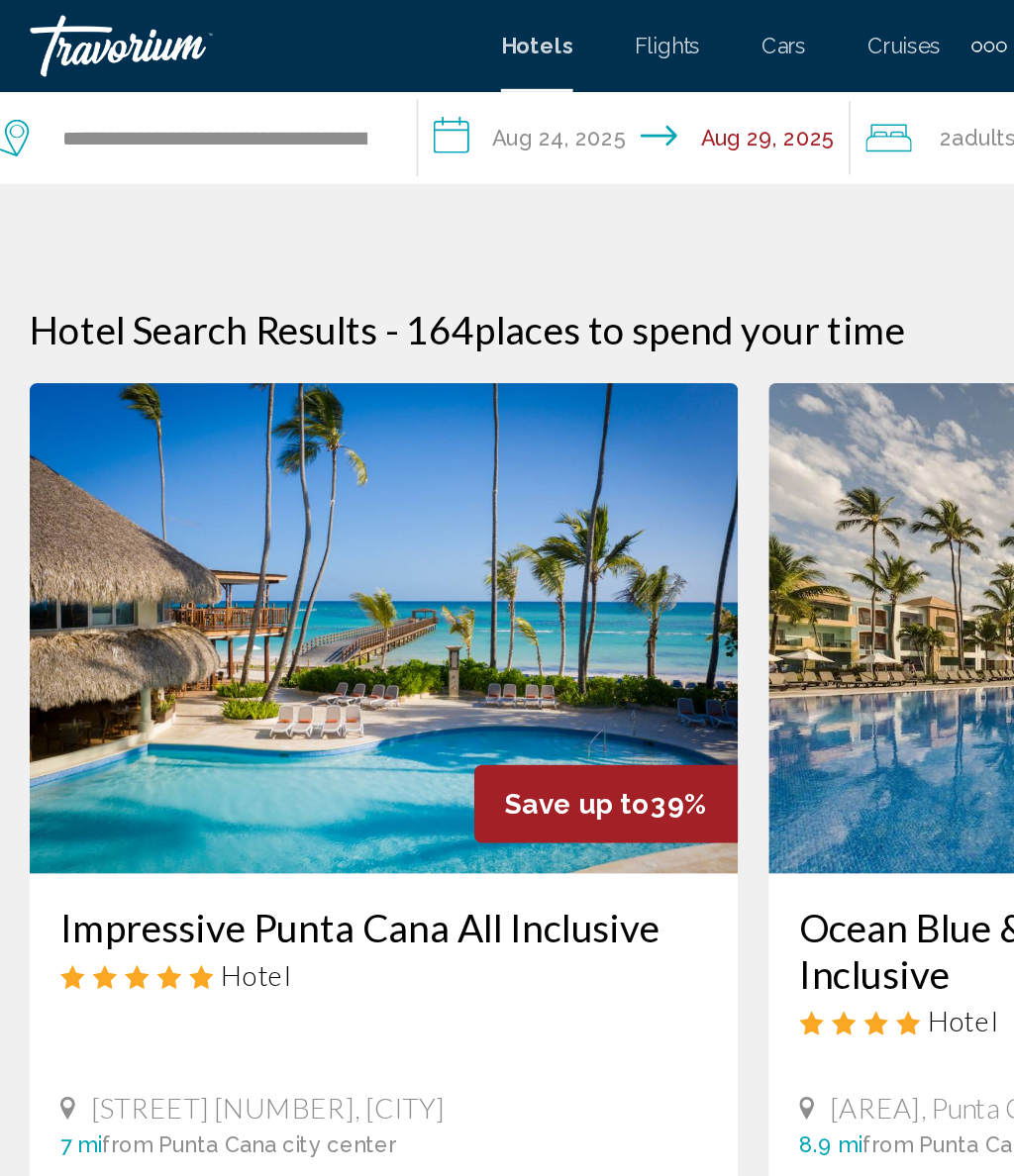 click on "**********" at bounding box center (434, 92) 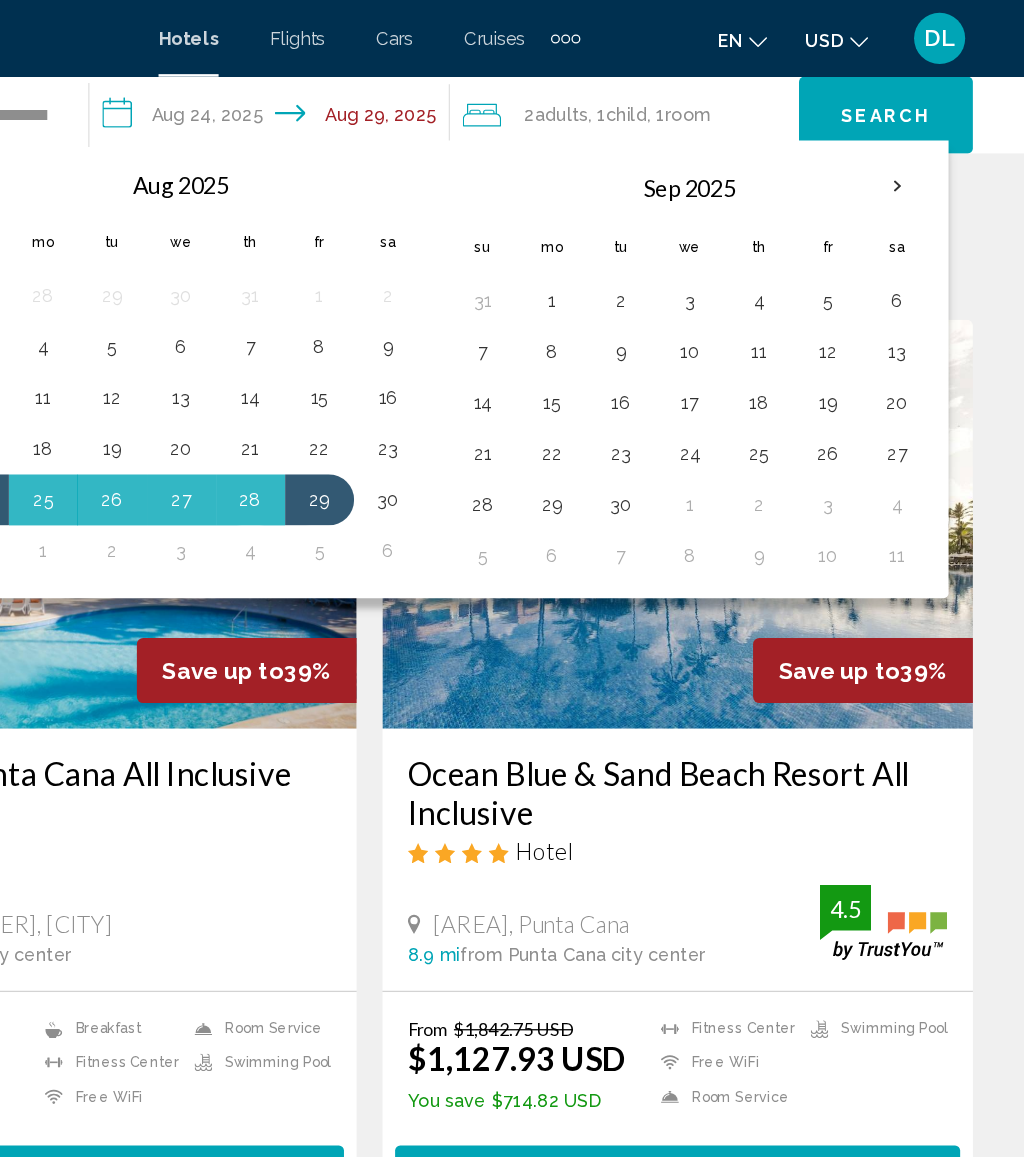 click at bounding box center (925, 146) 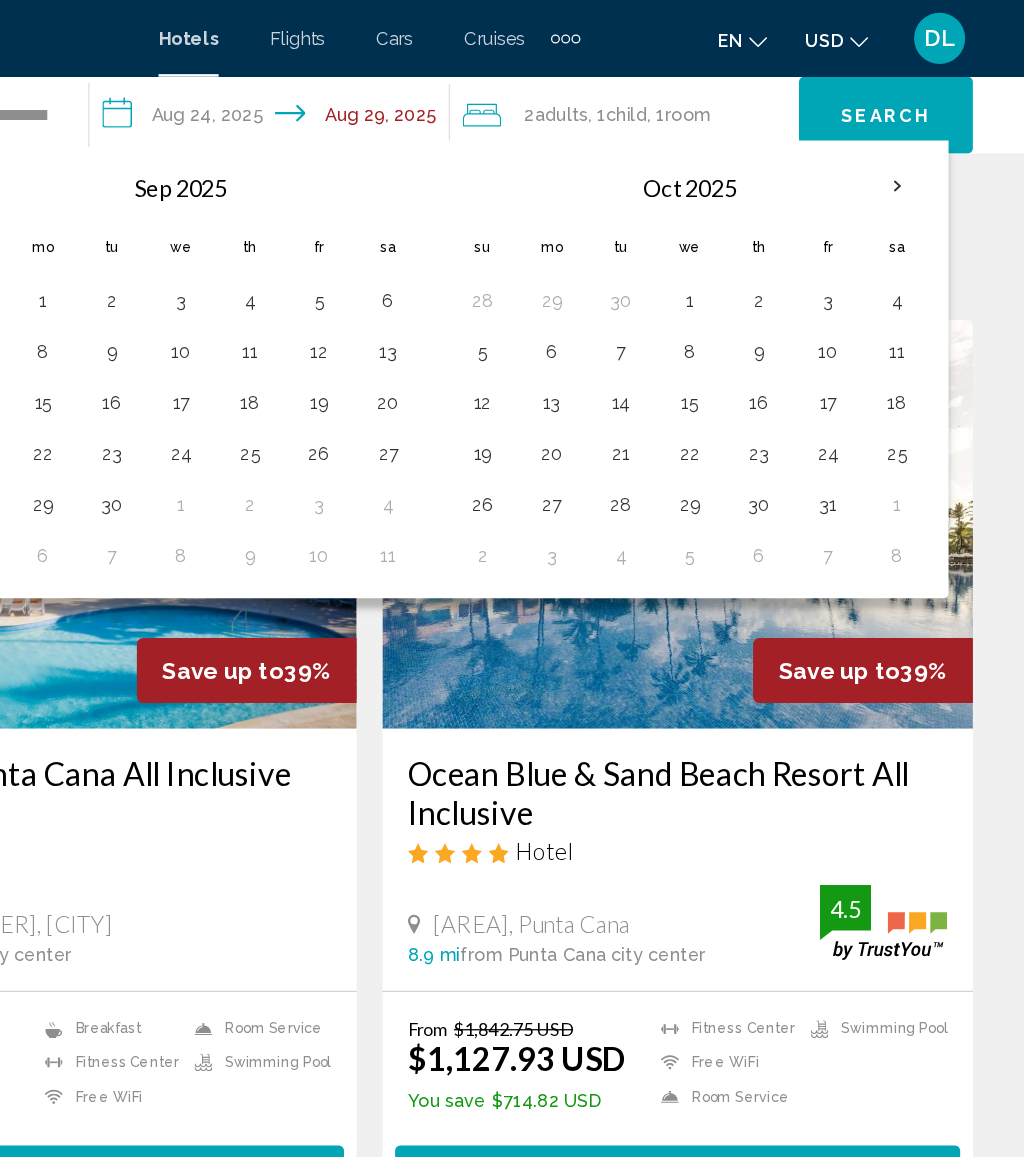 click on "16" at bounding box center (817, 315) 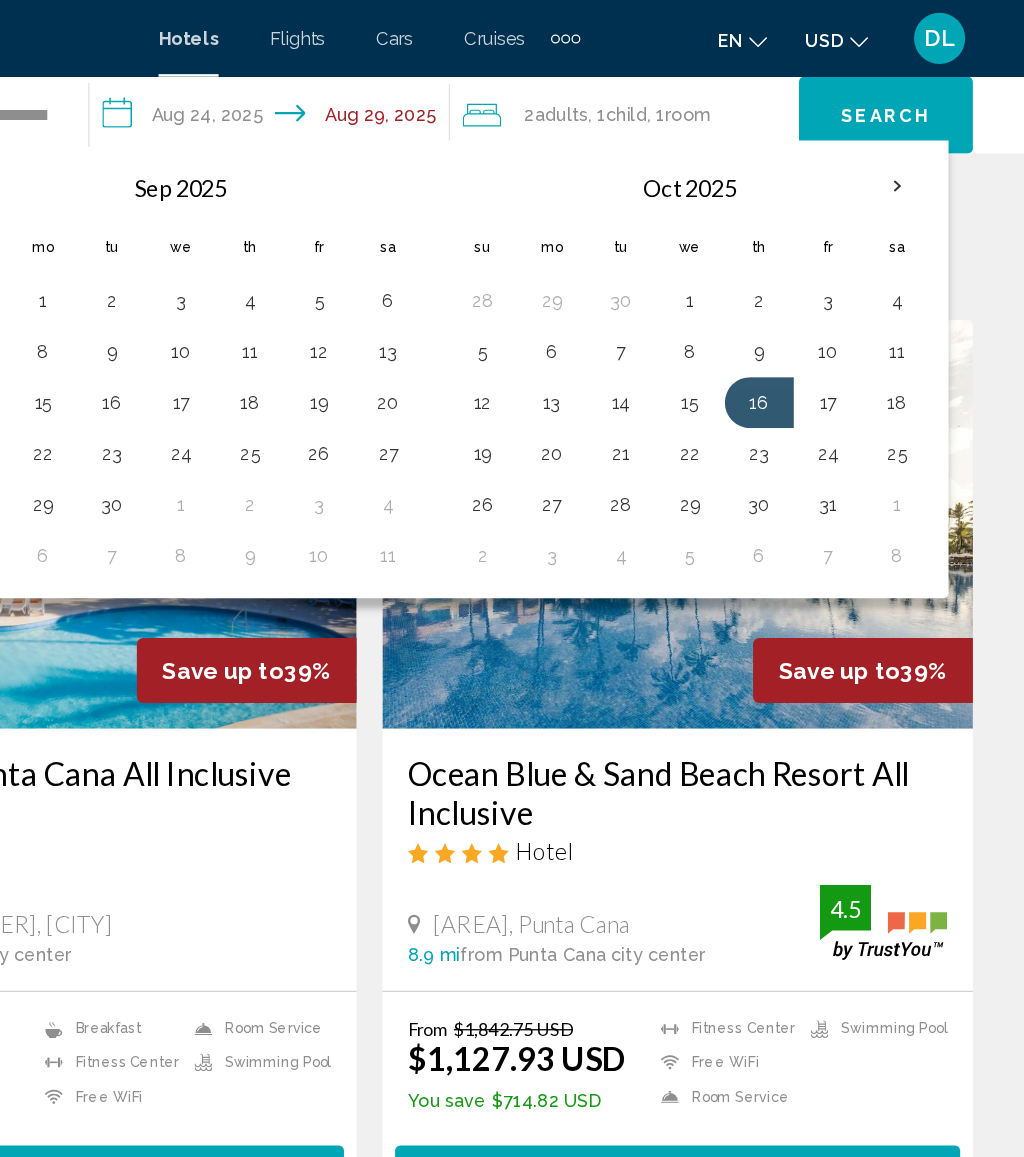 click on "22" at bounding box center (763, 355) 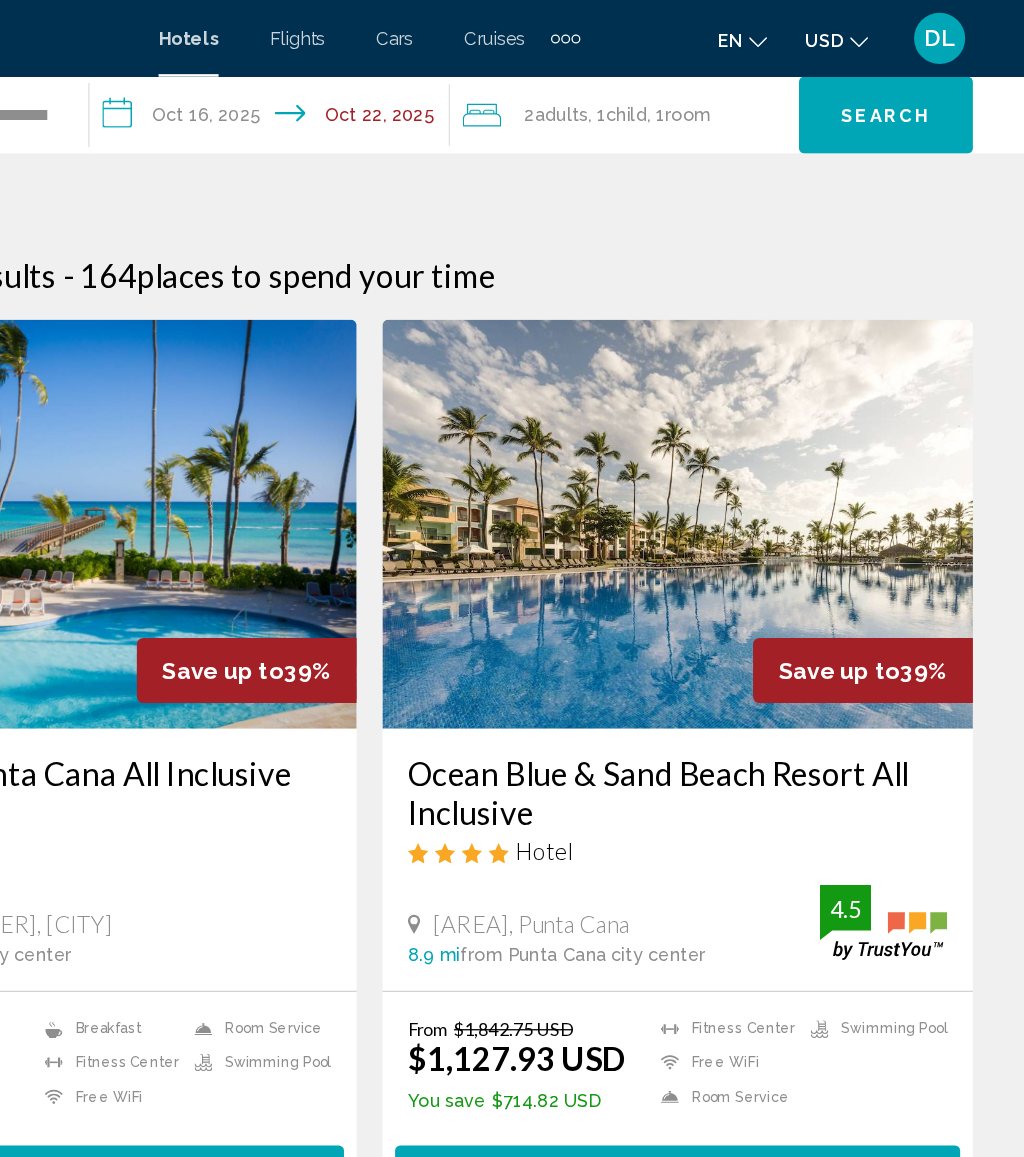 click on "Room" 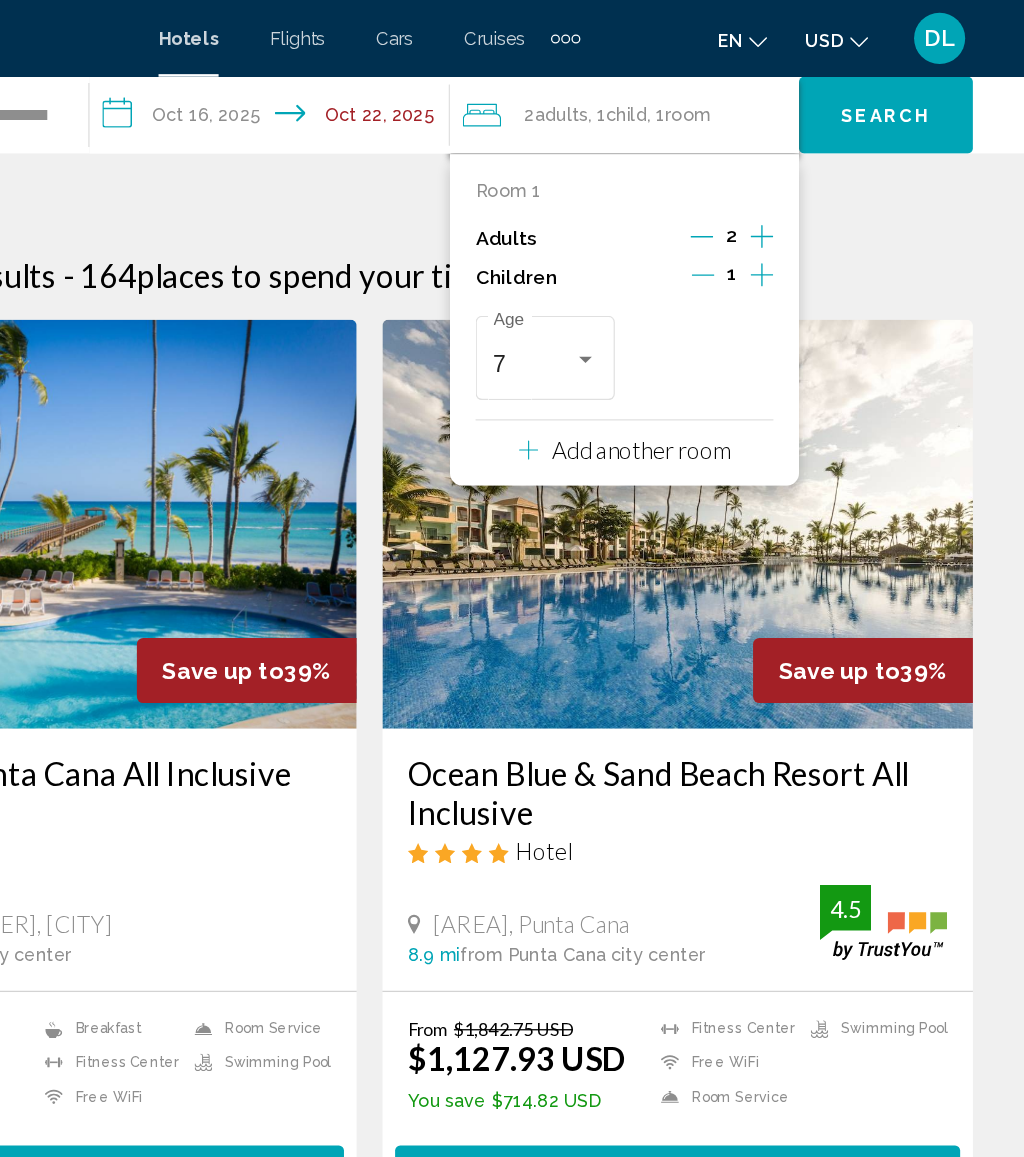 click 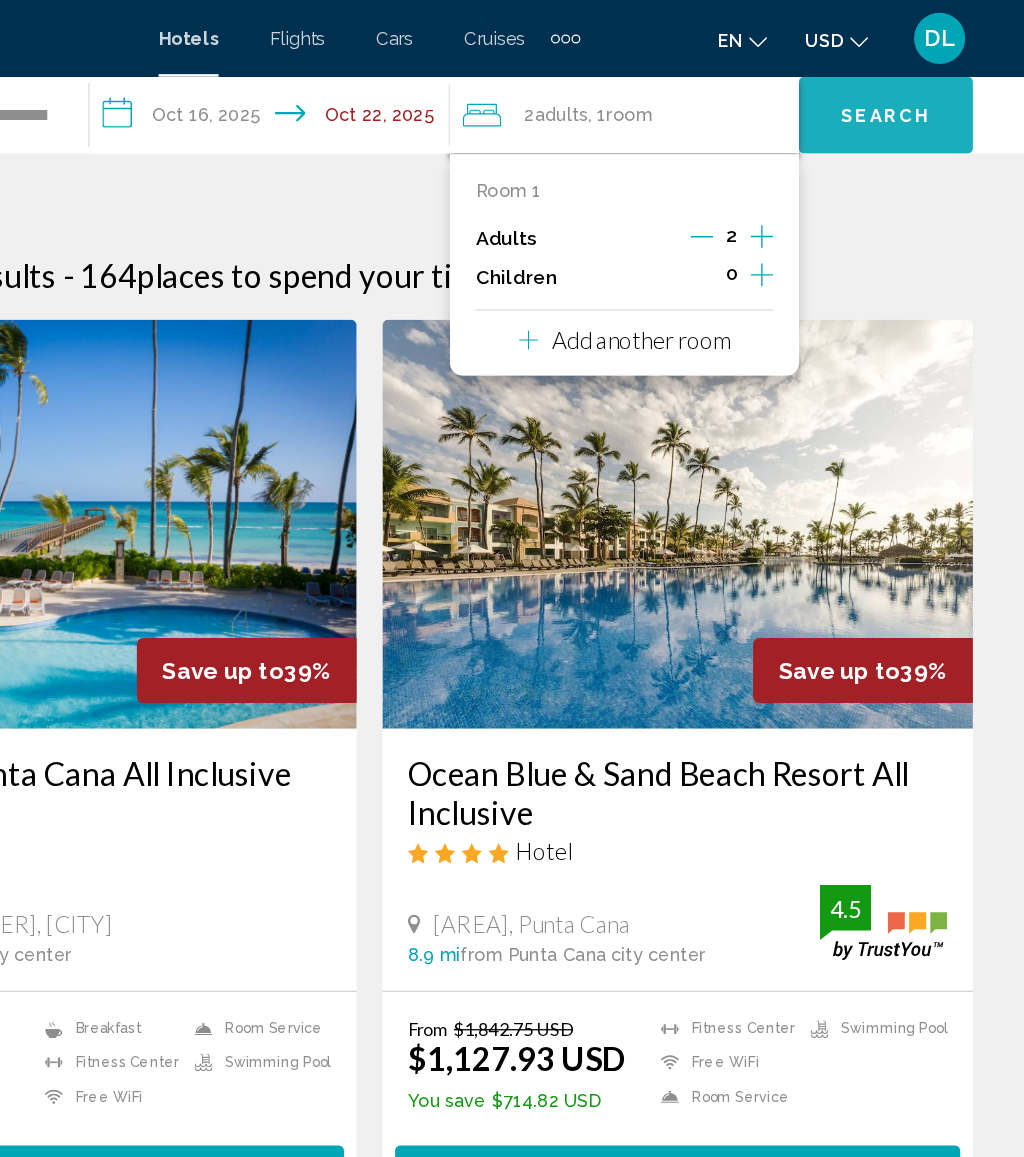 click on "Search" 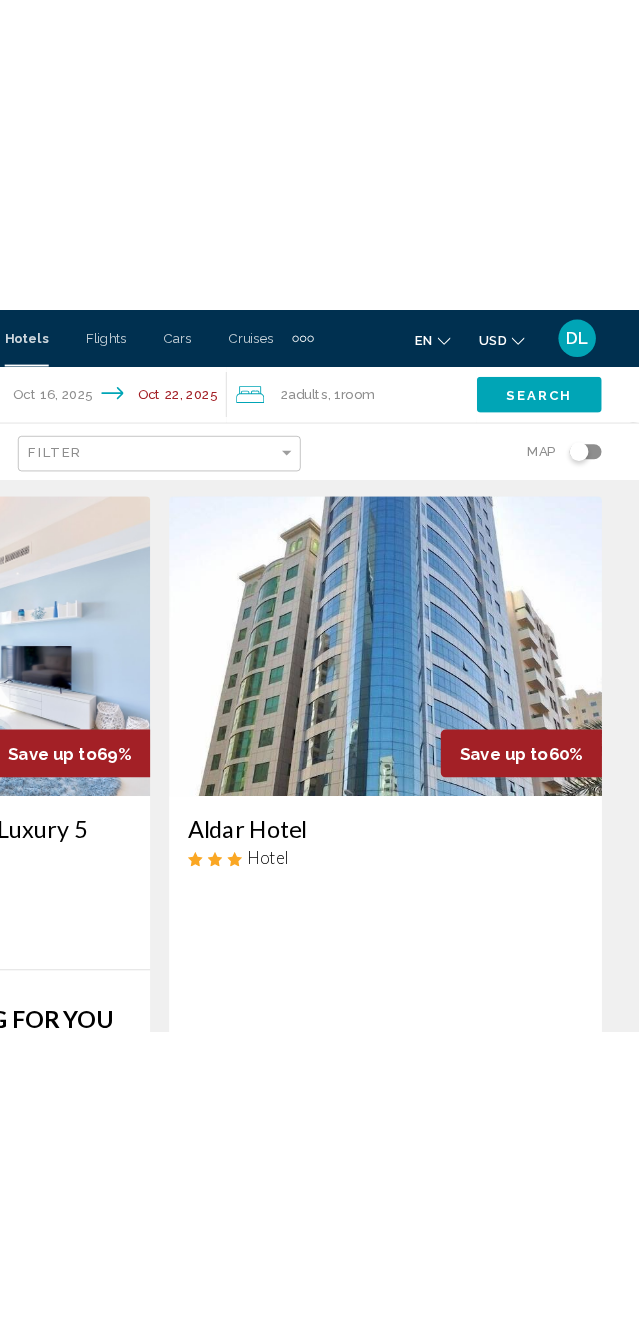 scroll, scrollTop: 0, scrollLeft: 0, axis: both 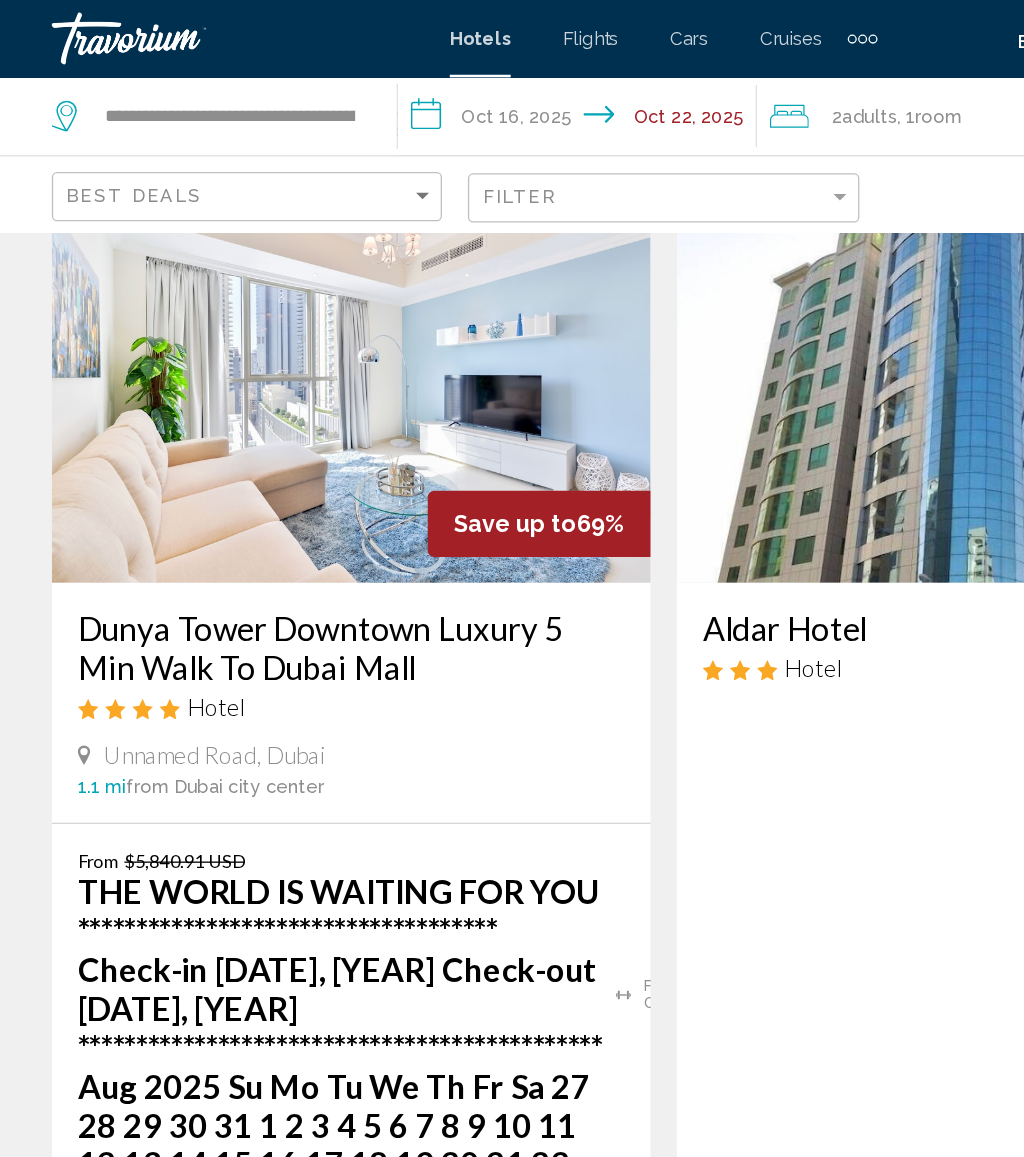 click on "**********" at bounding box center (449, 93) 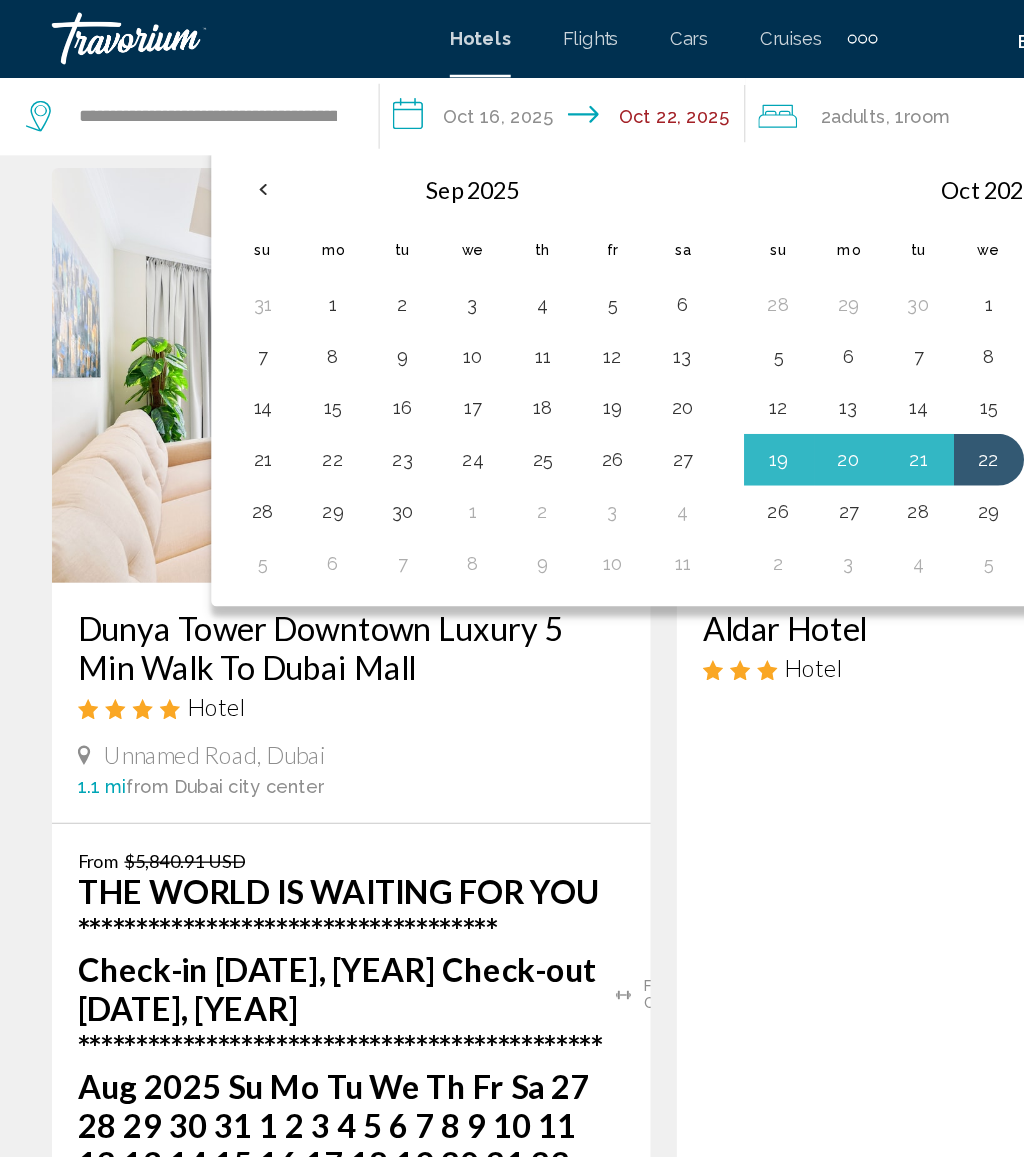 click on "18" at bounding box center [419, 315] 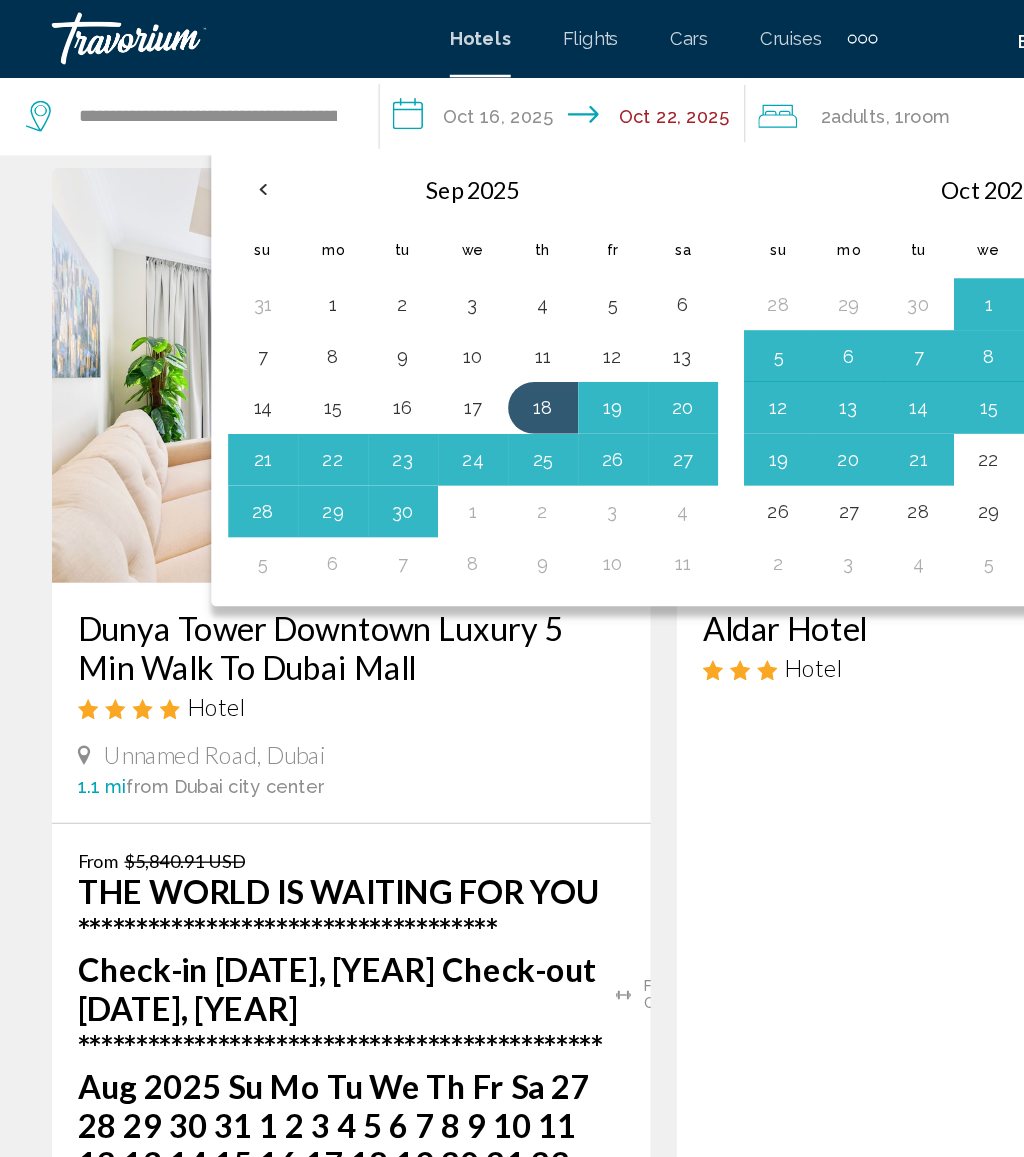 click on "25" at bounding box center (419, 355) 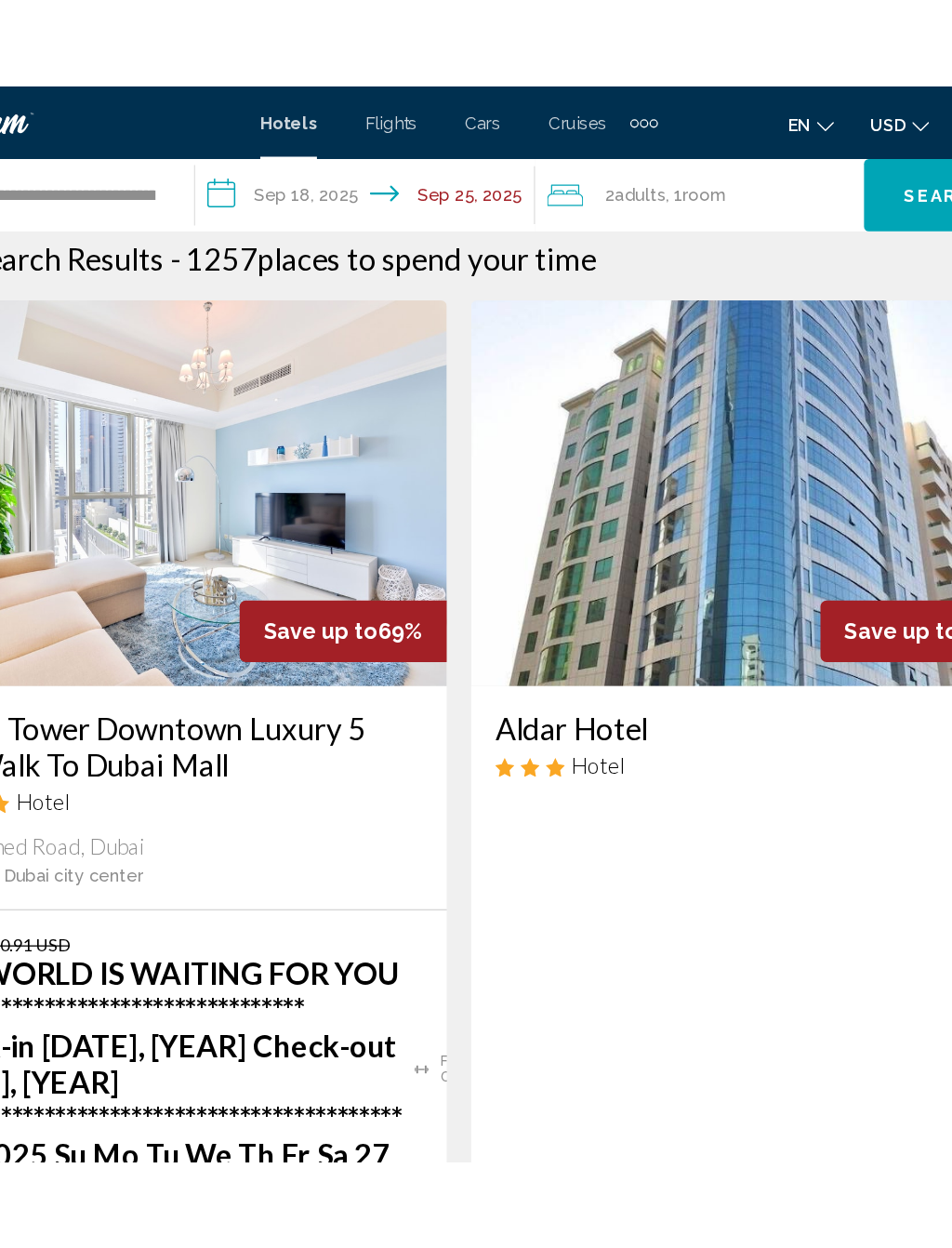 scroll, scrollTop: 0, scrollLeft: 0, axis: both 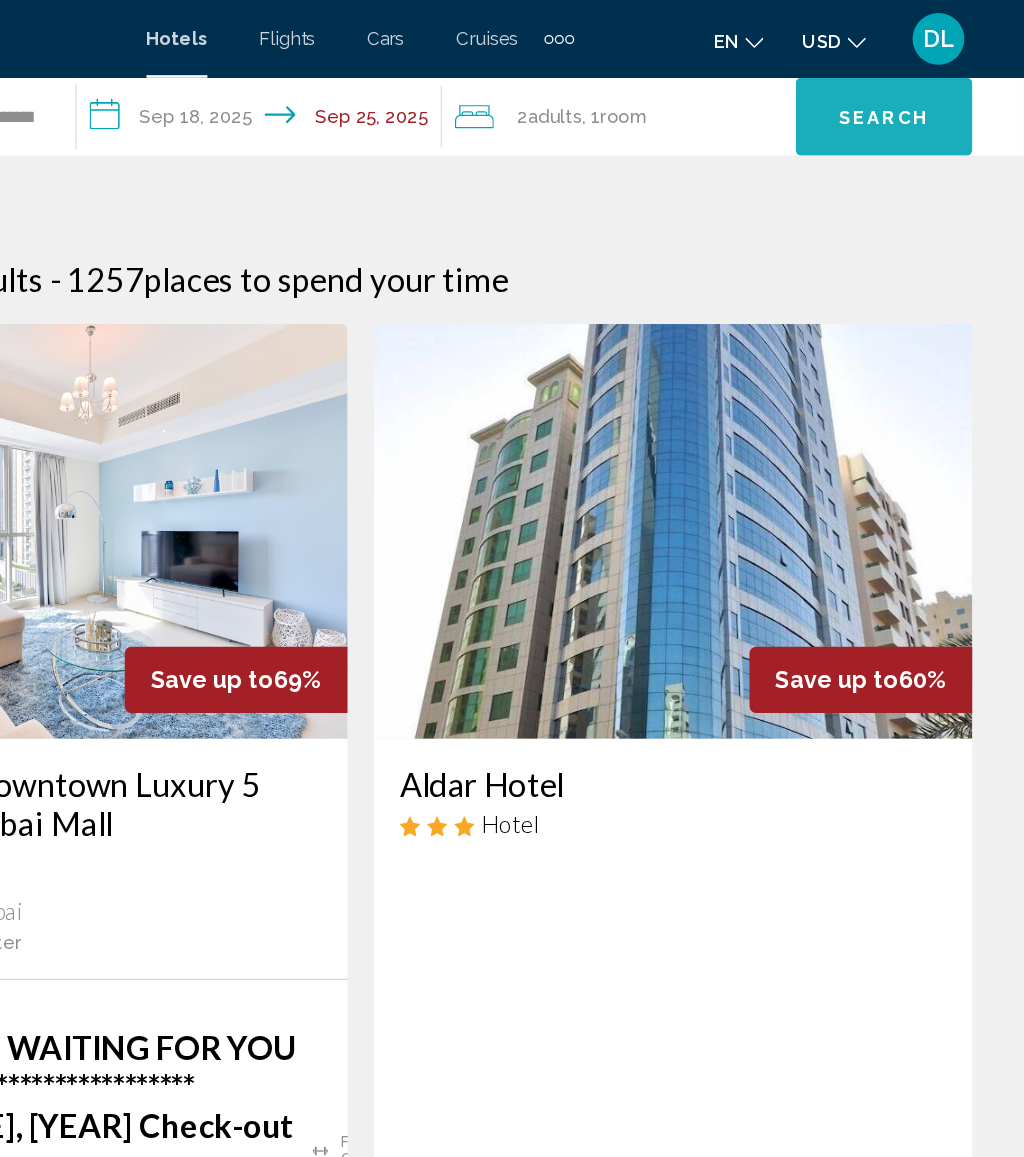 click on "Search" 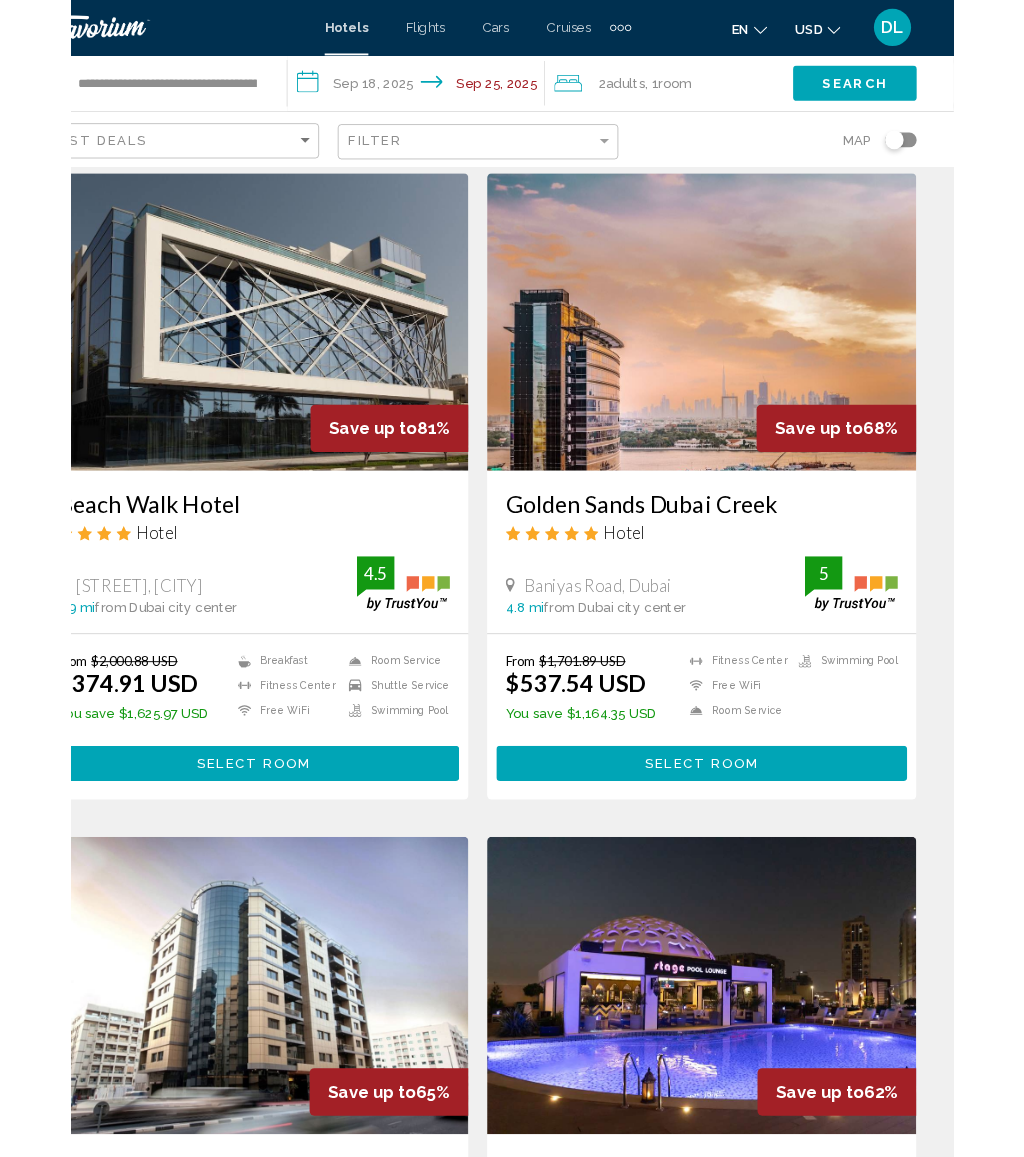 scroll, scrollTop: 0, scrollLeft: 0, axis: both 